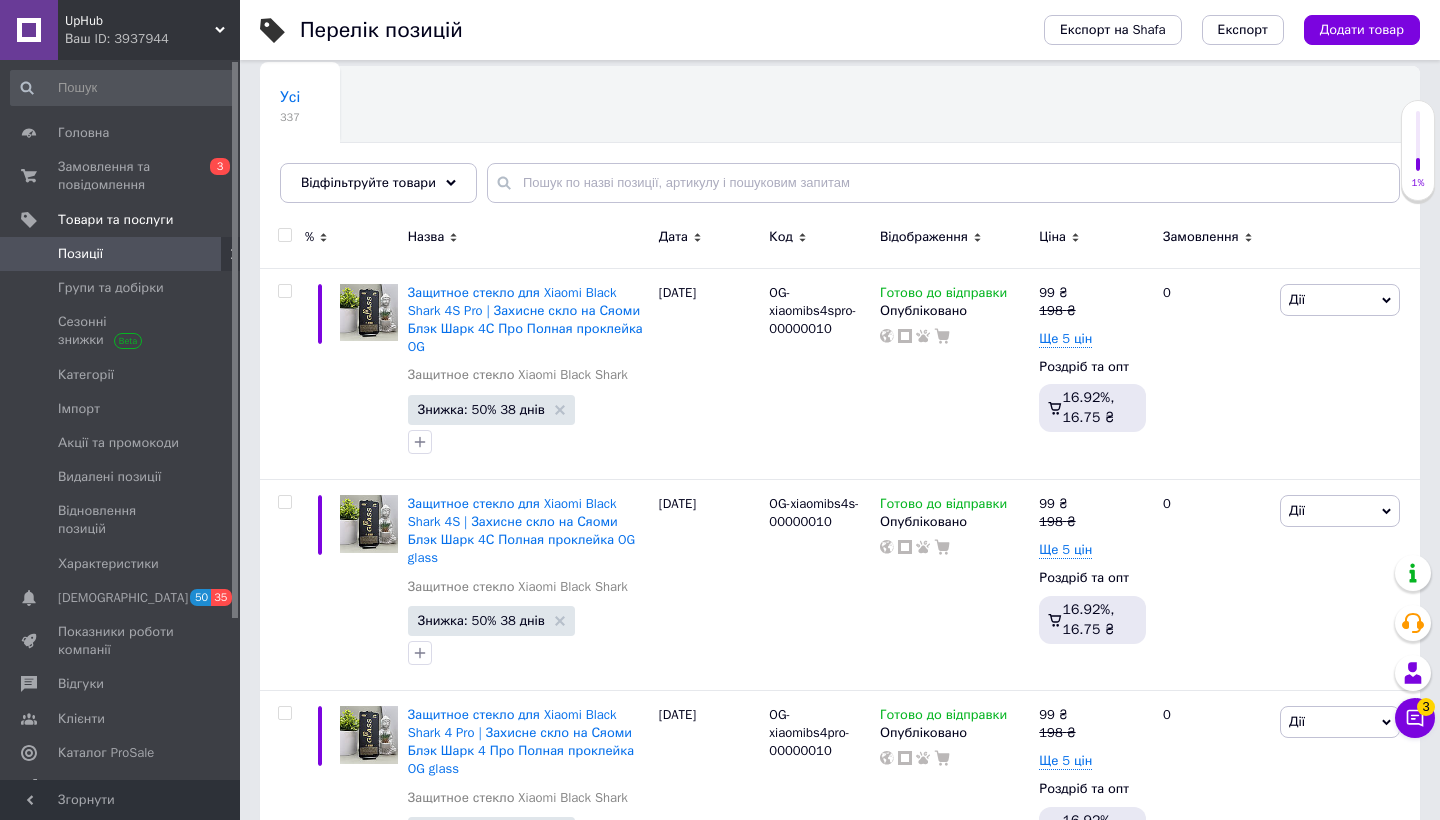 scroll, scrollTop: 242, scrollLeft: 0, axis: vertical 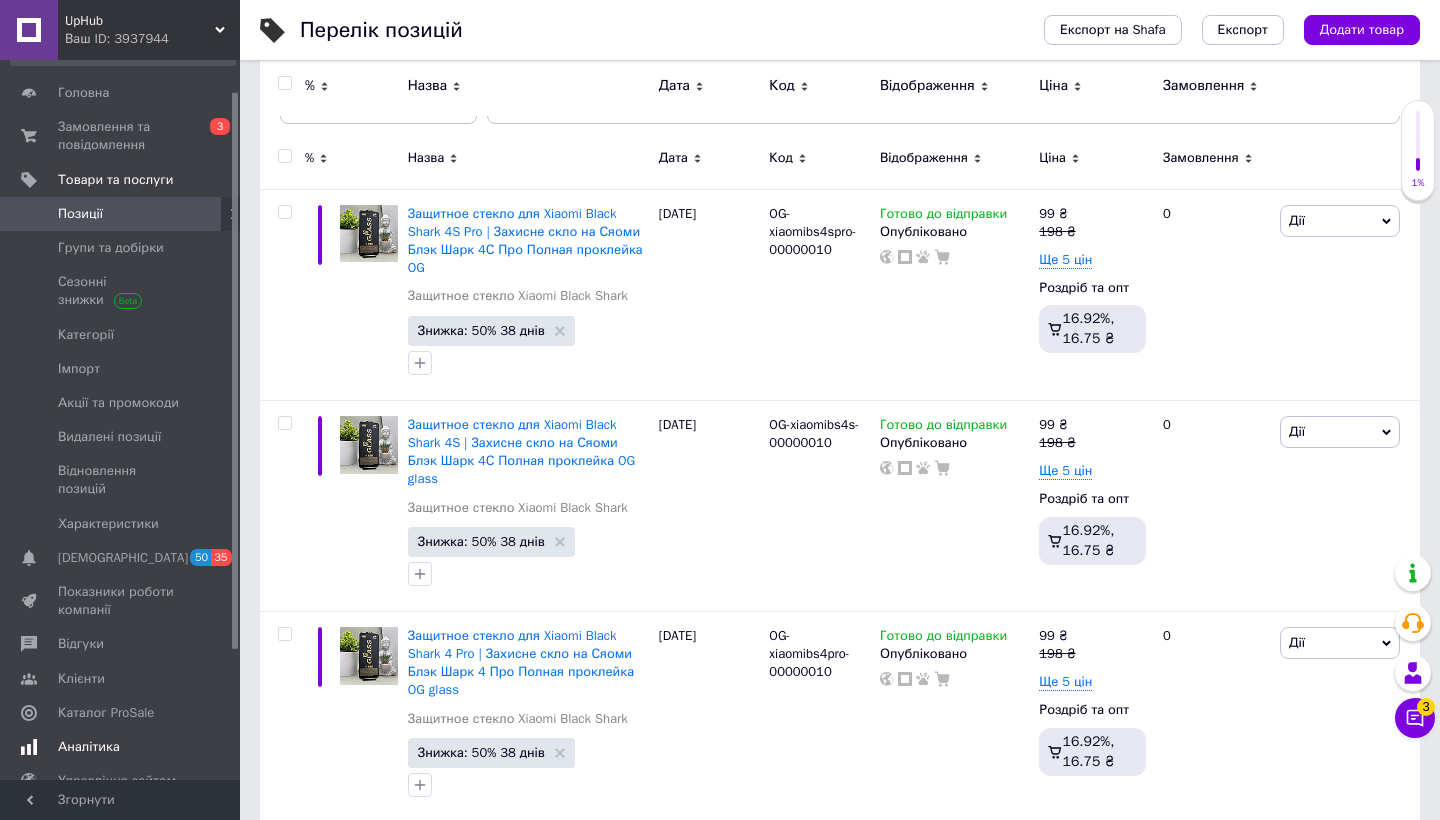 click on "Аналітика" at bounding box center [89, 747] 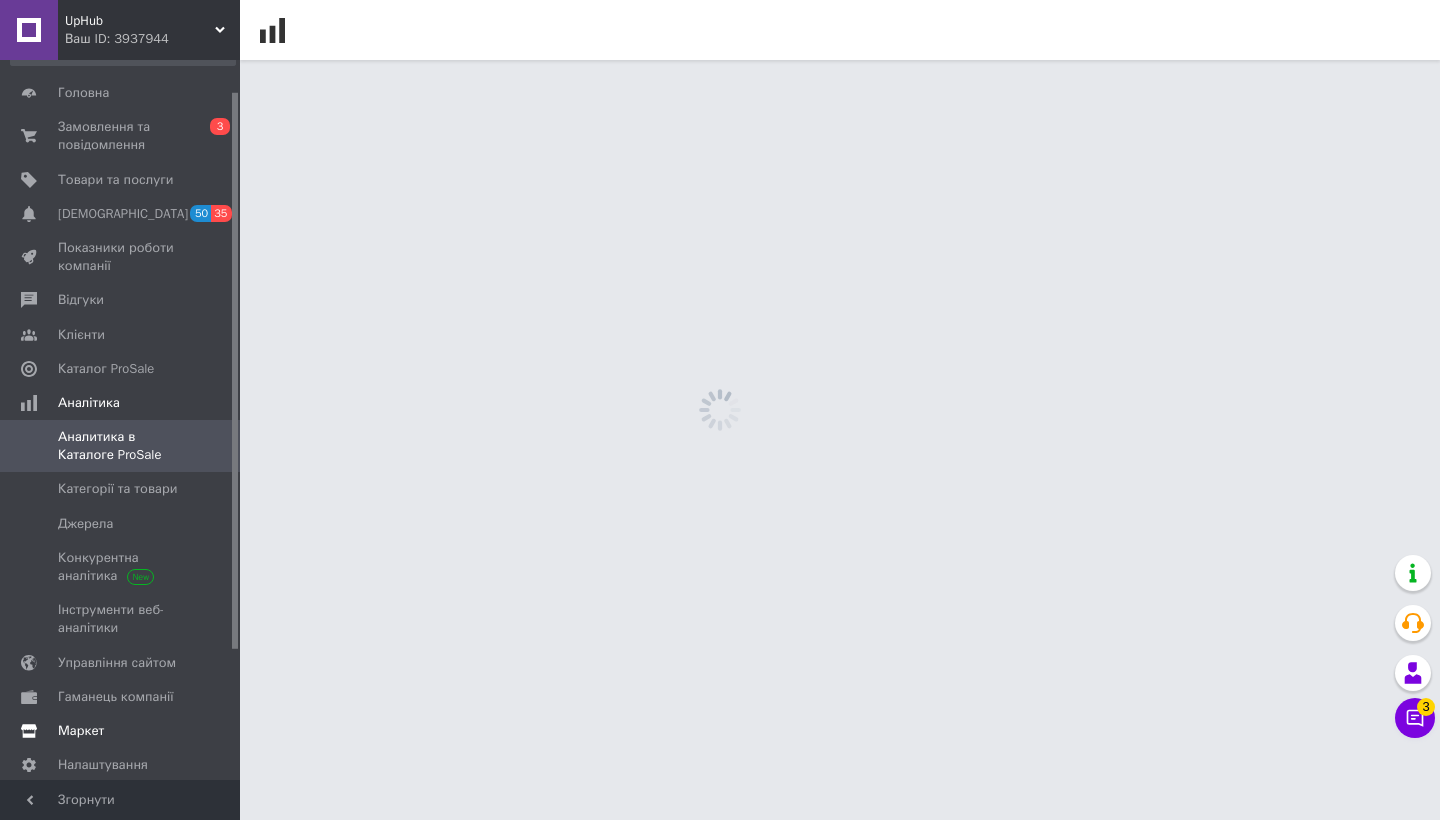 scroll, scrollTop: 0, scrollLeft: 0, axis: both 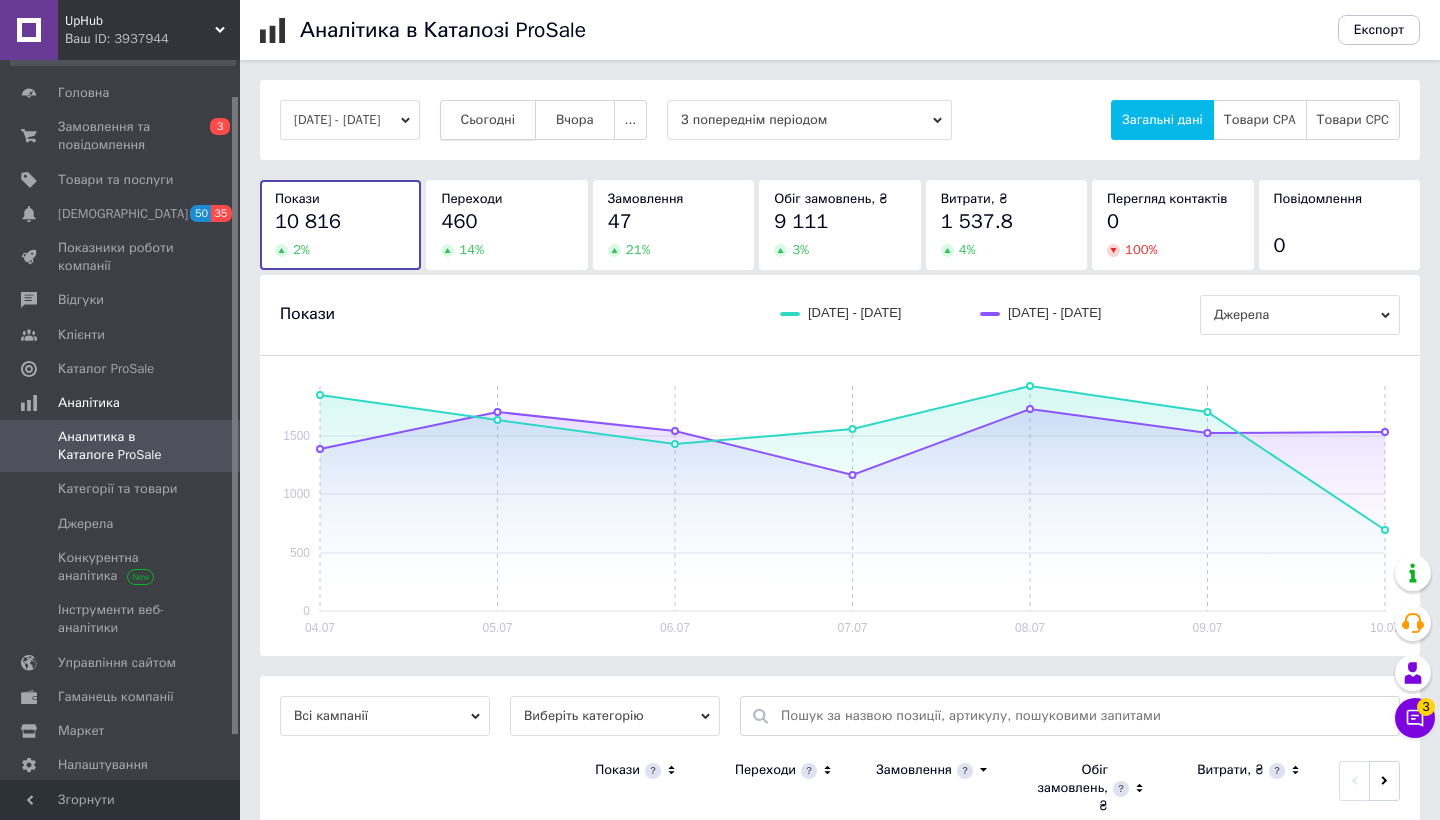 click on "Сьогодні" at bounding box center (488, 120) 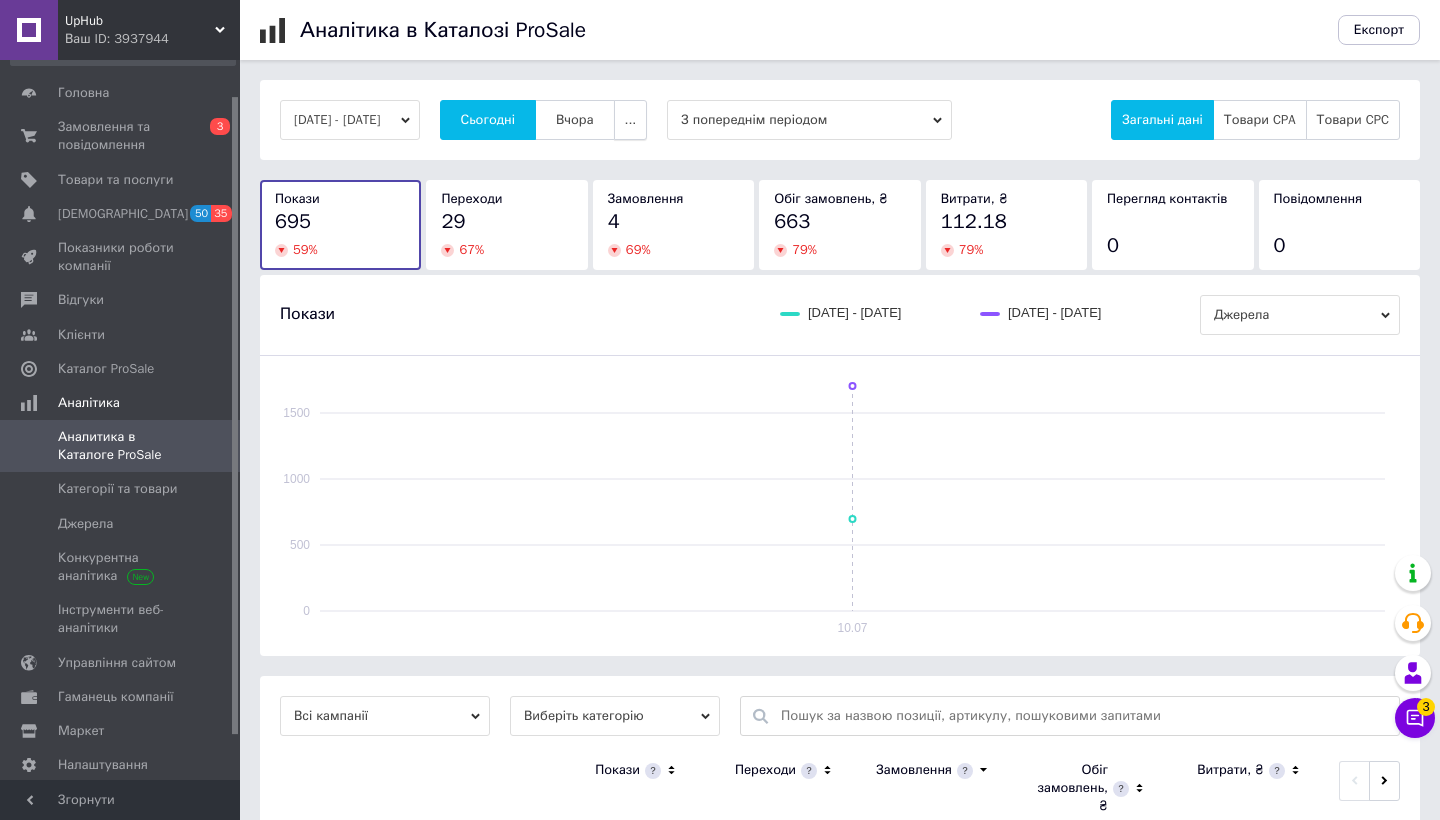 click on "..." at bounding box center (631, 120) 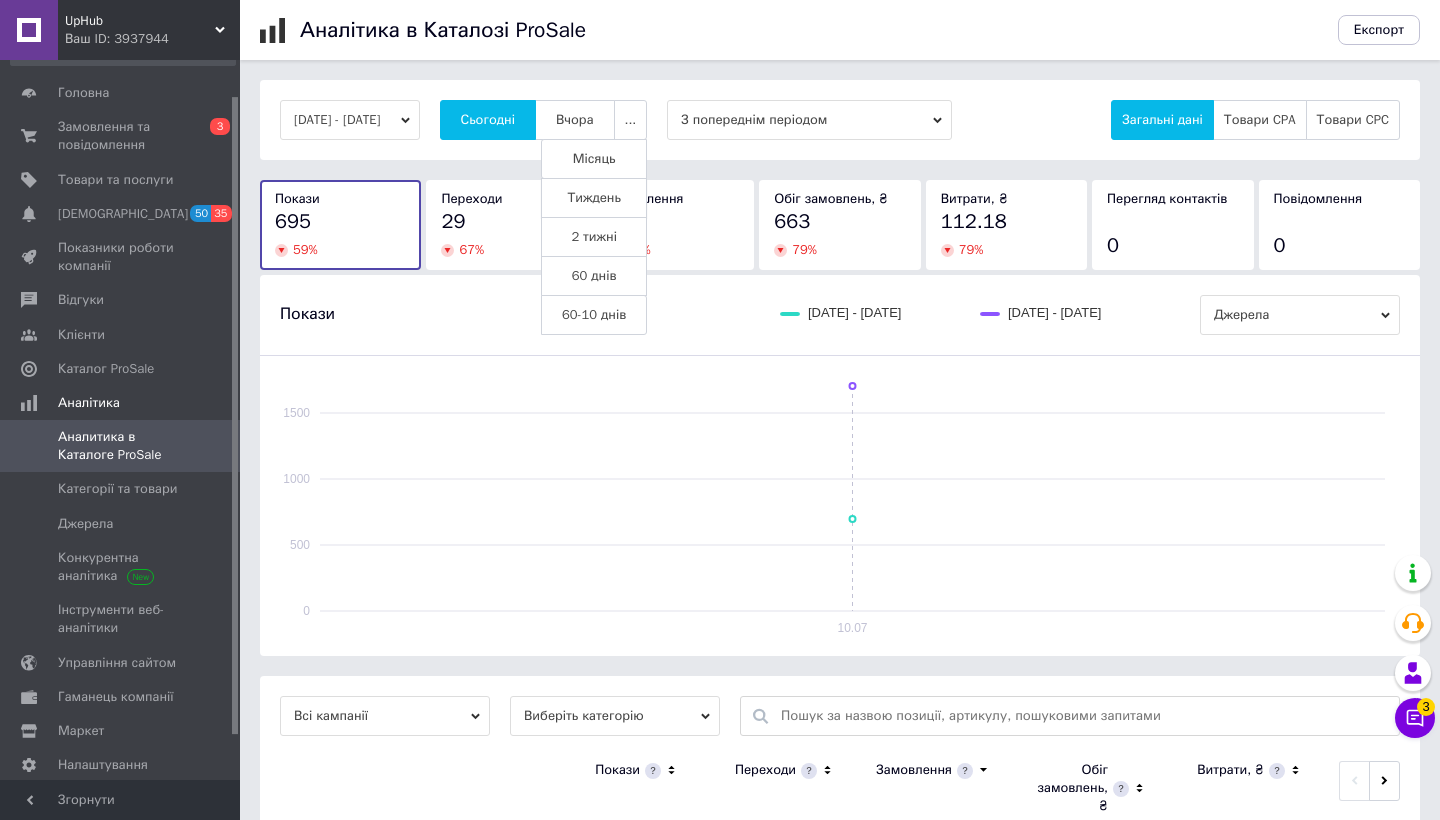 click on "Тиждень" at bounding box center [594, 198] 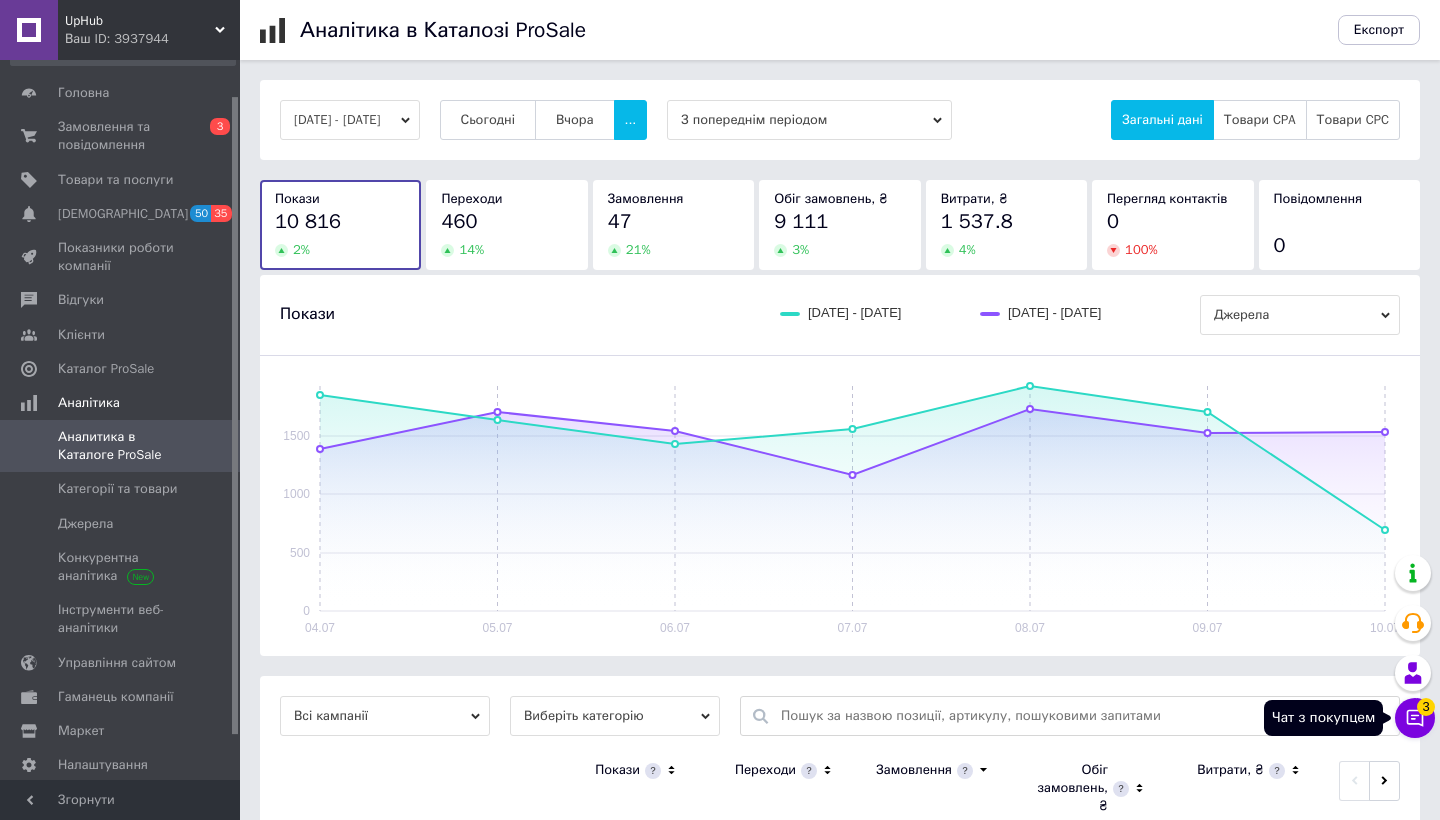 click 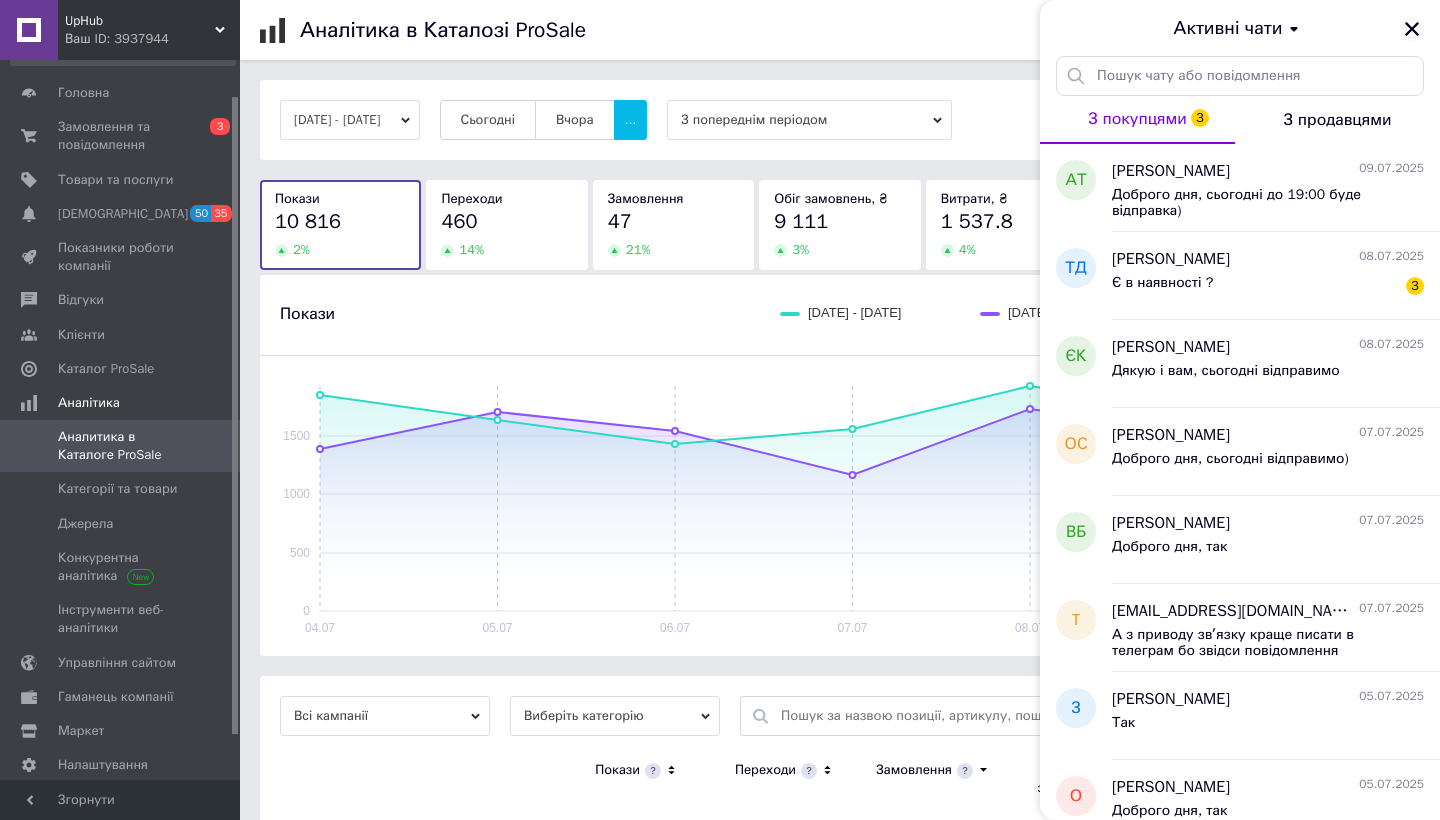 click 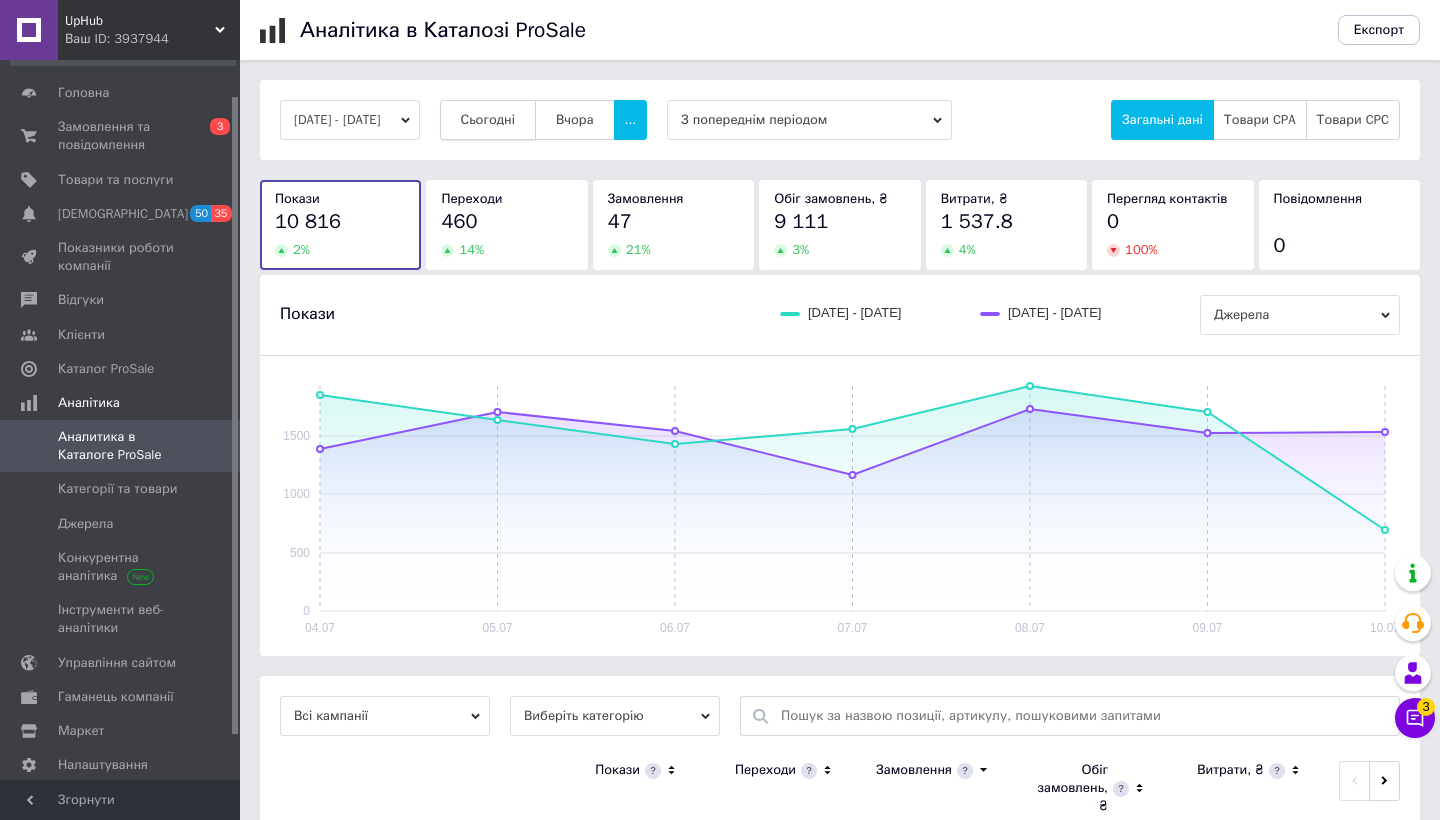 click on "Сьогодні" at bounding box center [488, 120] 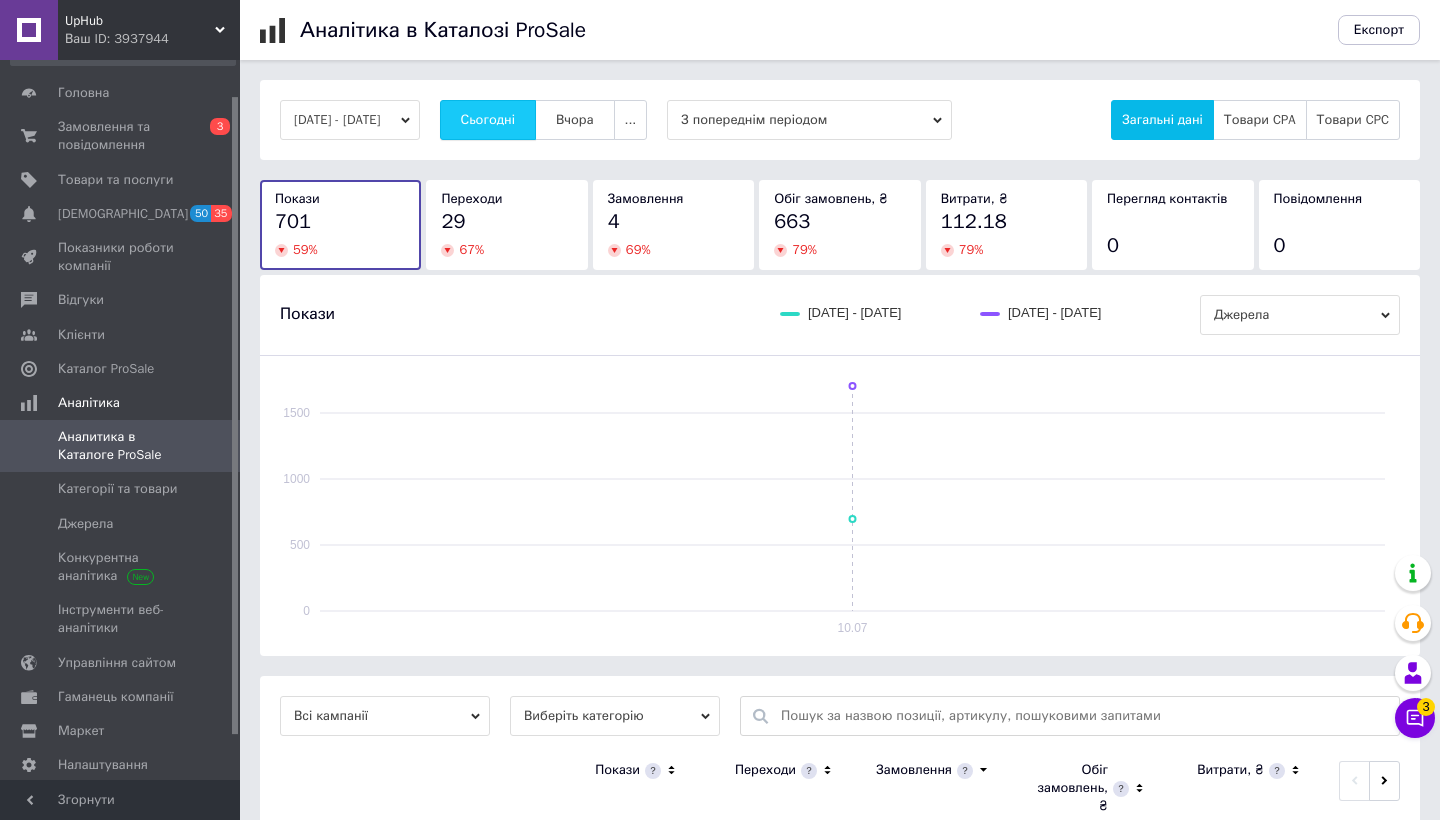 click on "Сьогодні" at bounding box center [488, 120] 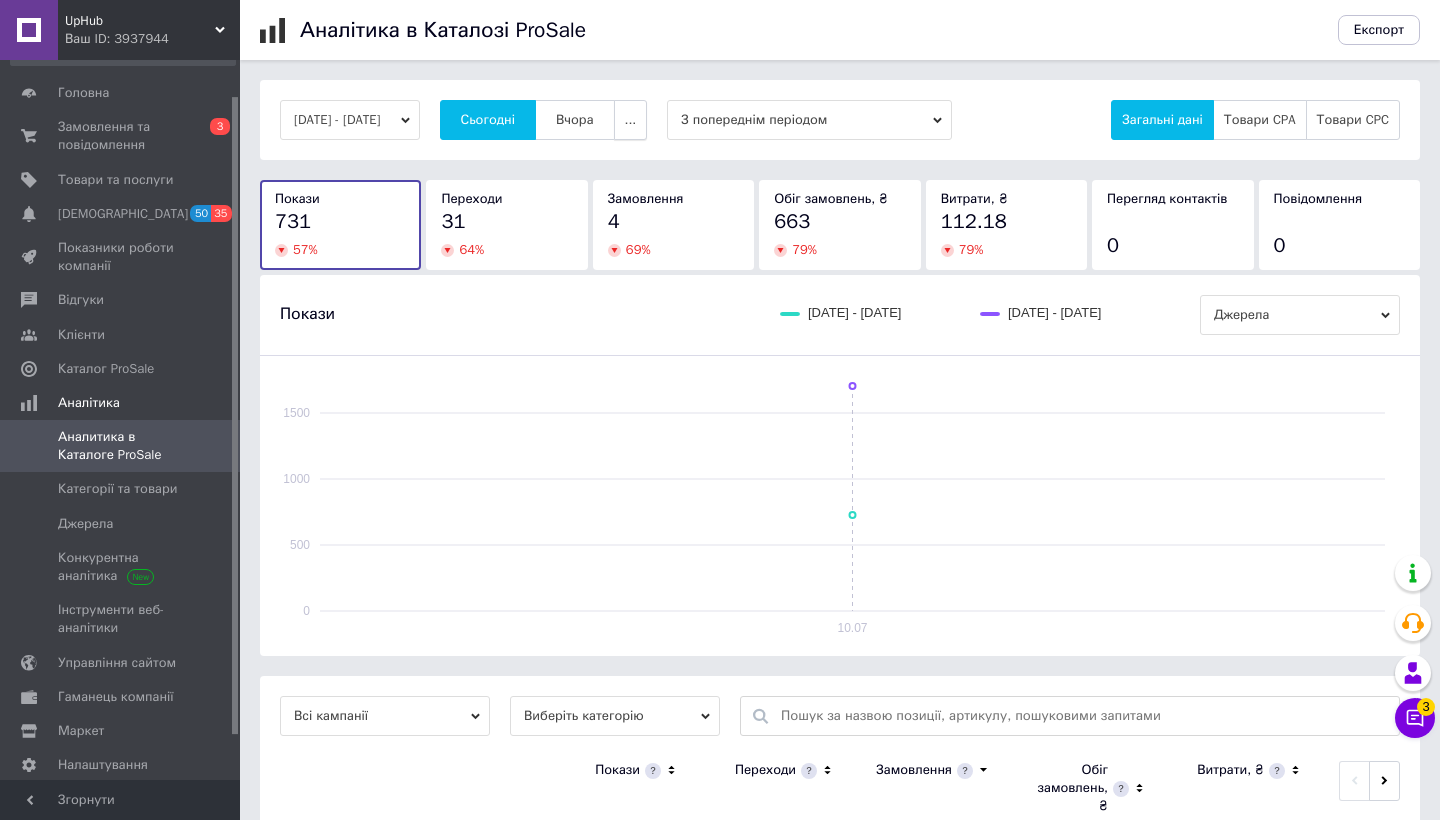 click on "..." at bounding box center [631, 120] 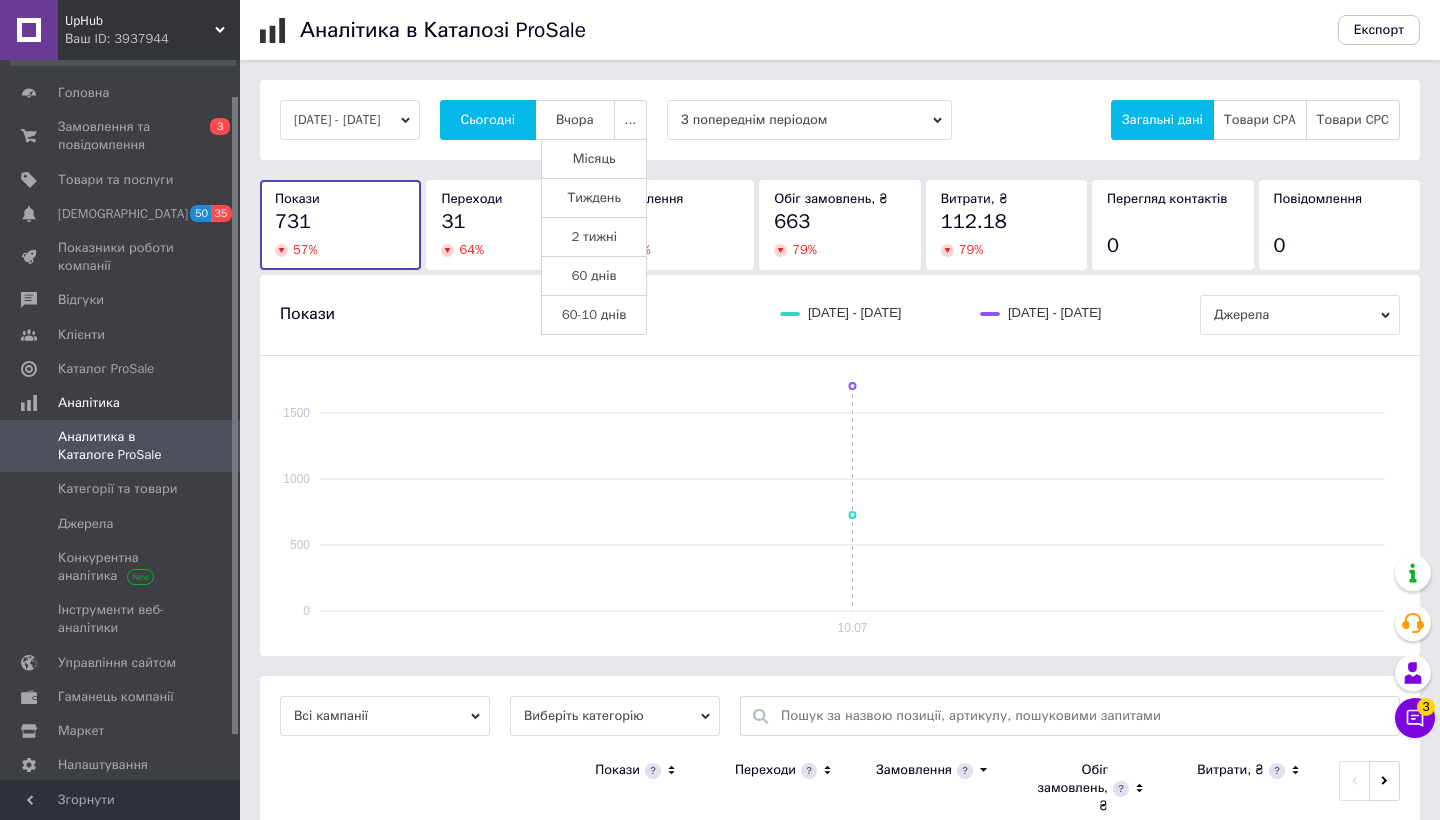 click on "60 днів" at bounding box center [594, 276] 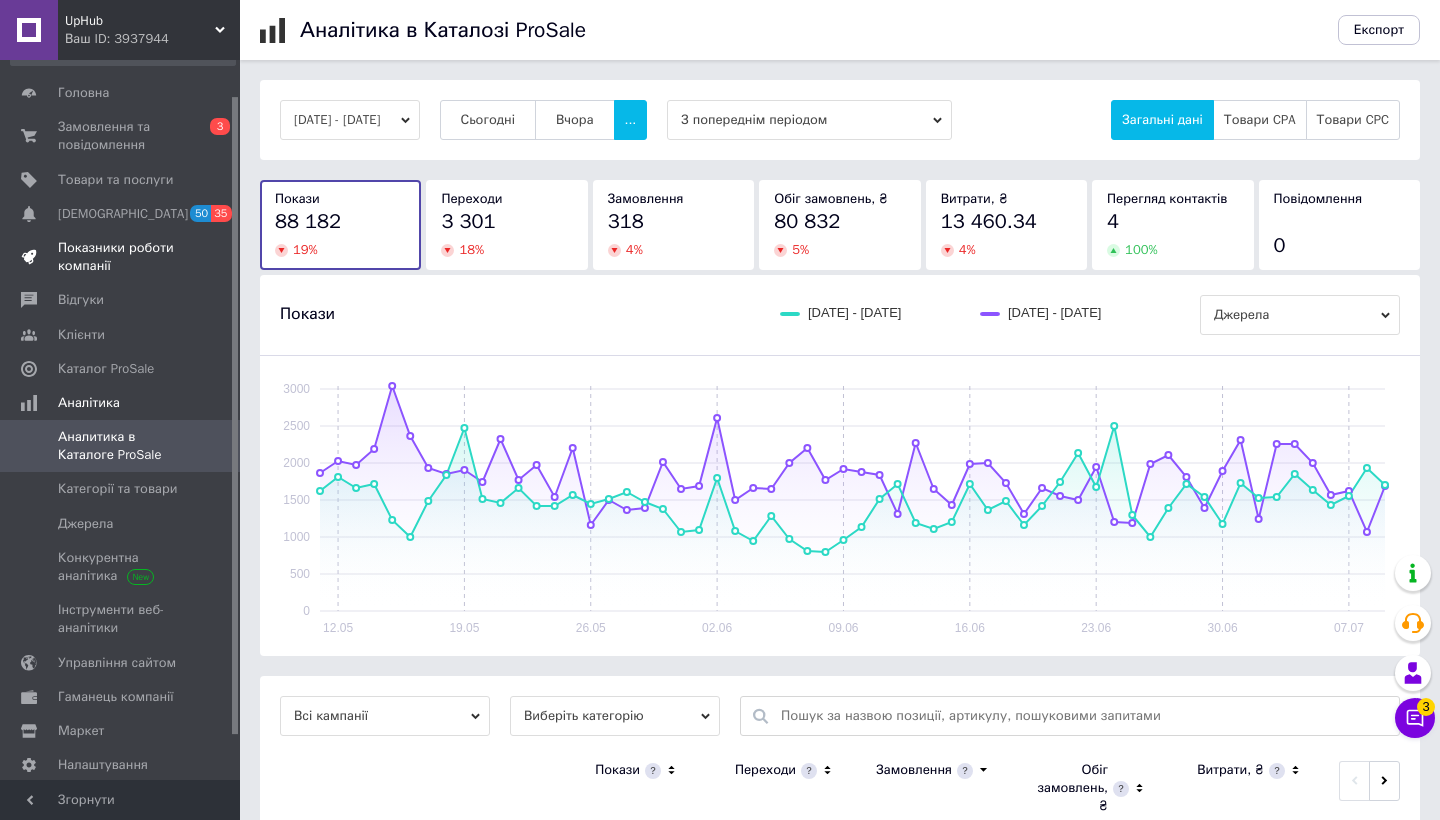 click on "Показники роботи компанії" at bounding box center [123, 257] 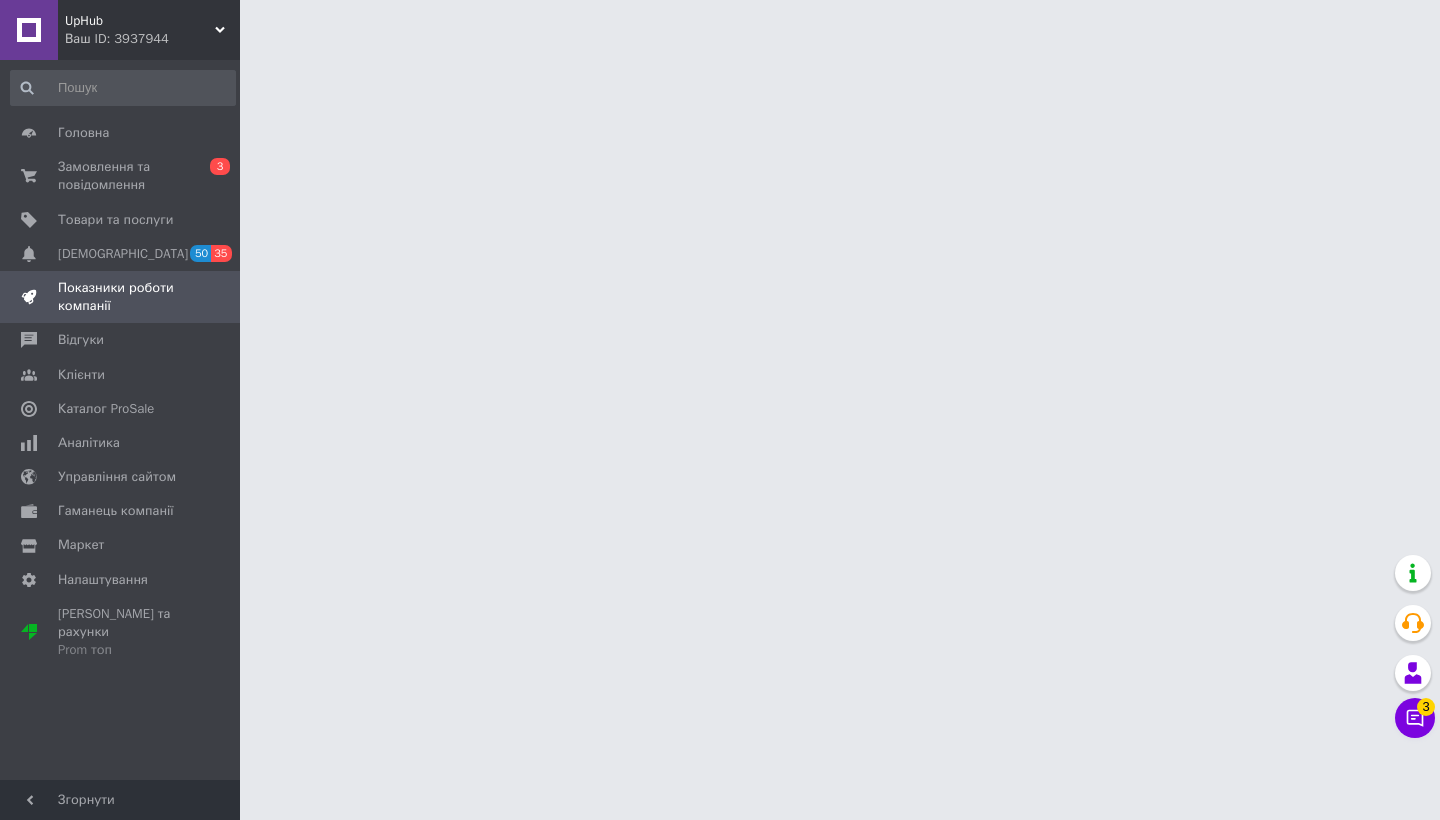 scroll, scrollTop: 0, scrollLeft: 0, axis: both 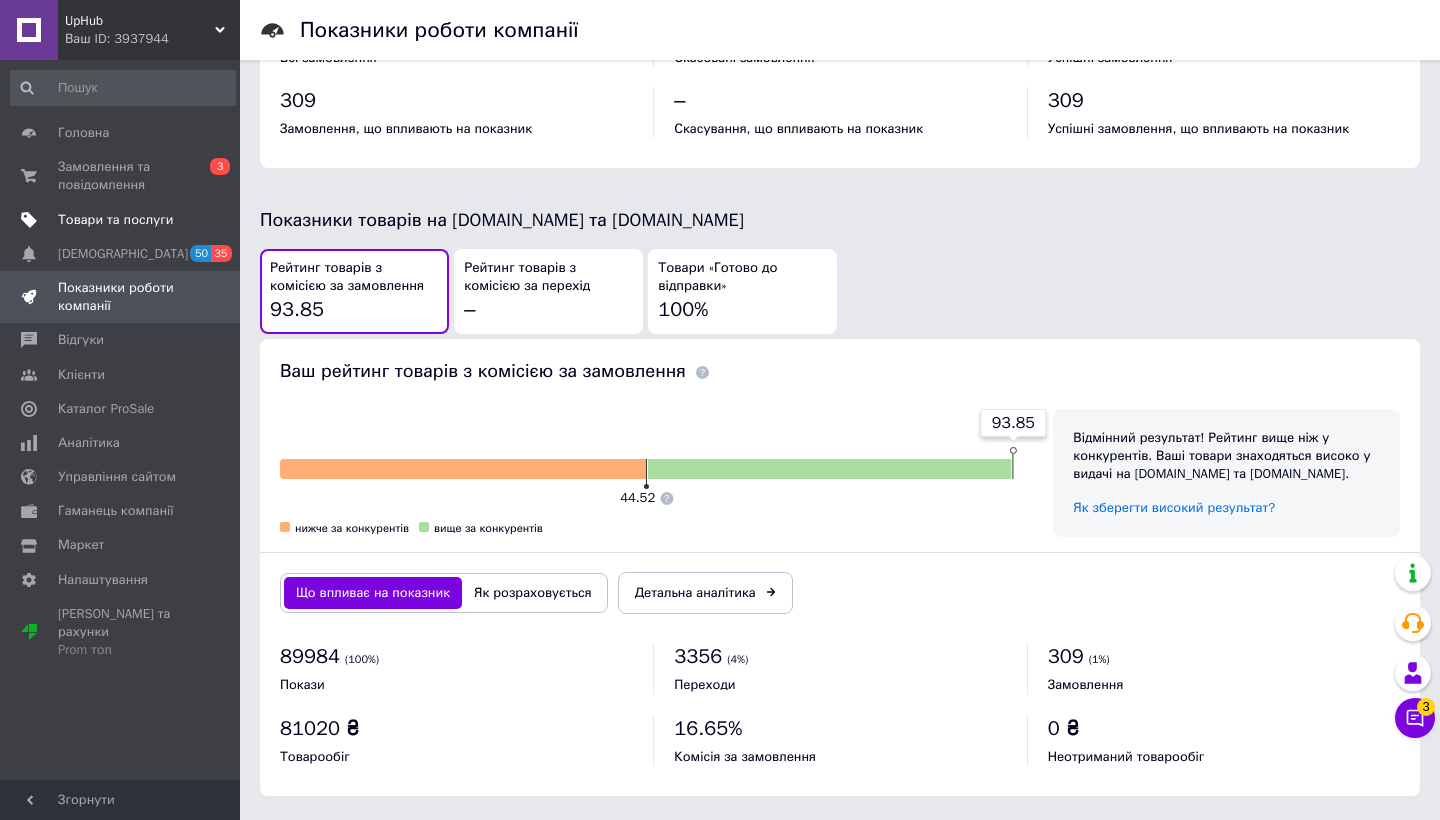 click on "Товари та послуги" at bounding box center (115, 220) 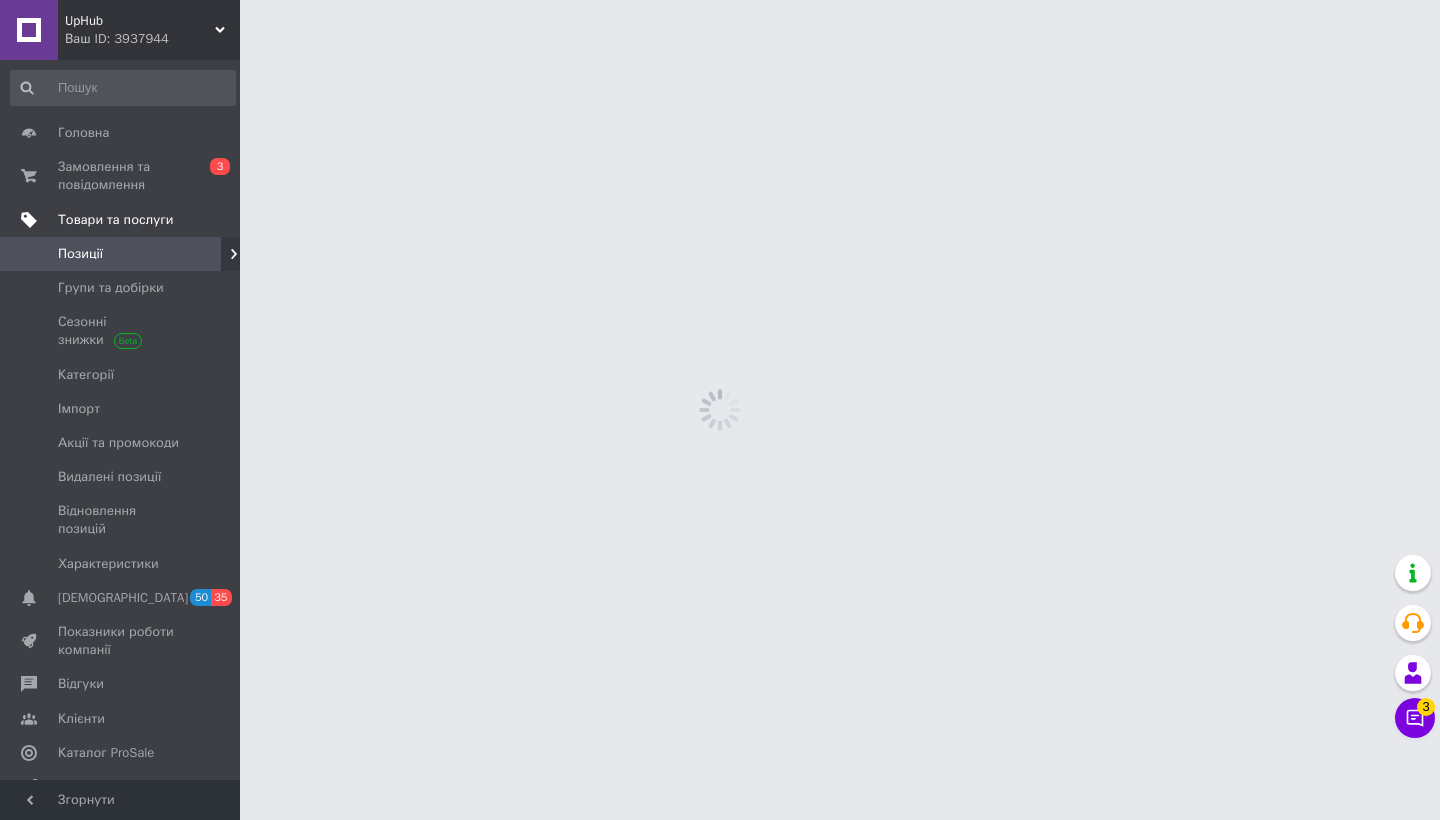 scroll, scrollTop: 0, scrollLeft: 0, axis: both 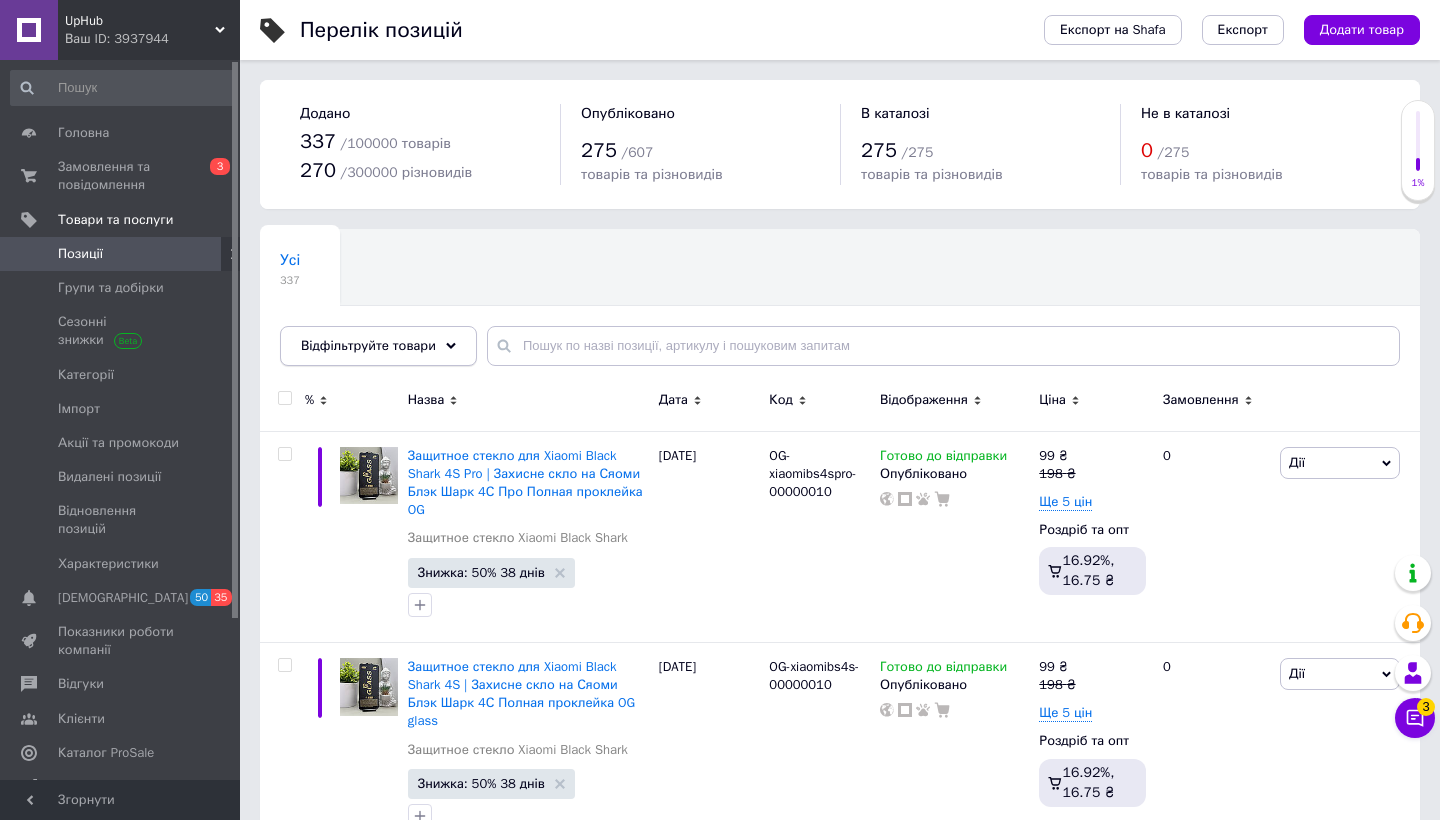 click on "Відфільтруйте товари" at bounding box center [378, 346] 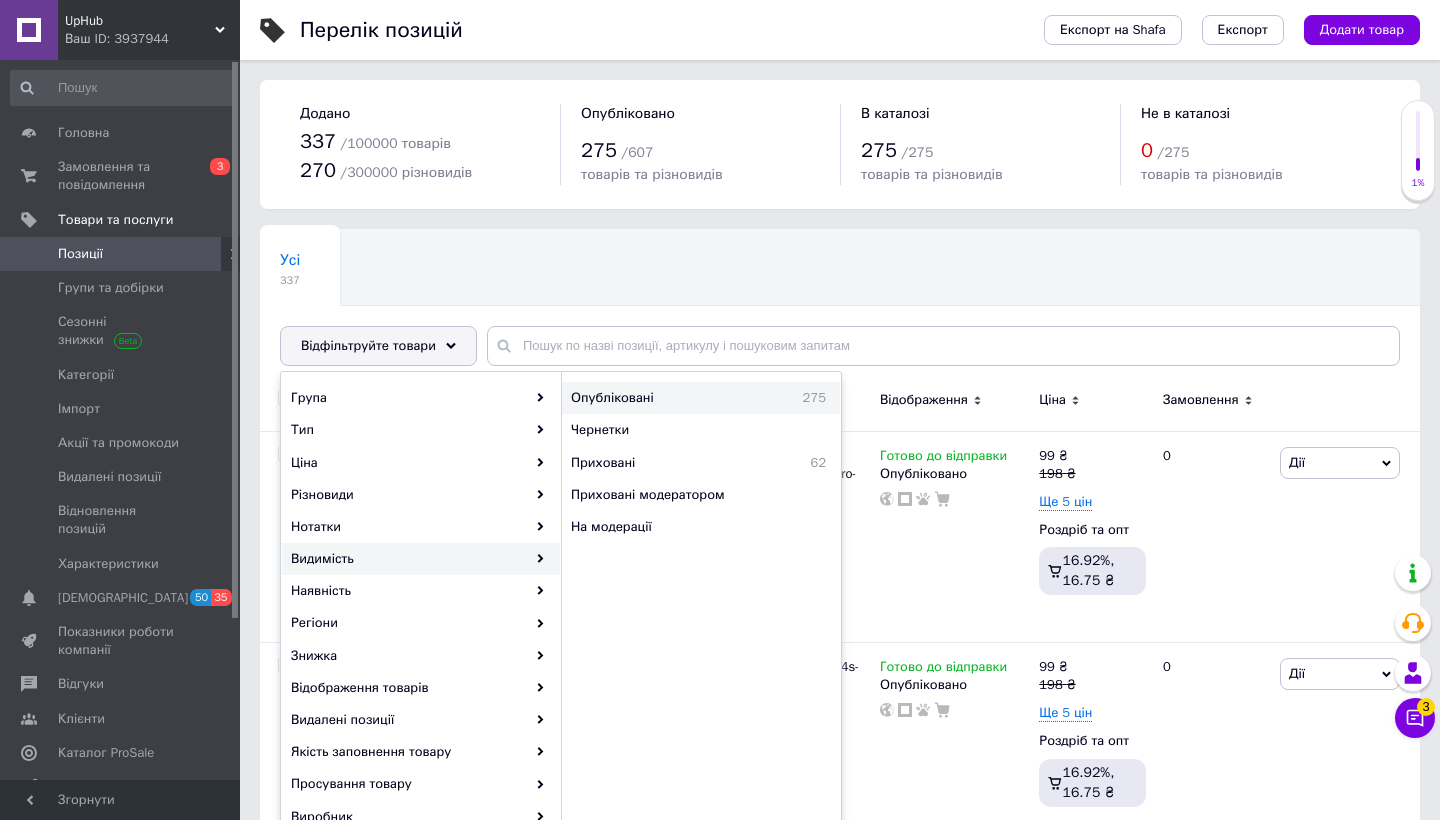 click on "Опубліковані  275" at bounding box center (701, 398) 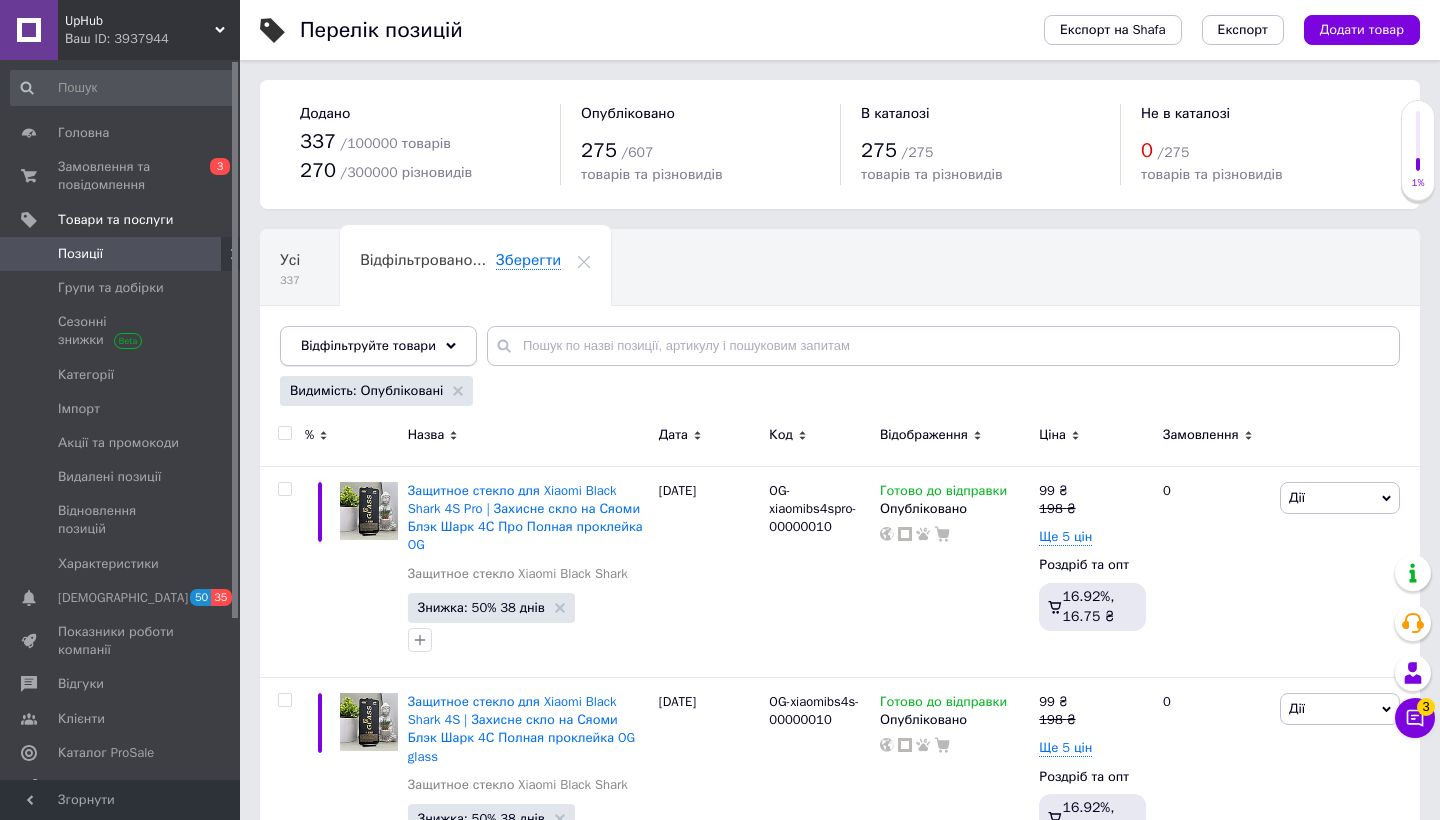 click on "Відфільтруйте товари" at bounding box center (378, 346) 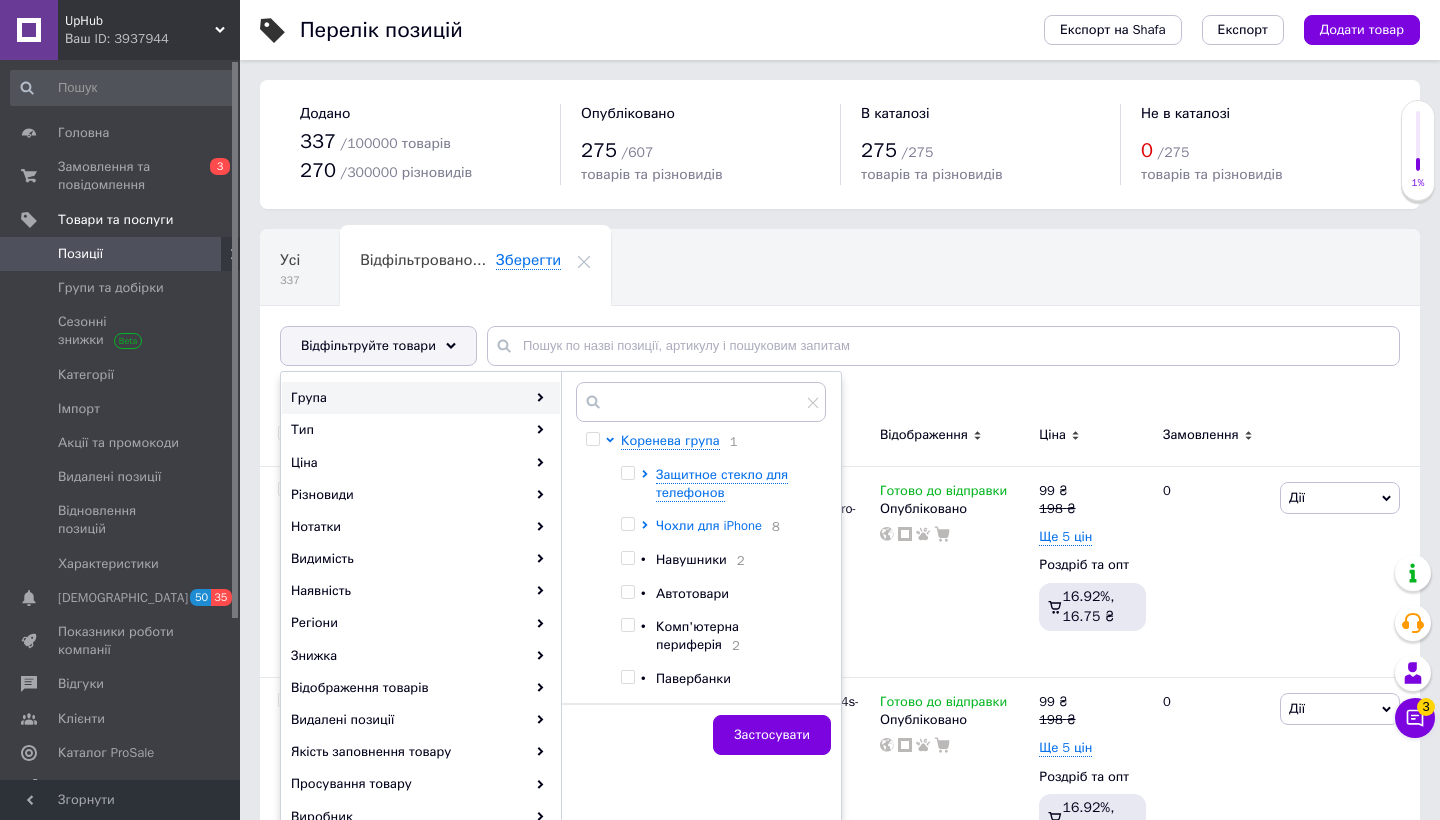 click 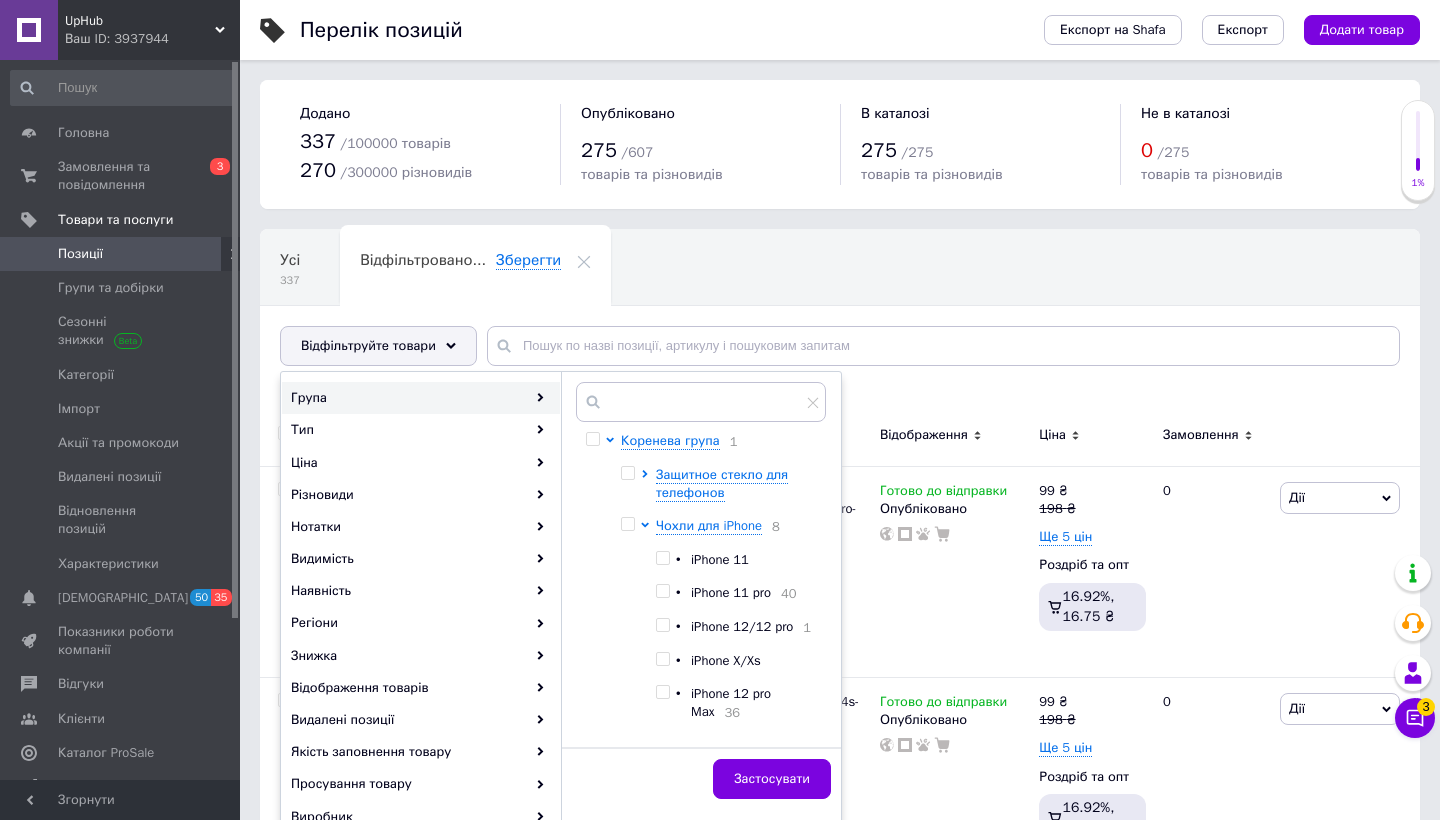 click at bounding box center (627, 524) 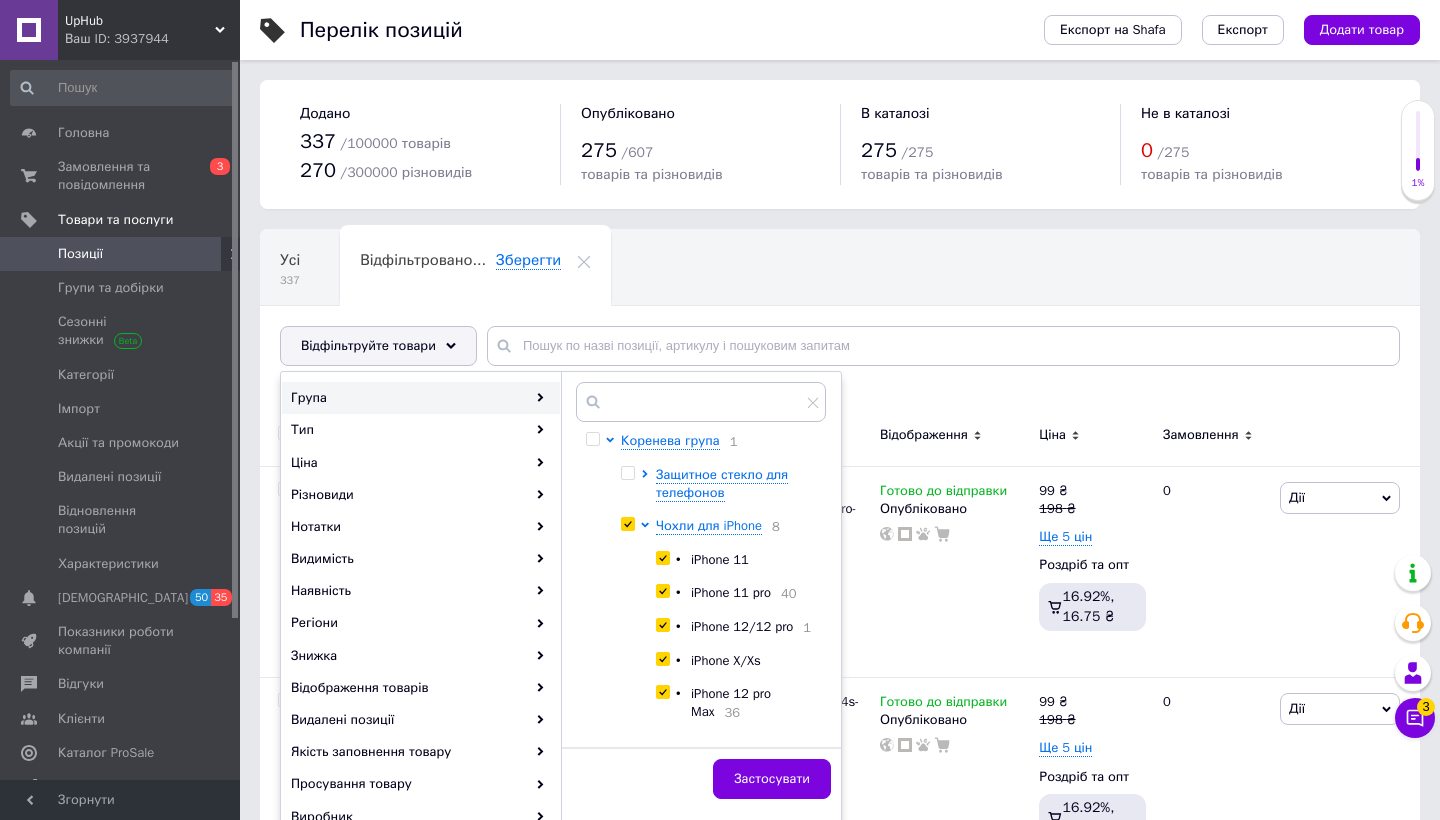 checkbox on "true" 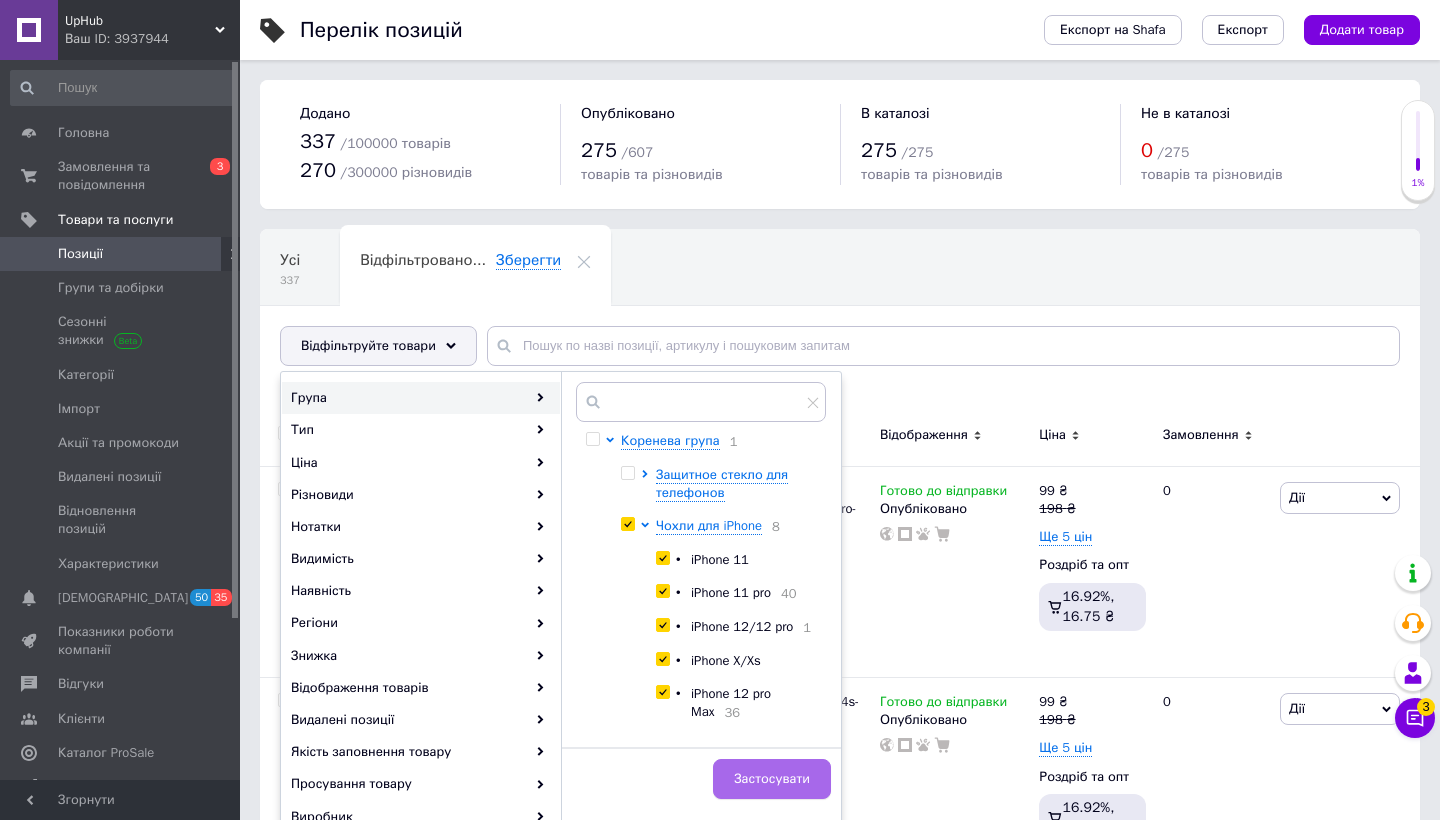 click on "Застосувати" at bounding box center (772, 779) 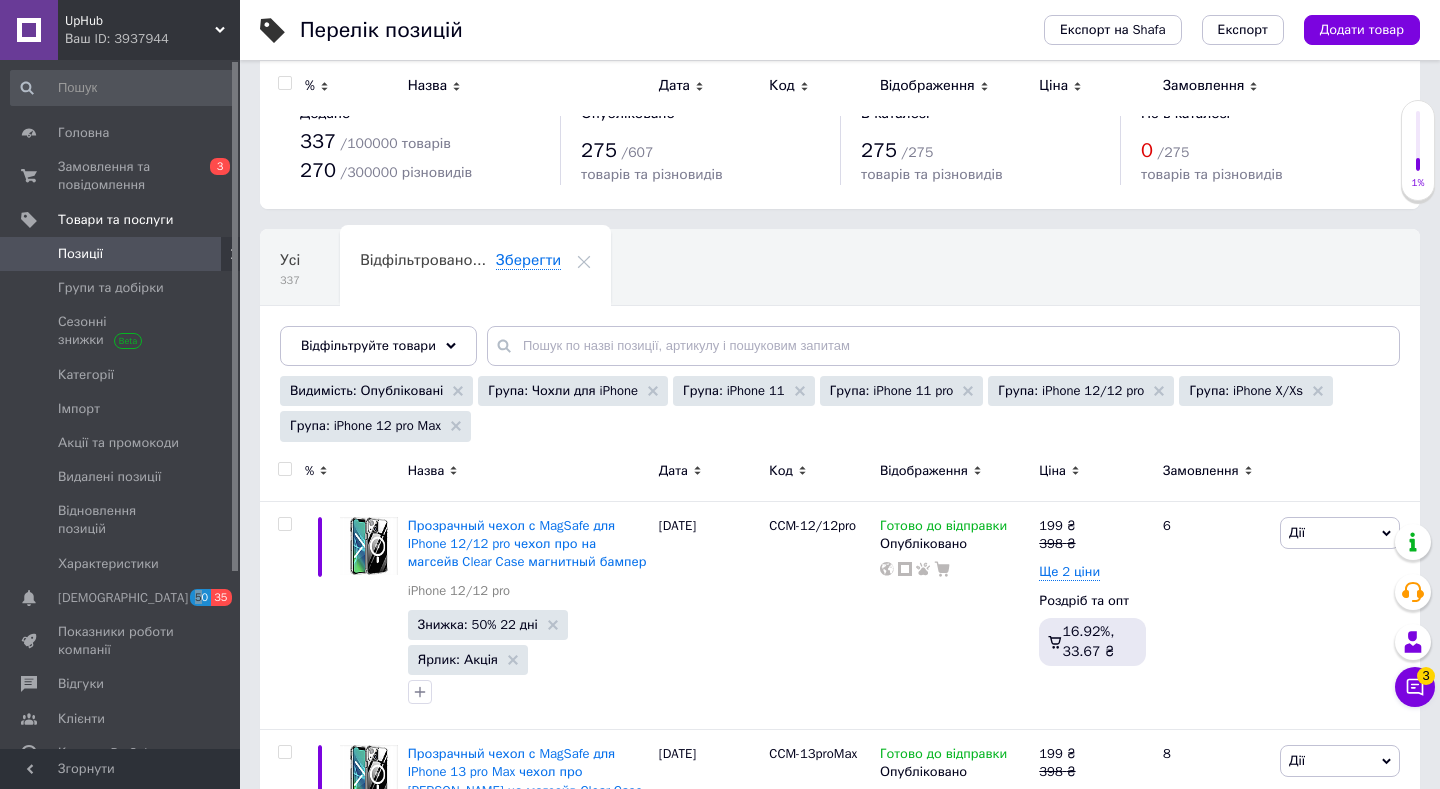 scroll, scrollTop: 0, scrollLeft: 0, axis: both 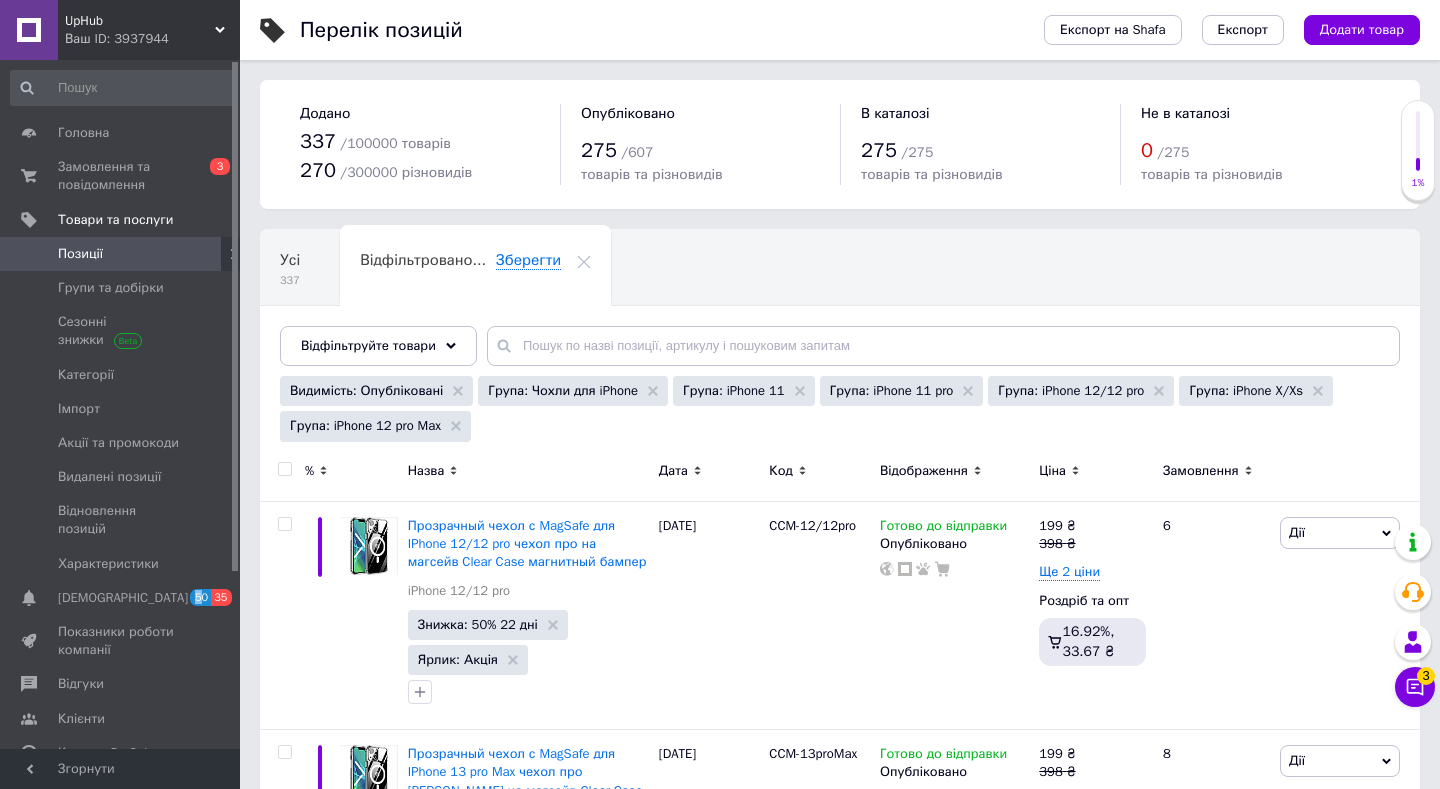 click on "Усі 337 Ok Відфільтровано...  Зберегти" at bounding box center [840, 307] 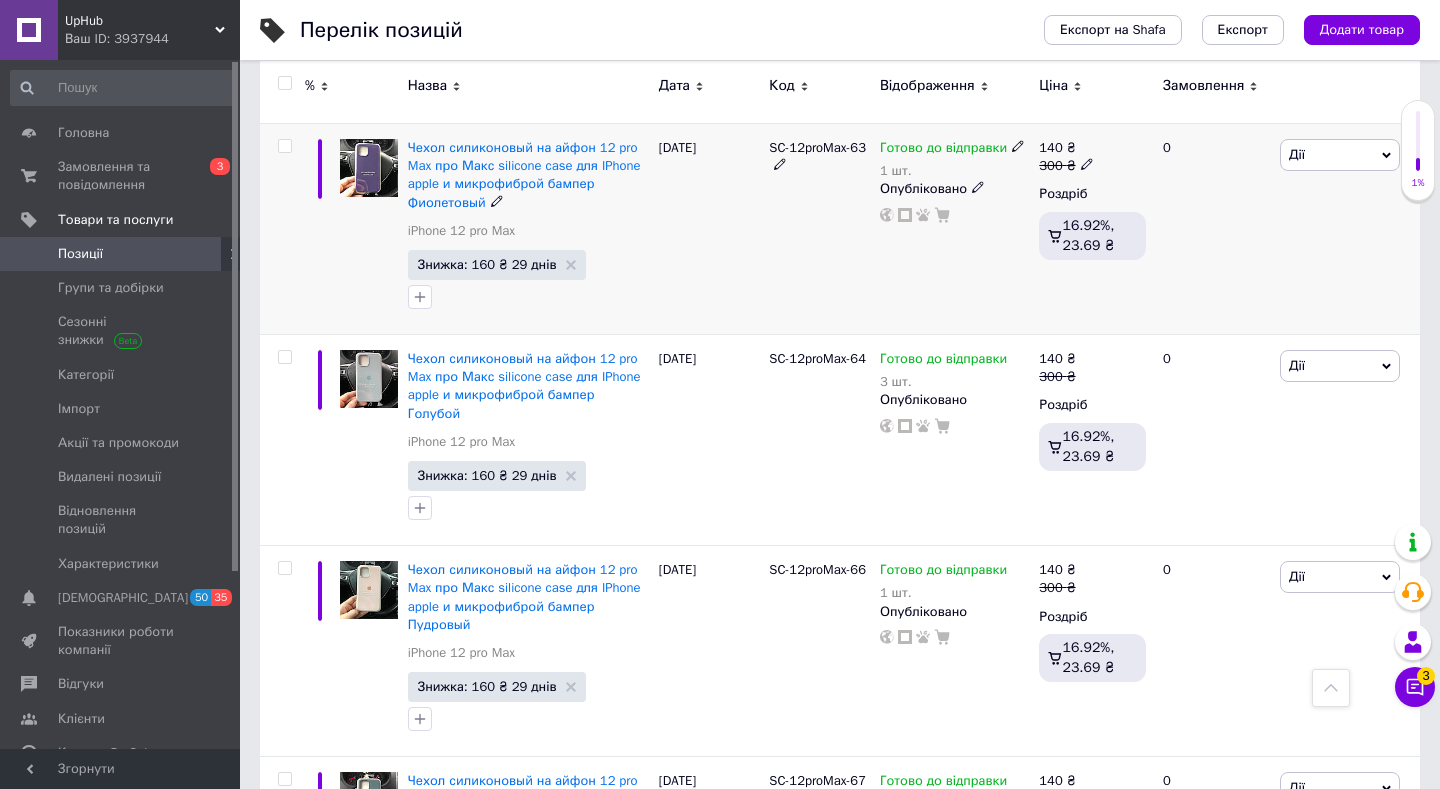 scroll, scrollTop: 17569, scrollLeft: 0, axis: vertical 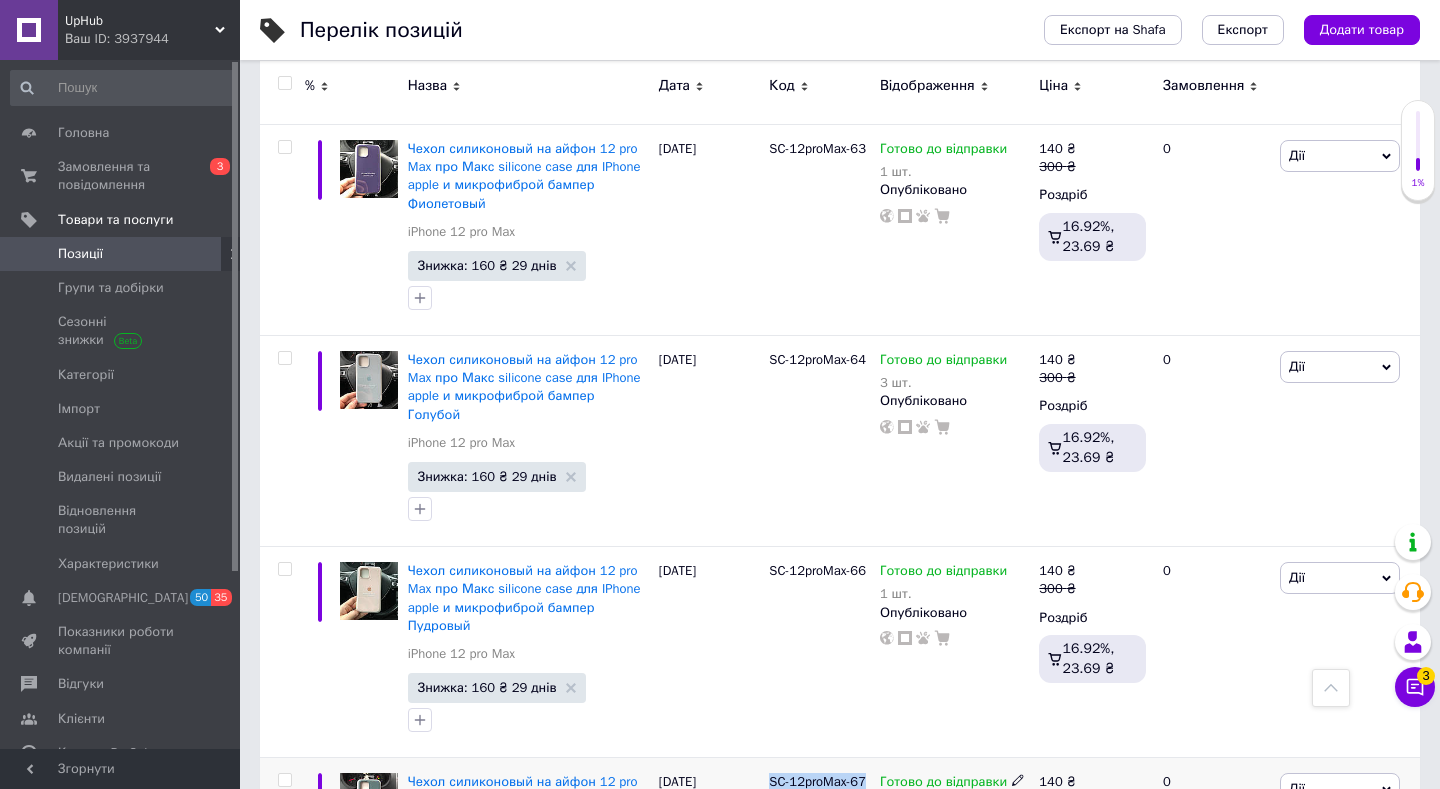 drag, startPoint x: 766, startPoint y: 521, endPoint x: 784, endPoint y: 540, distance: 26.172504 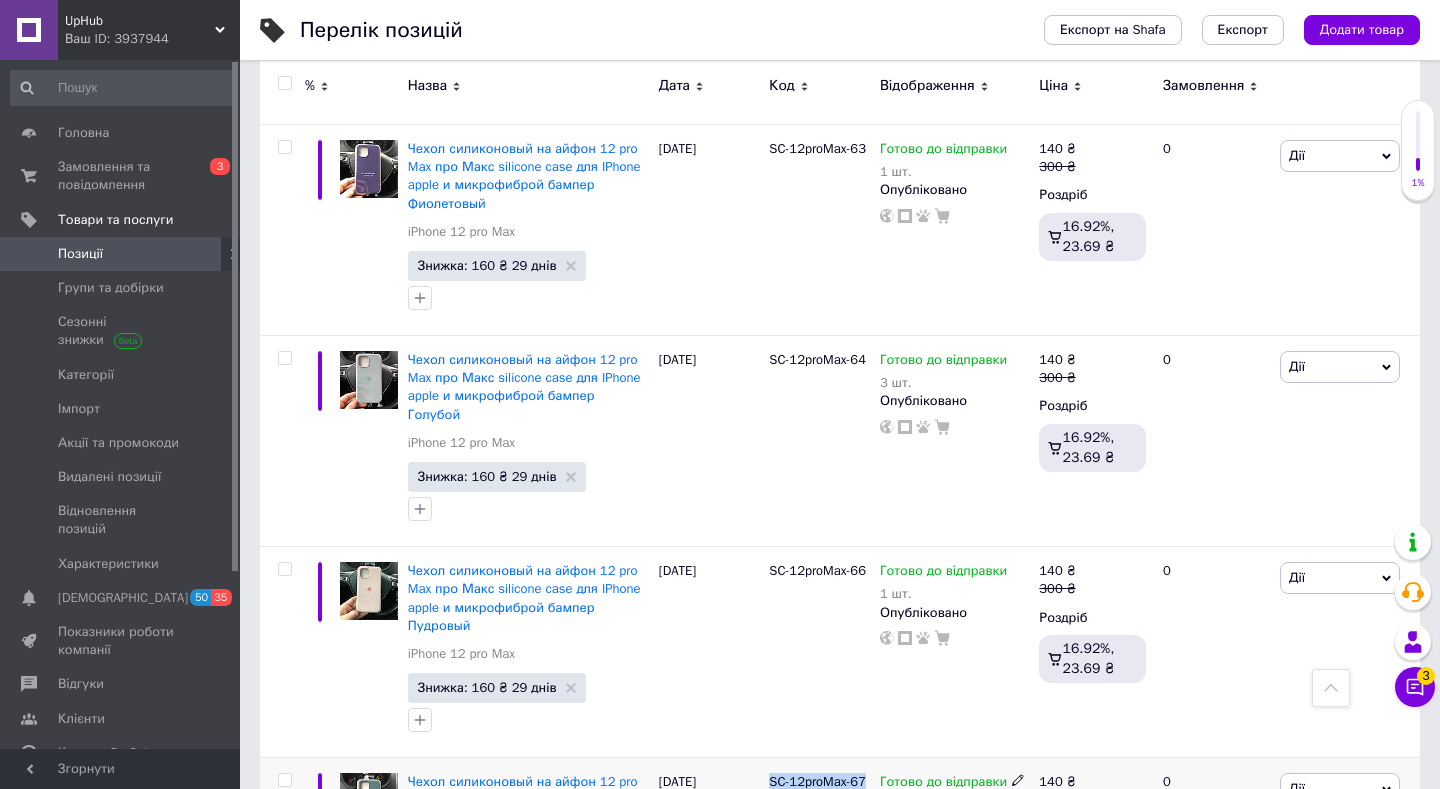 click on "SC-12proMax-67" at bounding box center (819, 863) 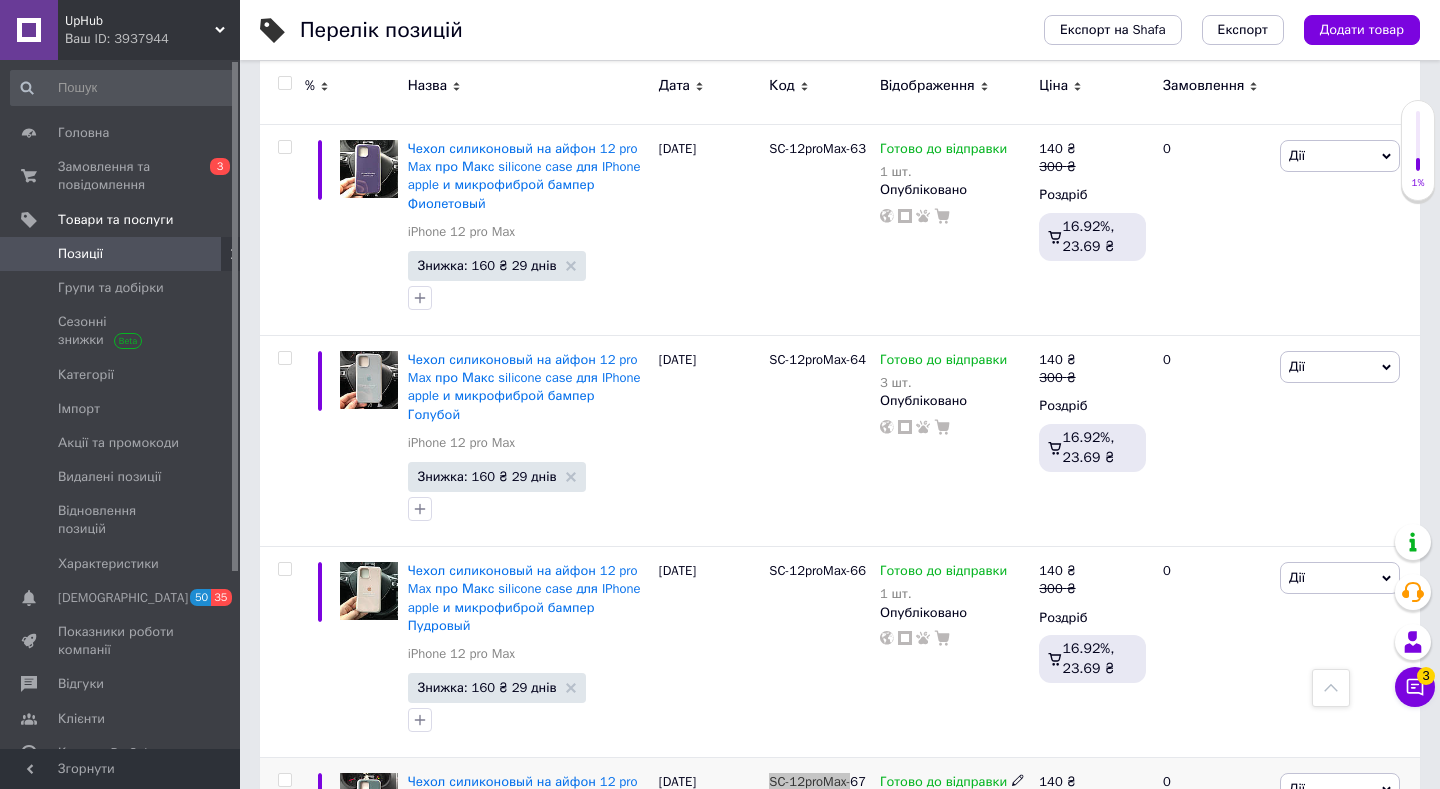 scroll, scrollTop: 584, scrollLeft: 0, axis: vertical 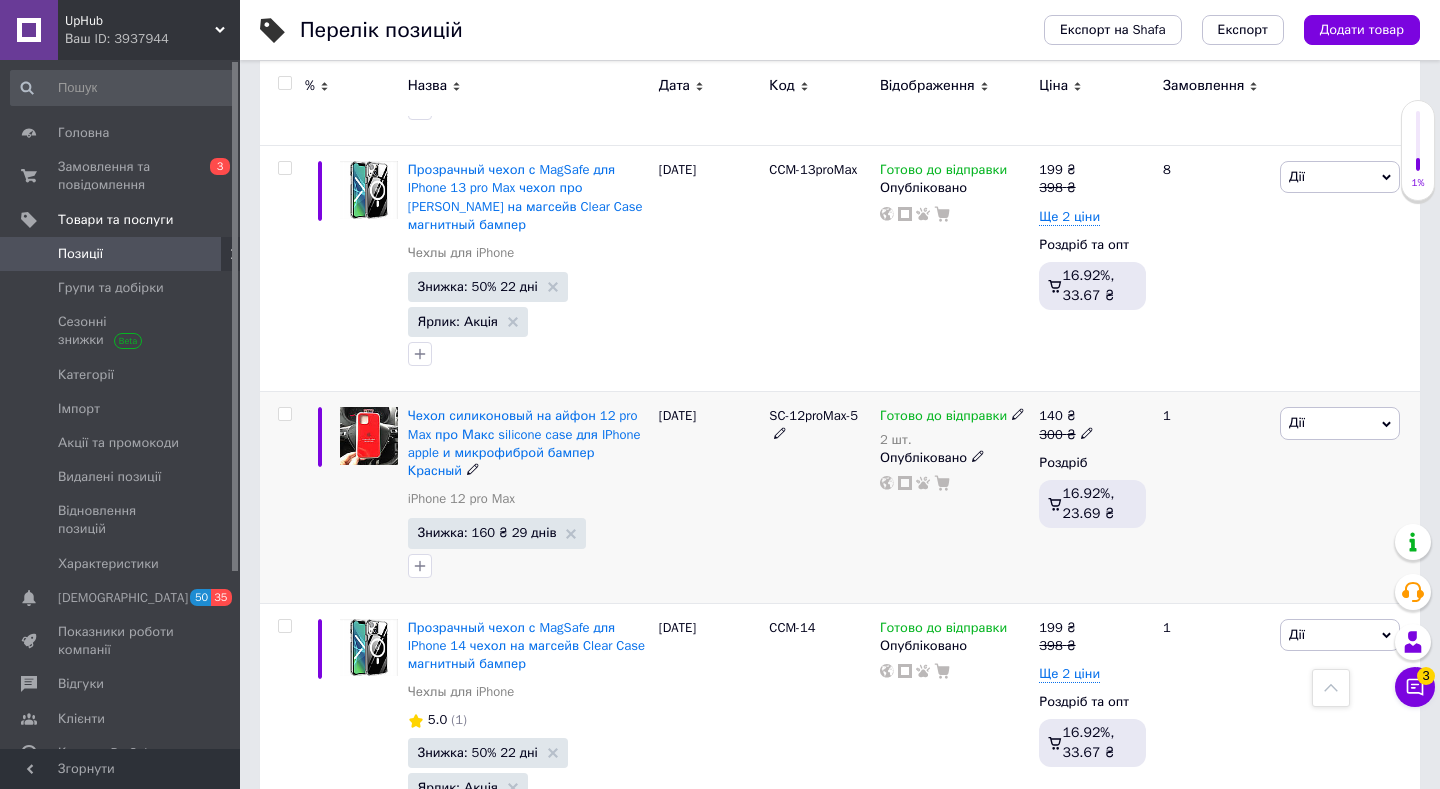 click at bounding box center [282, 497] 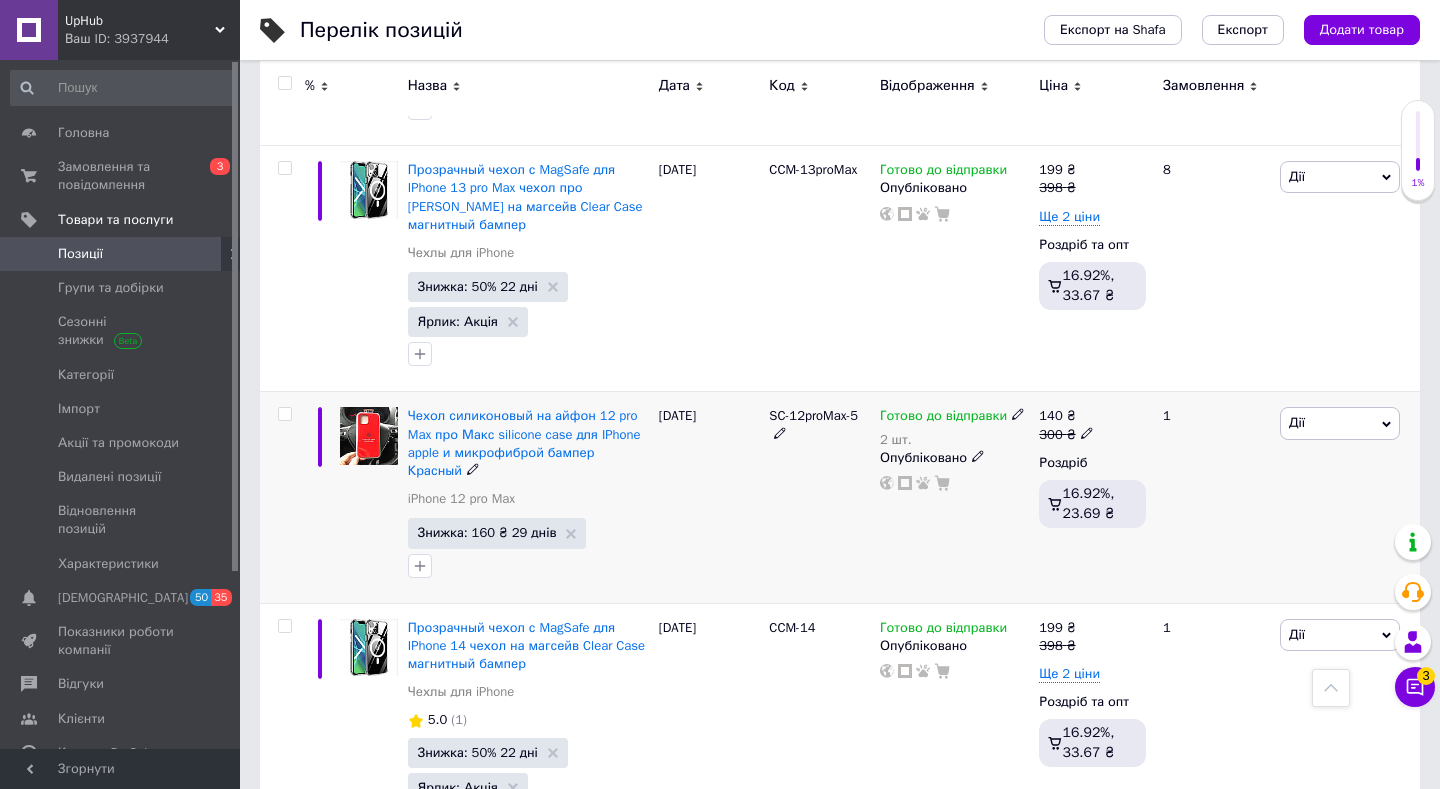 click 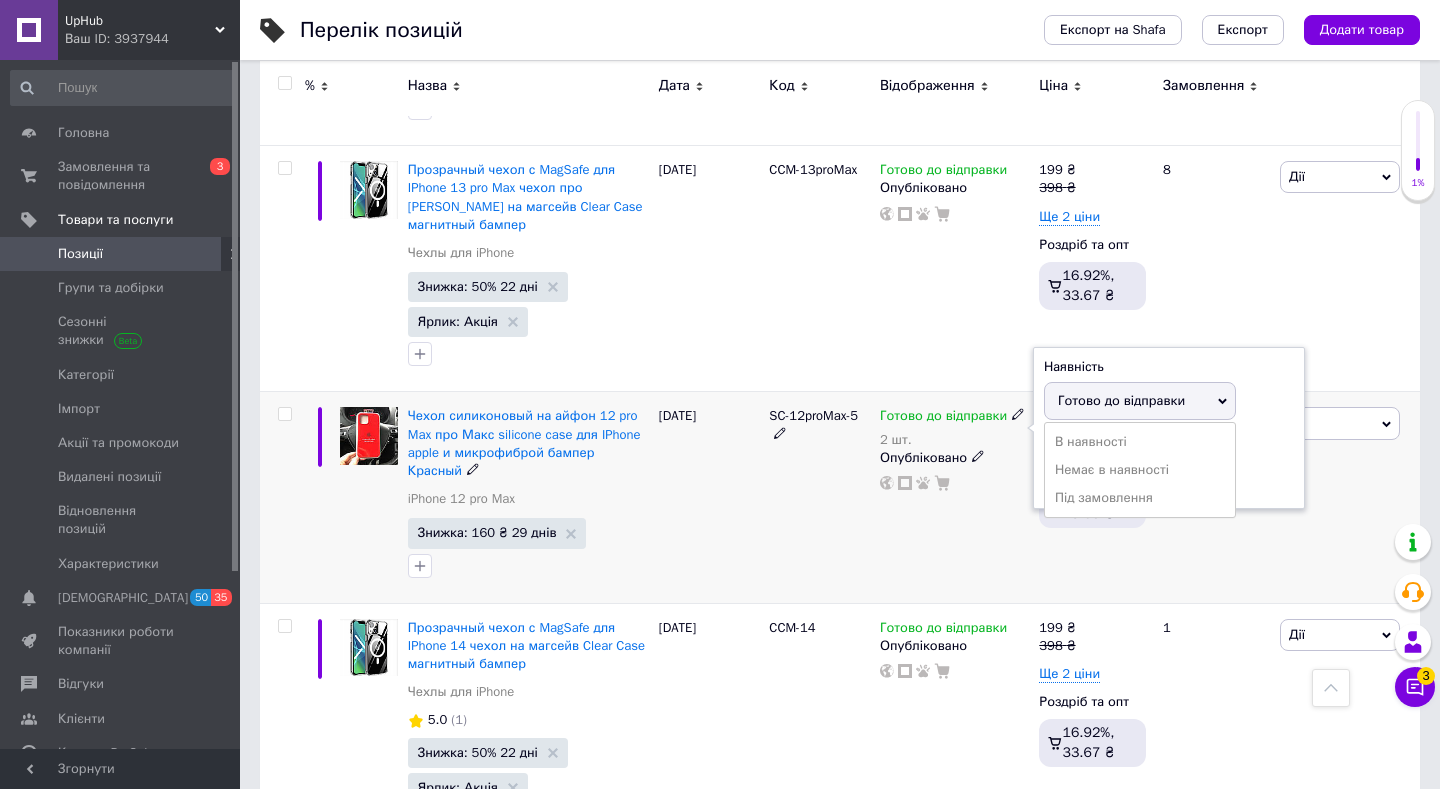 click on "Наявність" at bounding box center (1169, 367) 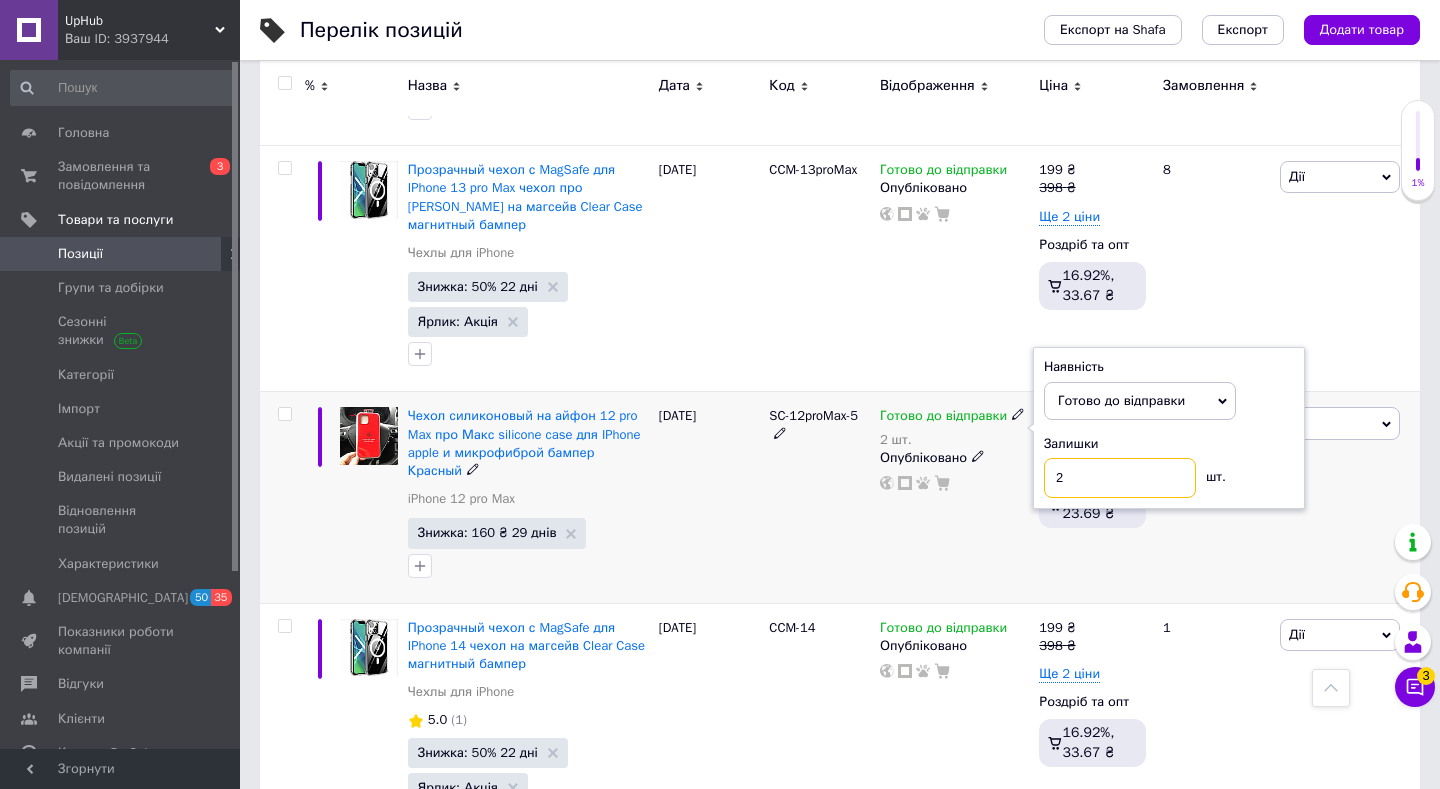 click on "2" at bounding box center (1120, 478) 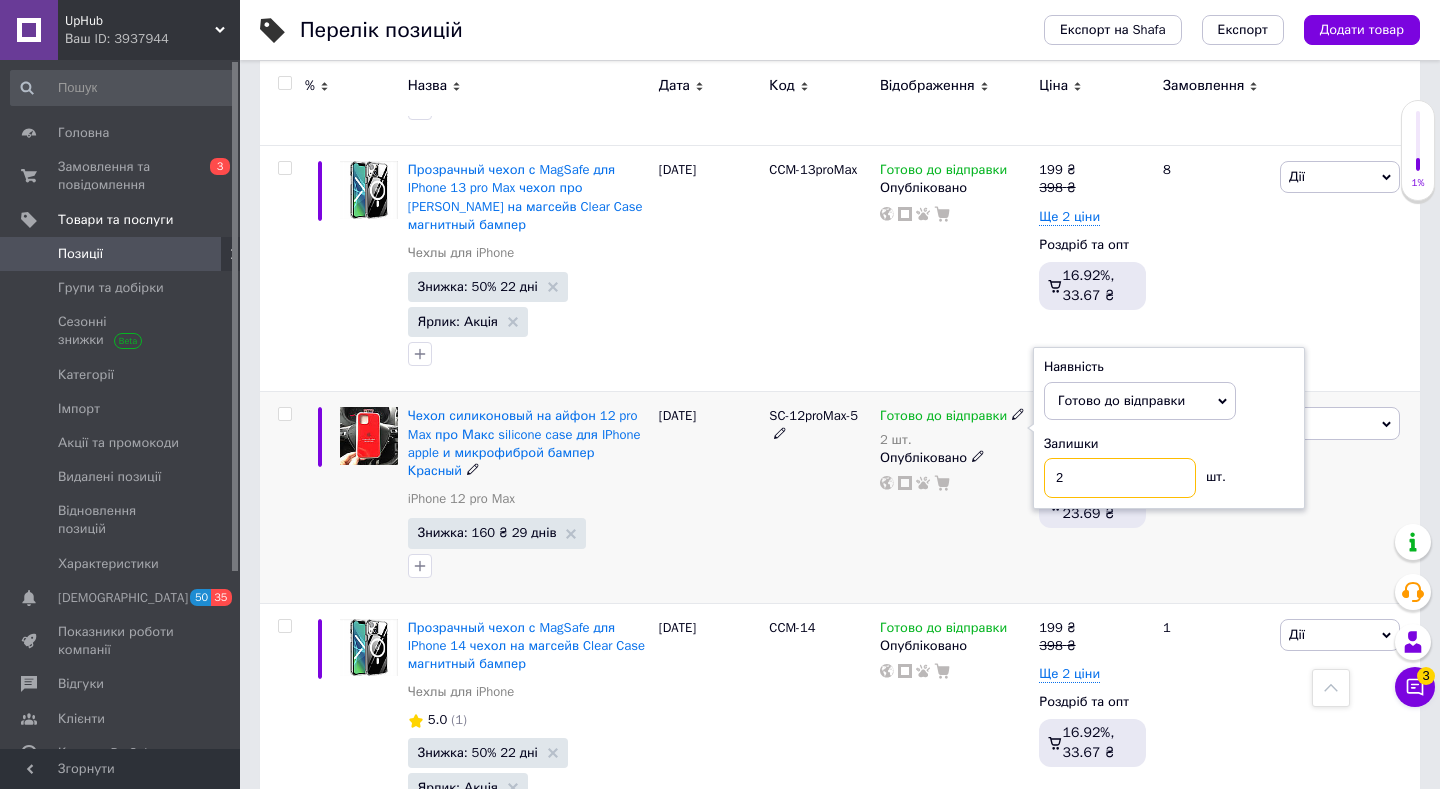 type on "3" 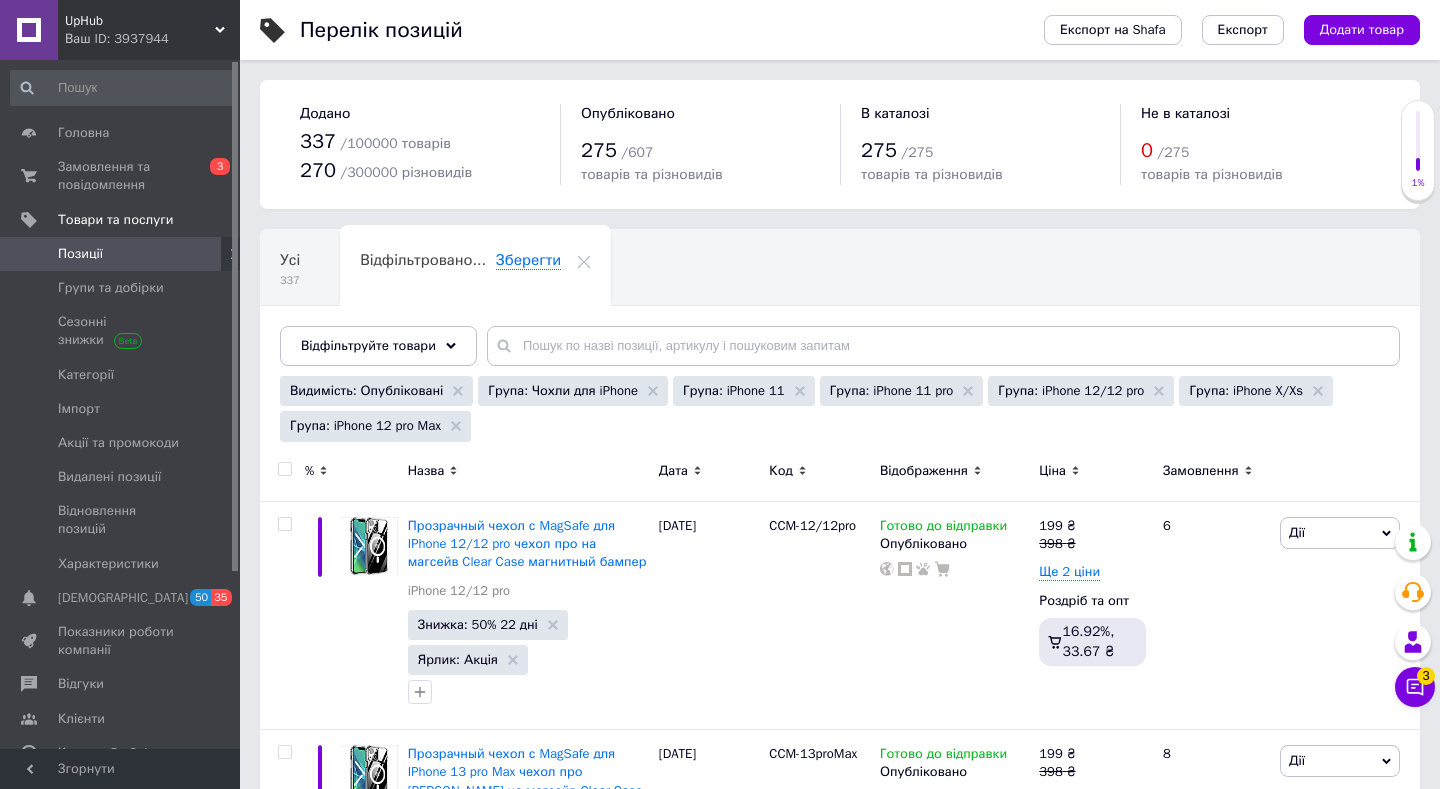 scroll, scrollTop: 0, scrollLeft: 0, axis: both 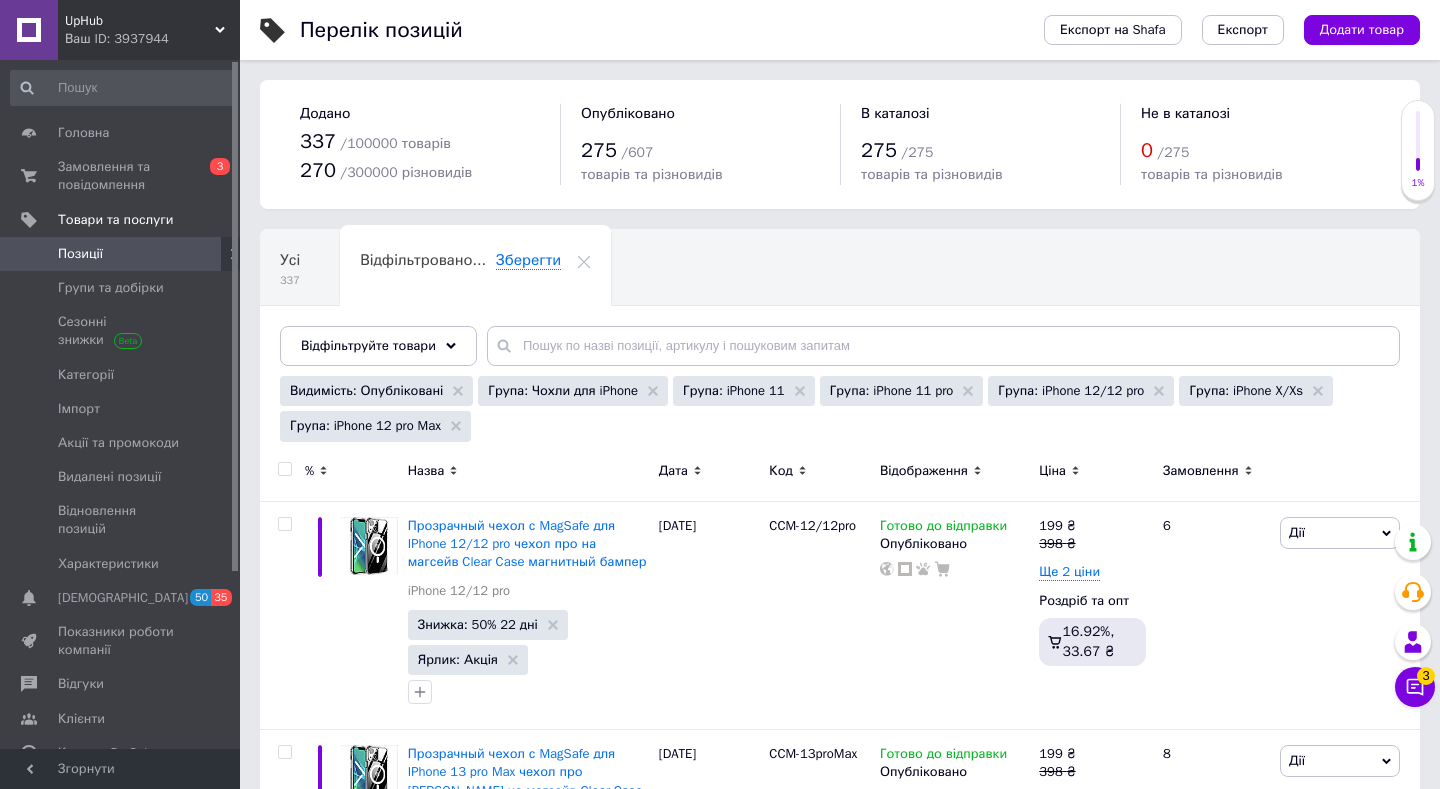 click at bounding box center [284, 469] 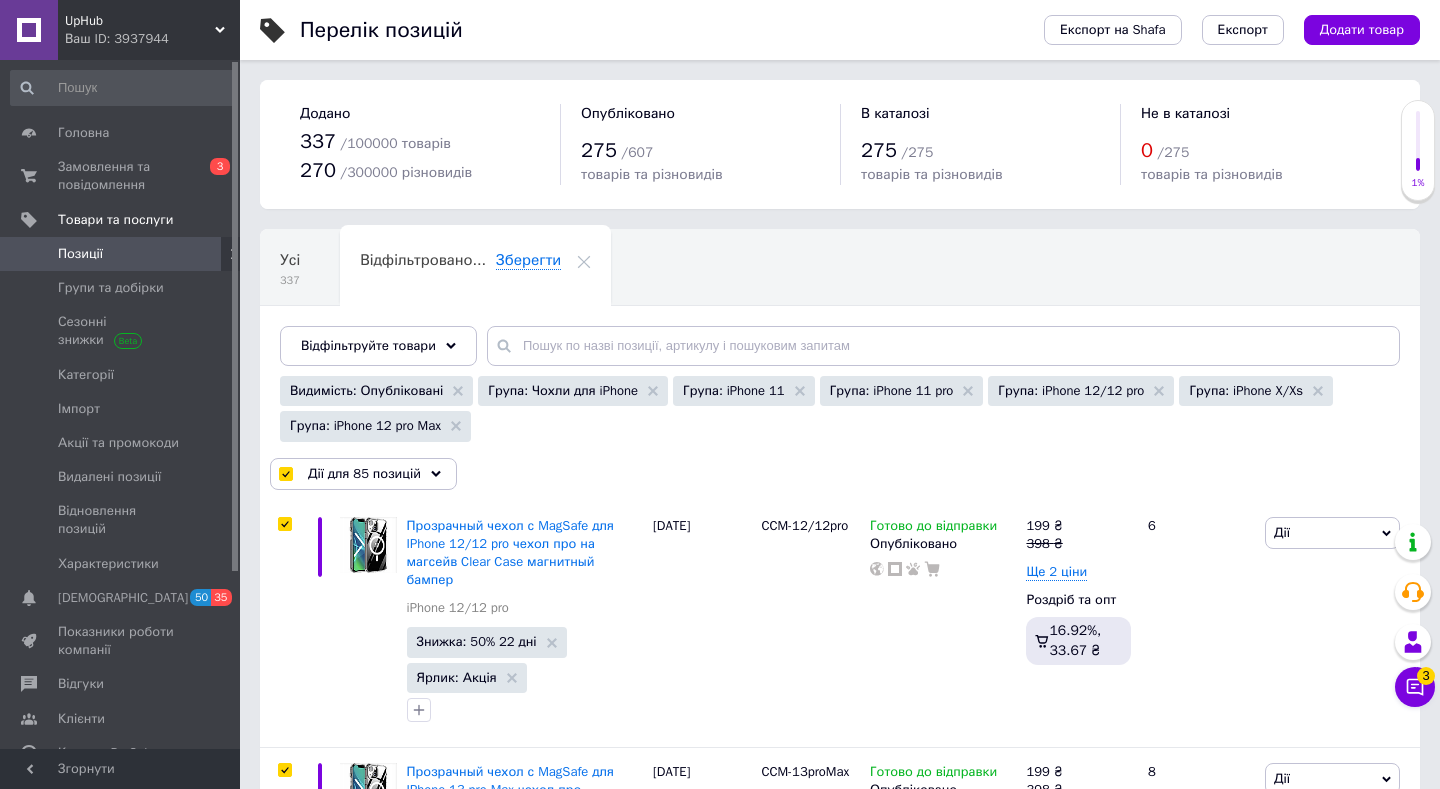checkbox on "true" 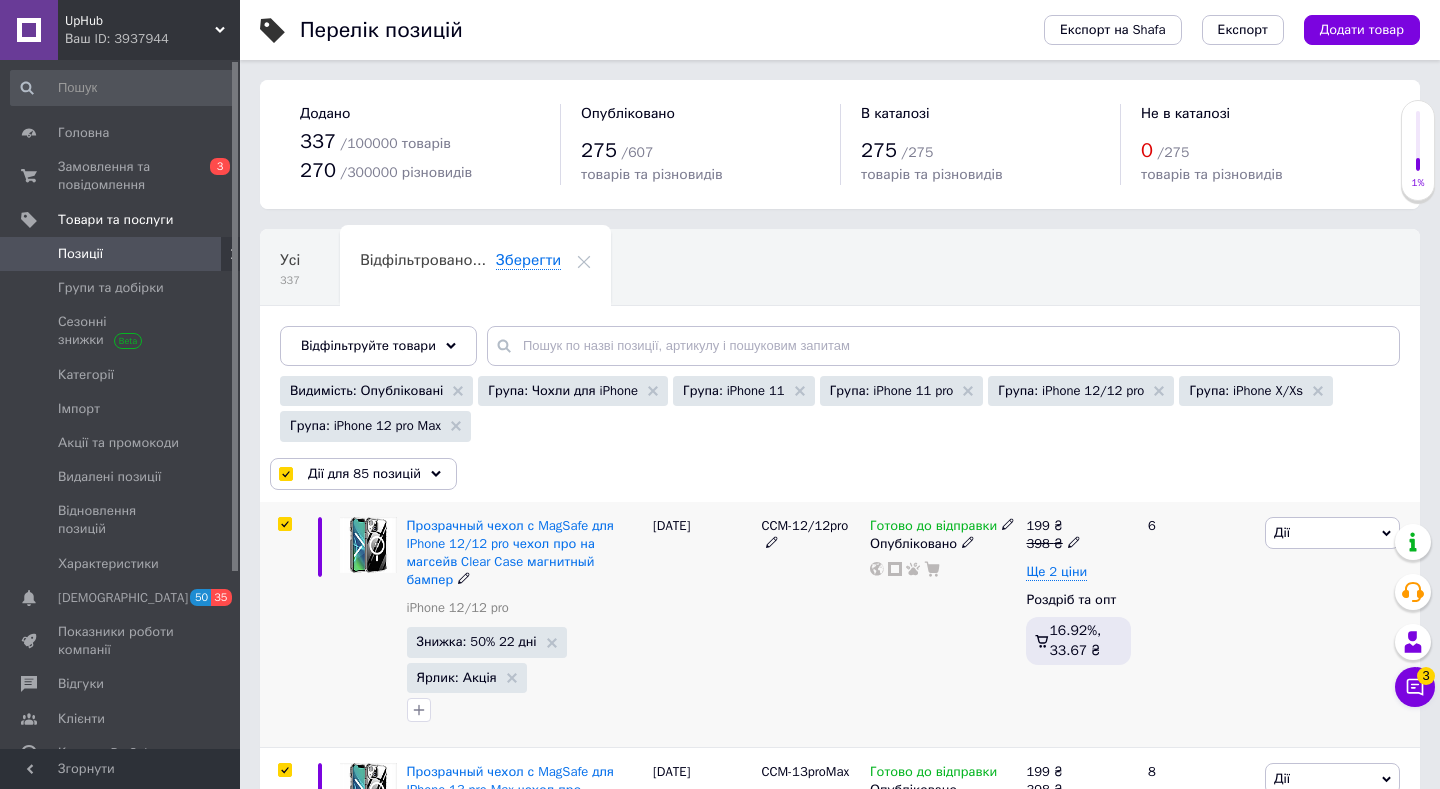 click at bounding box center (284, 524) 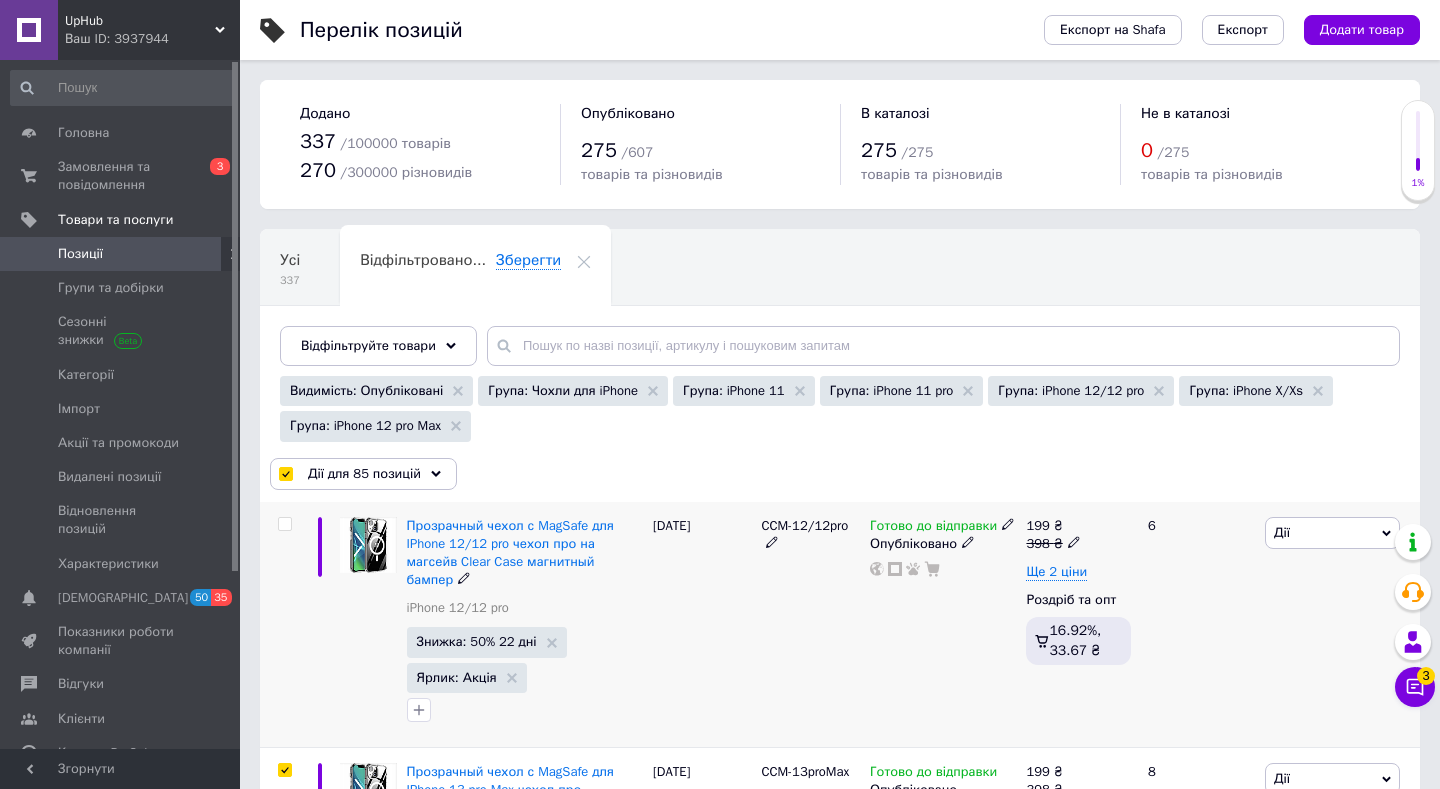 checkbox on "false" 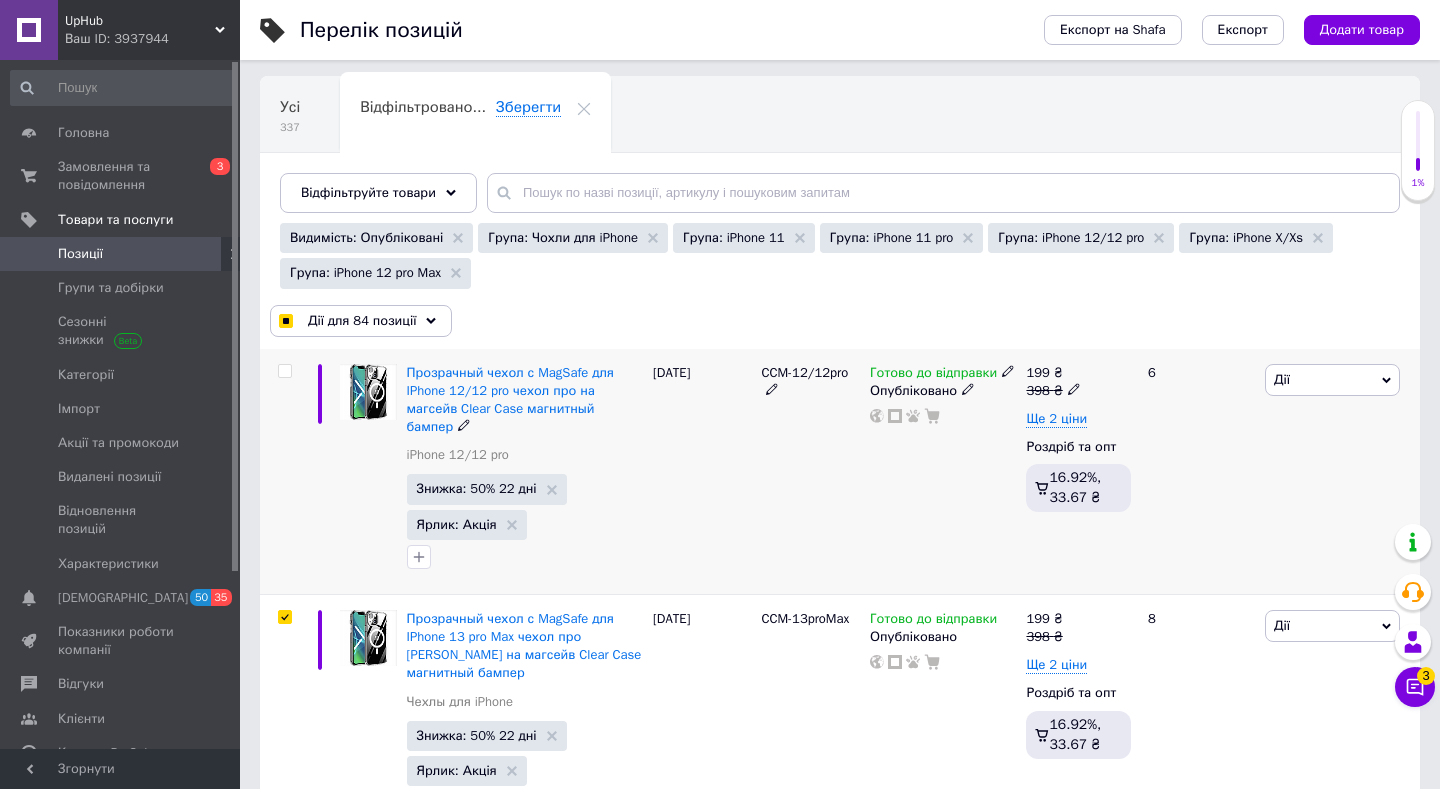 scroll, scrollTop: 332, scrollLeft: 0, axis: vertical 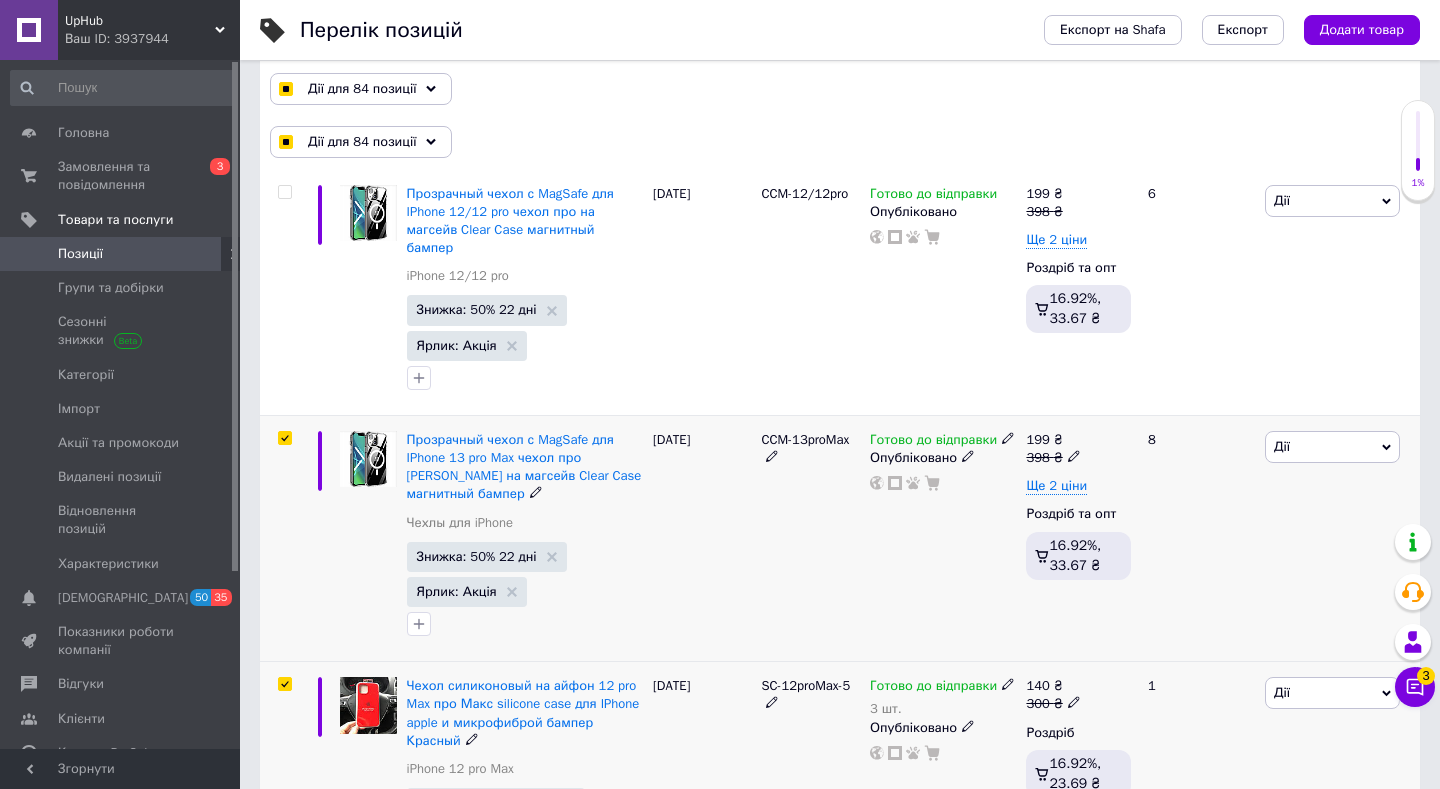 click at bounding box center (284, 438) 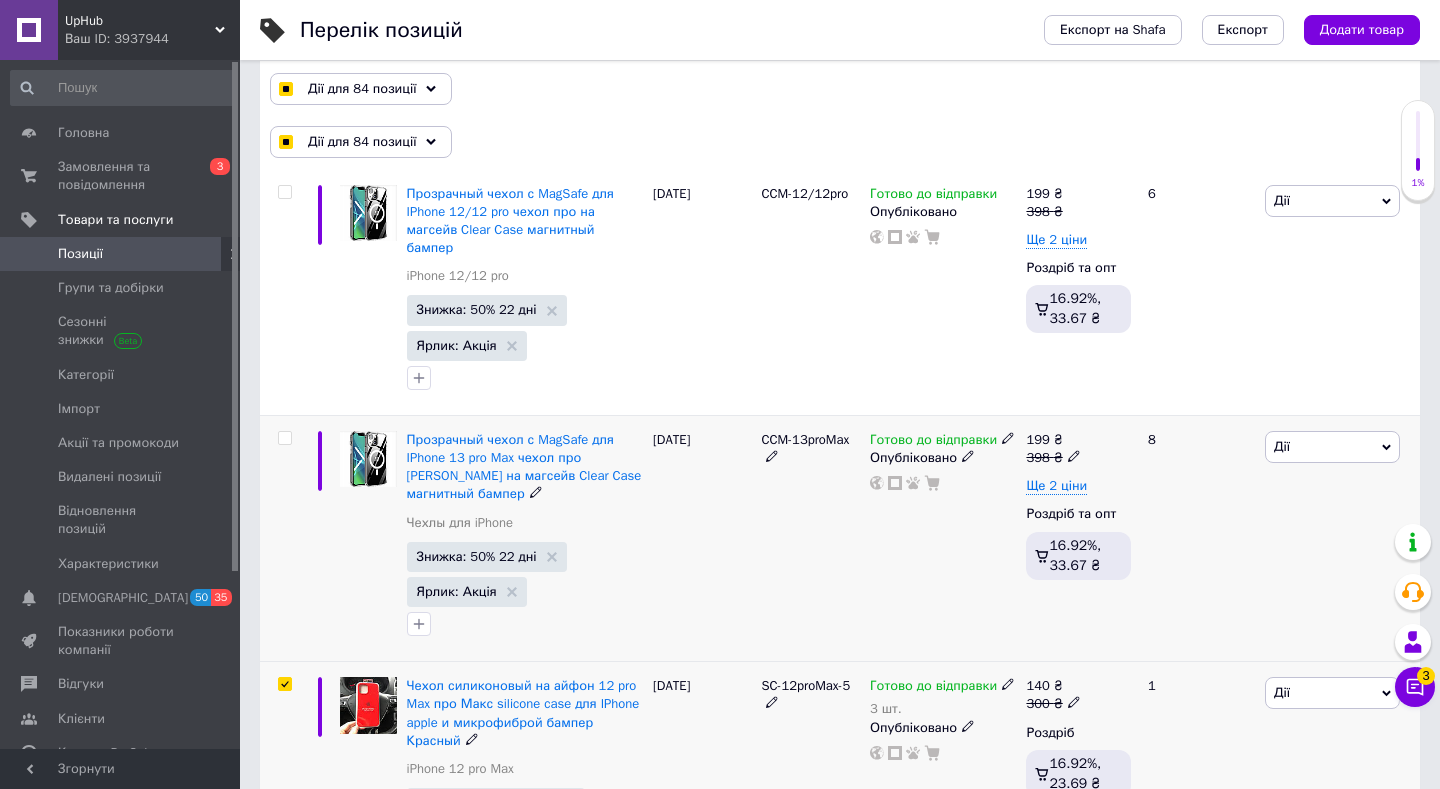 checkbox on "false" 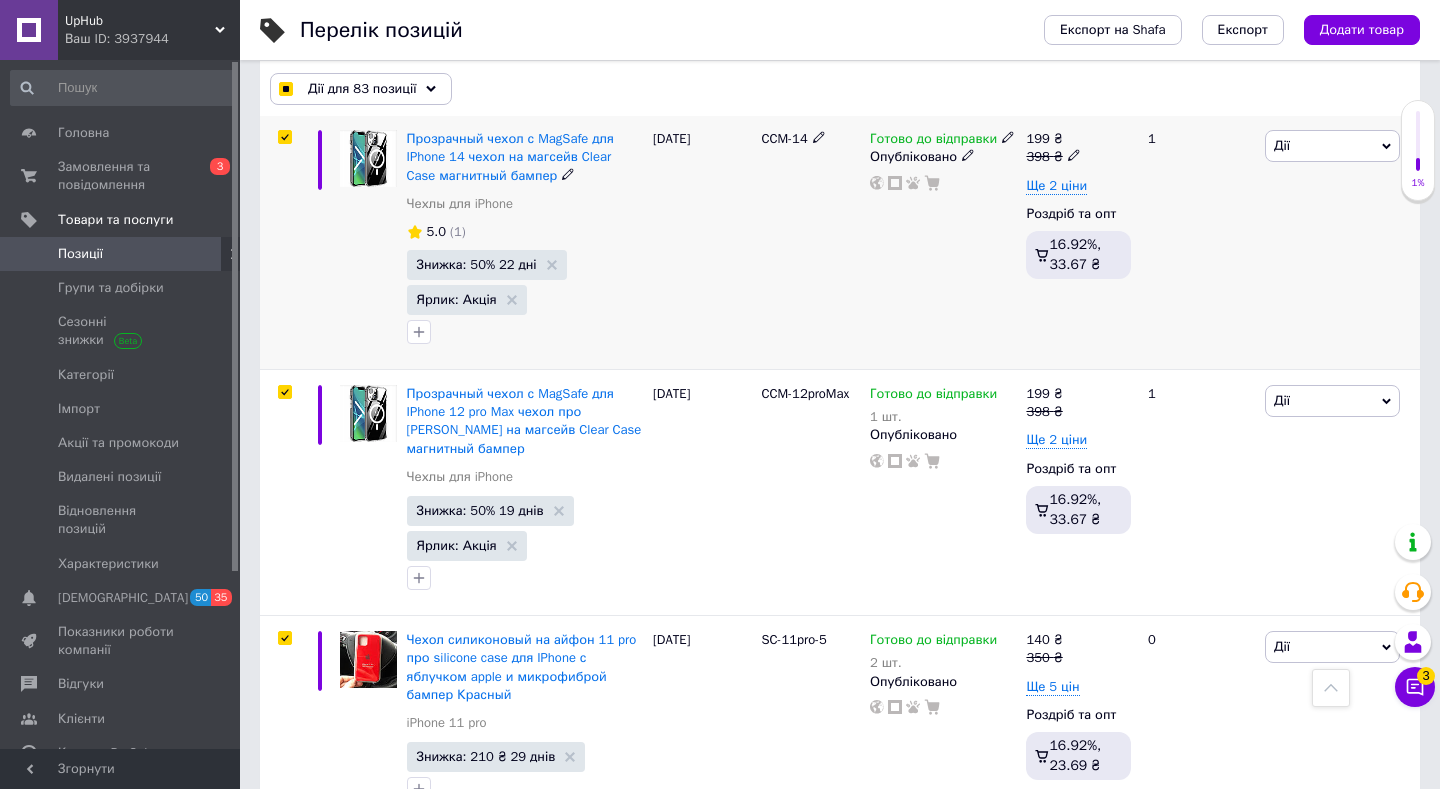 scroll, scrollTop: 1062, scrollLeft: 0, axis: vertical 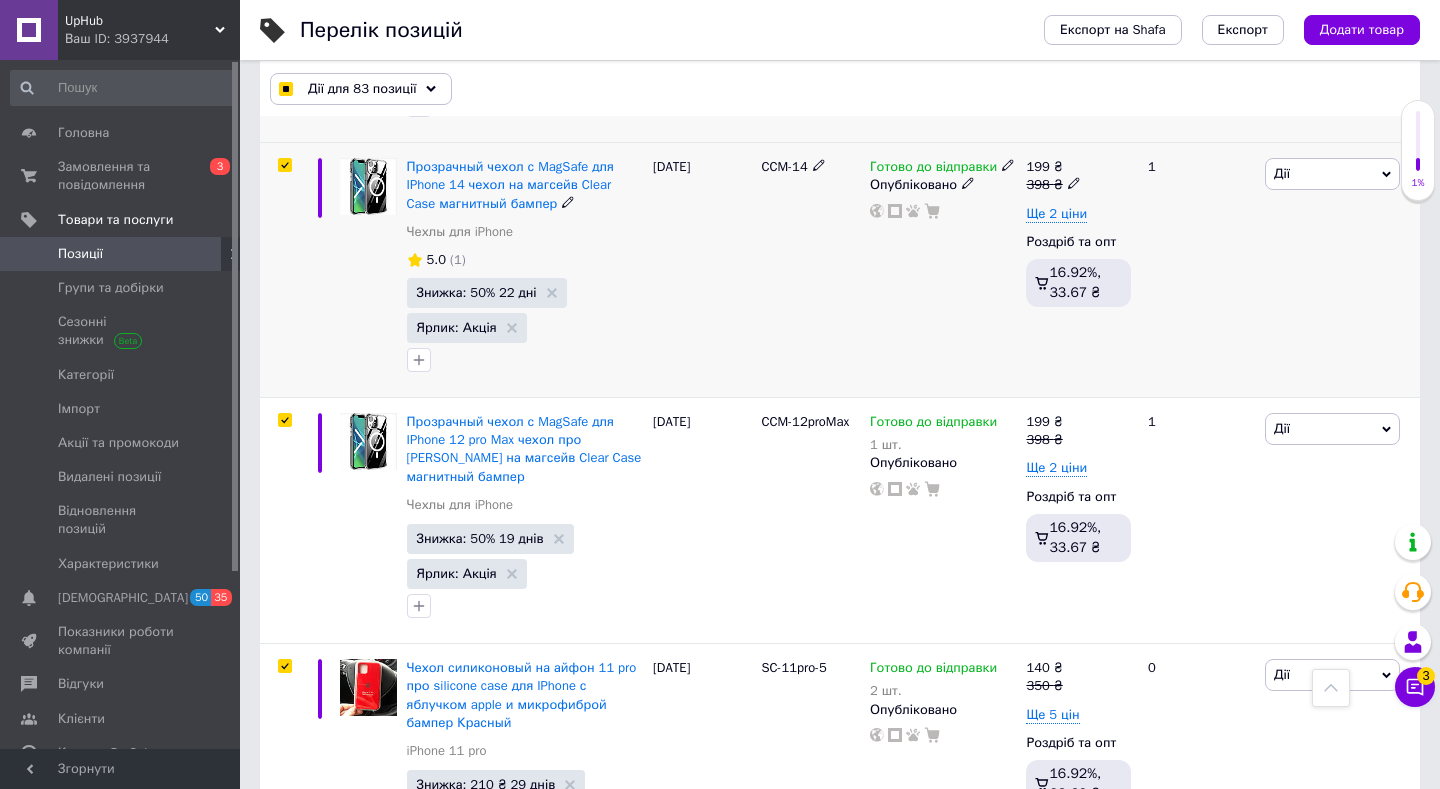 click at bounding box center (284, 165) 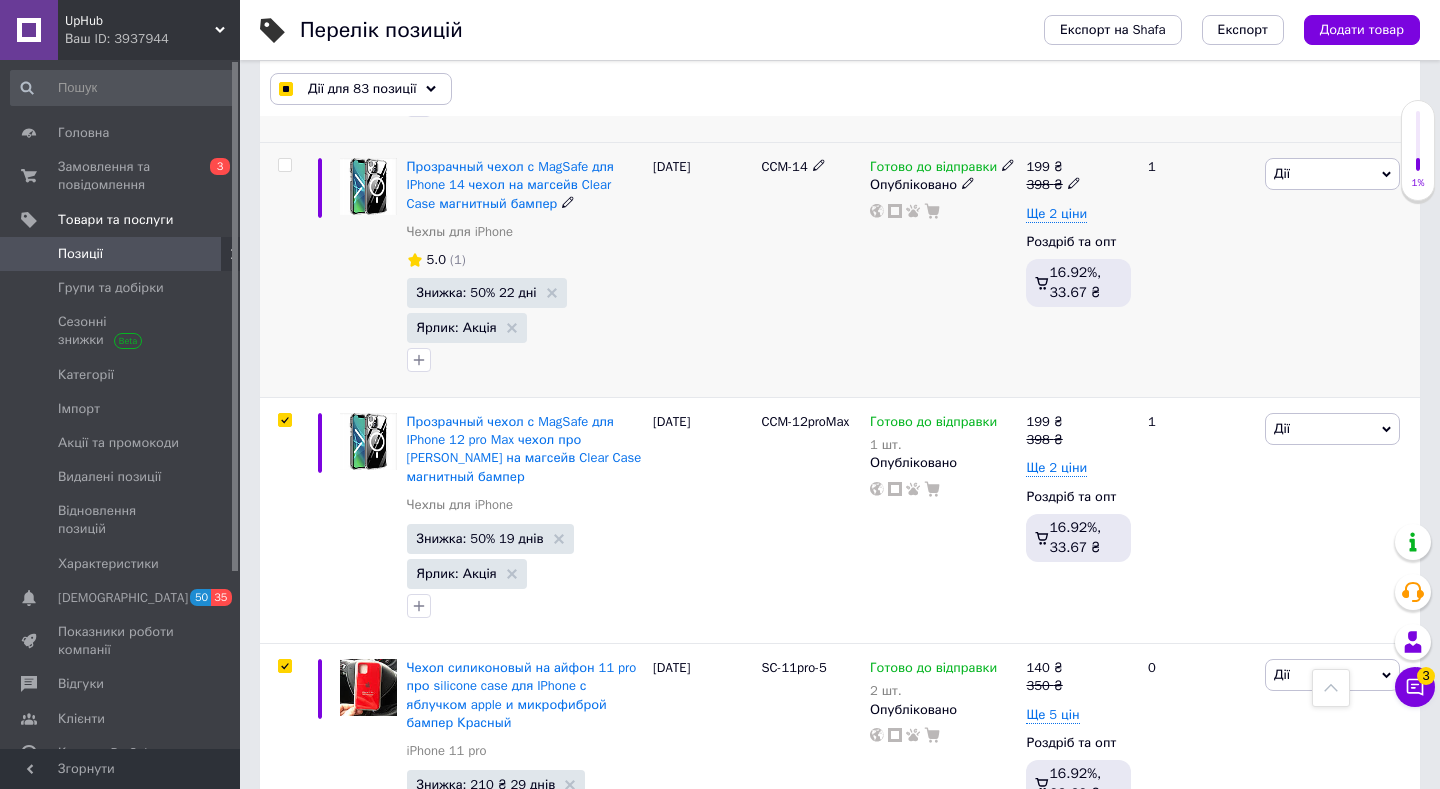 checkbox on "false" 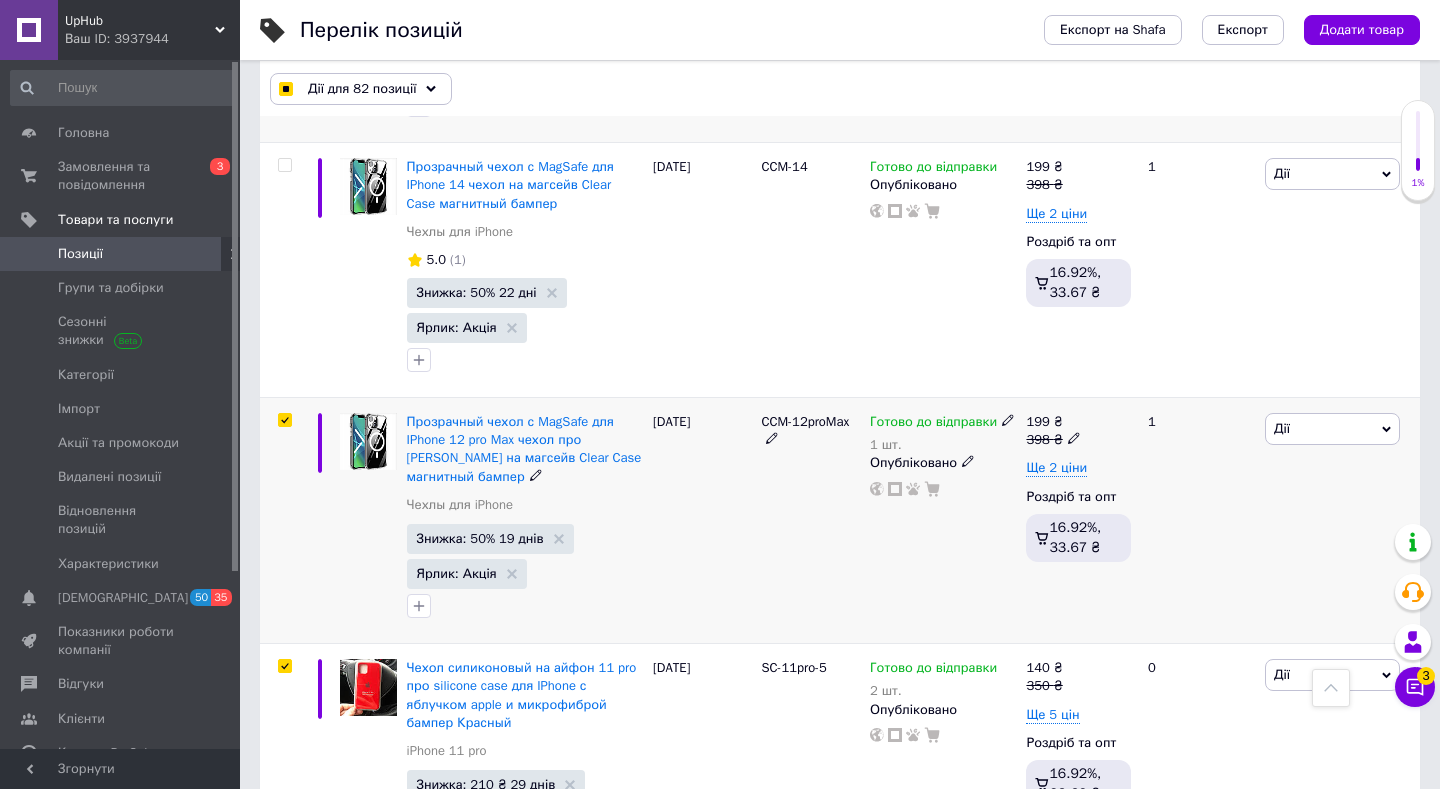 click at bounding box center [284, 420] 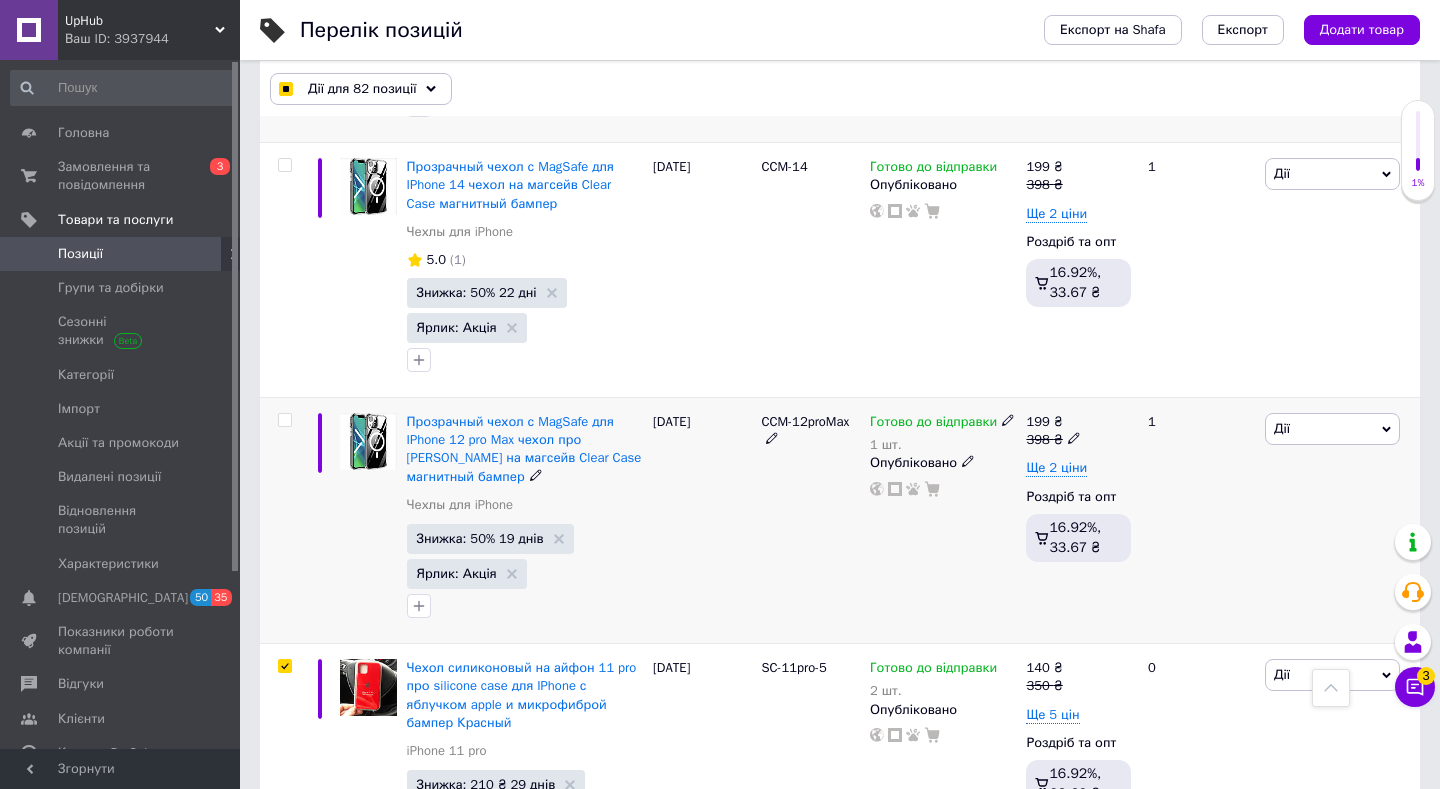 checkbox on "false" 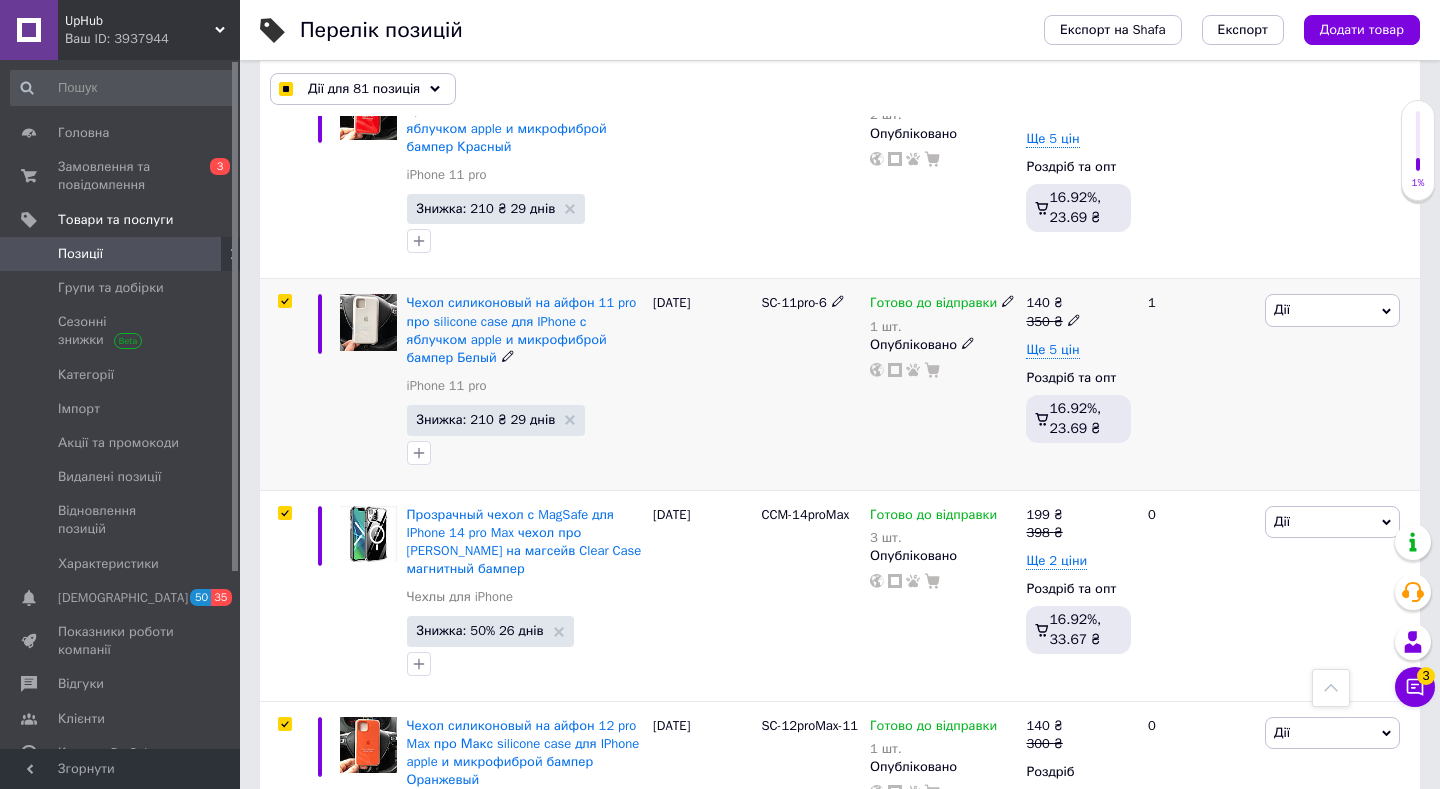 scroll, scrollTop: 1666, scrollLeft: 0, axis: vertical 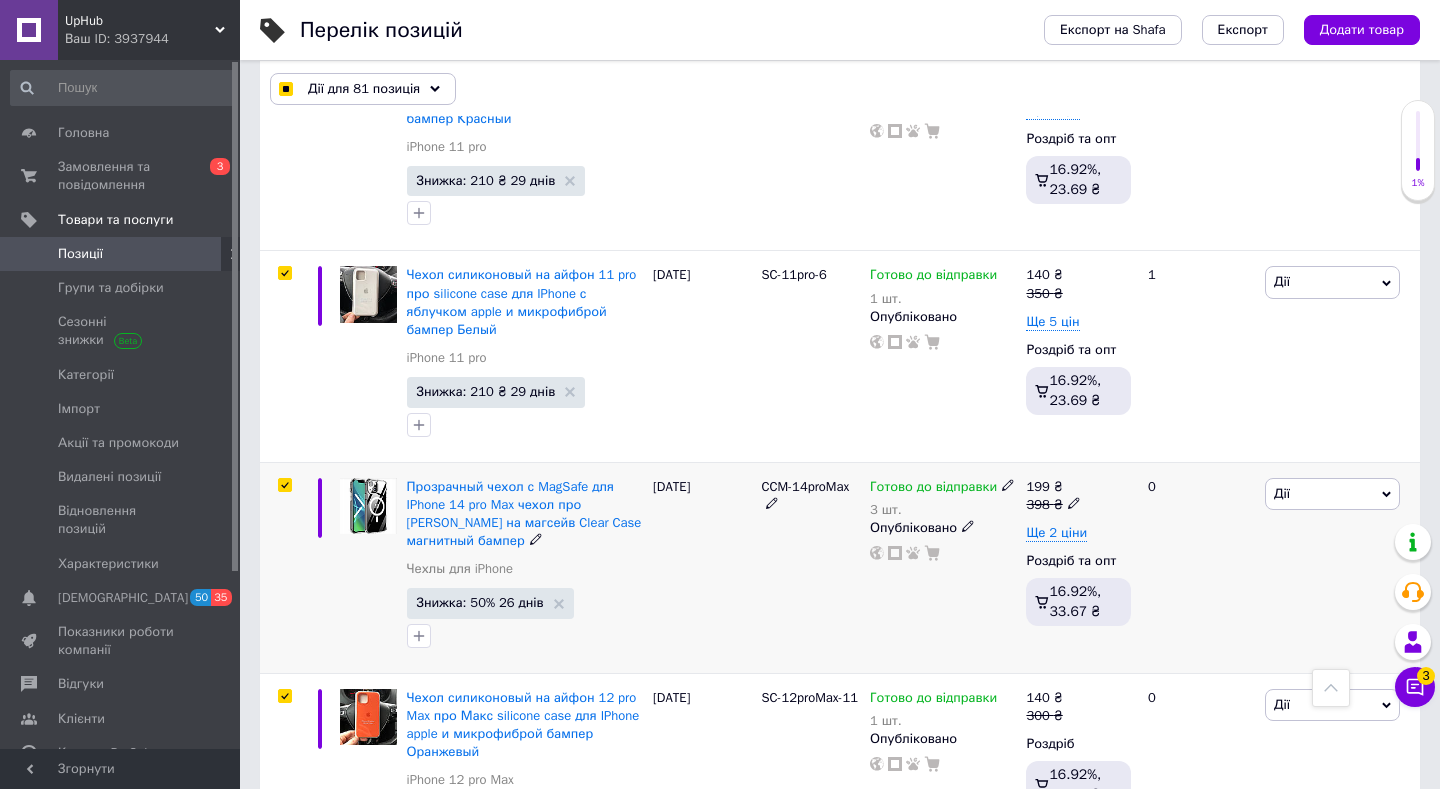 click at bounding box center (284, 485) 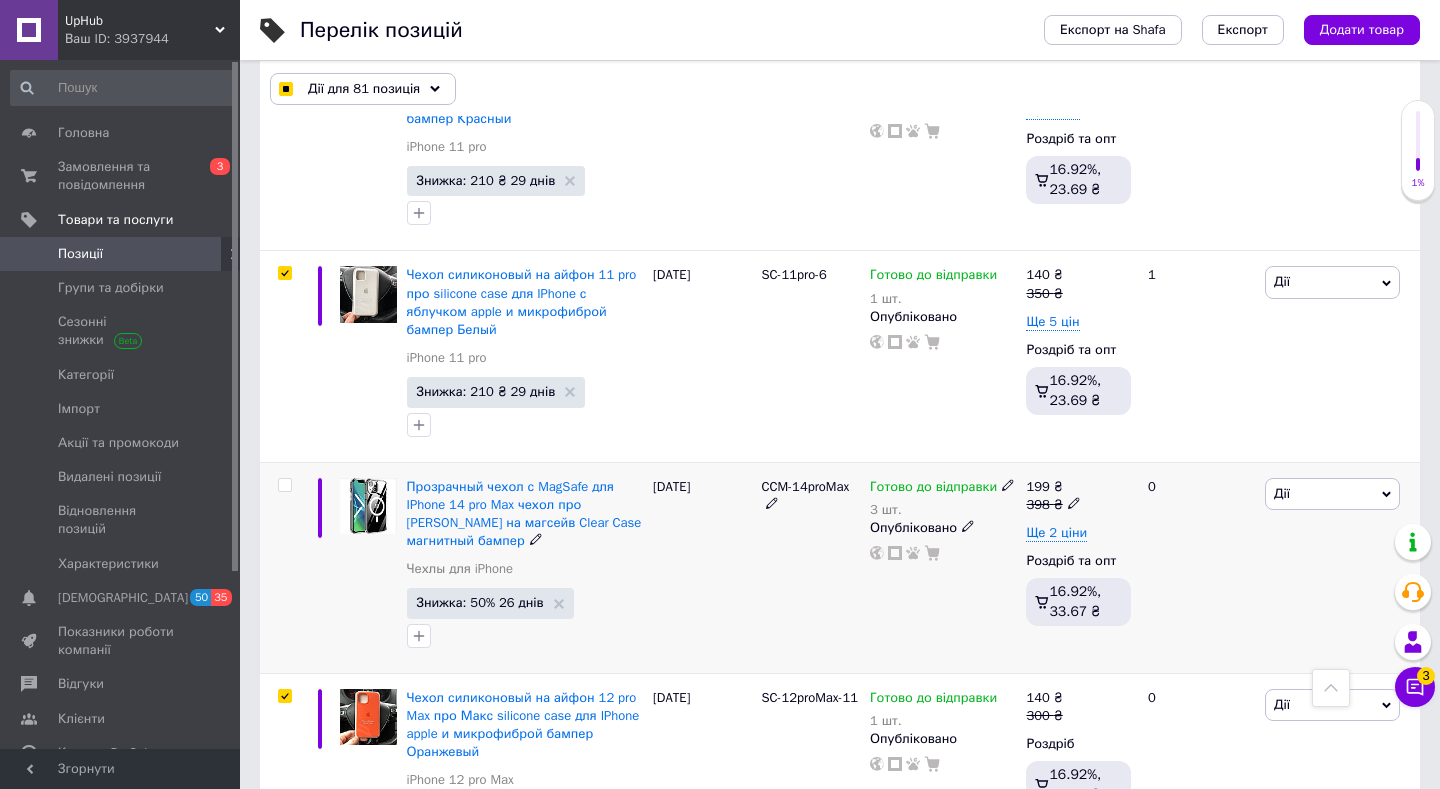 checkbox on "false" 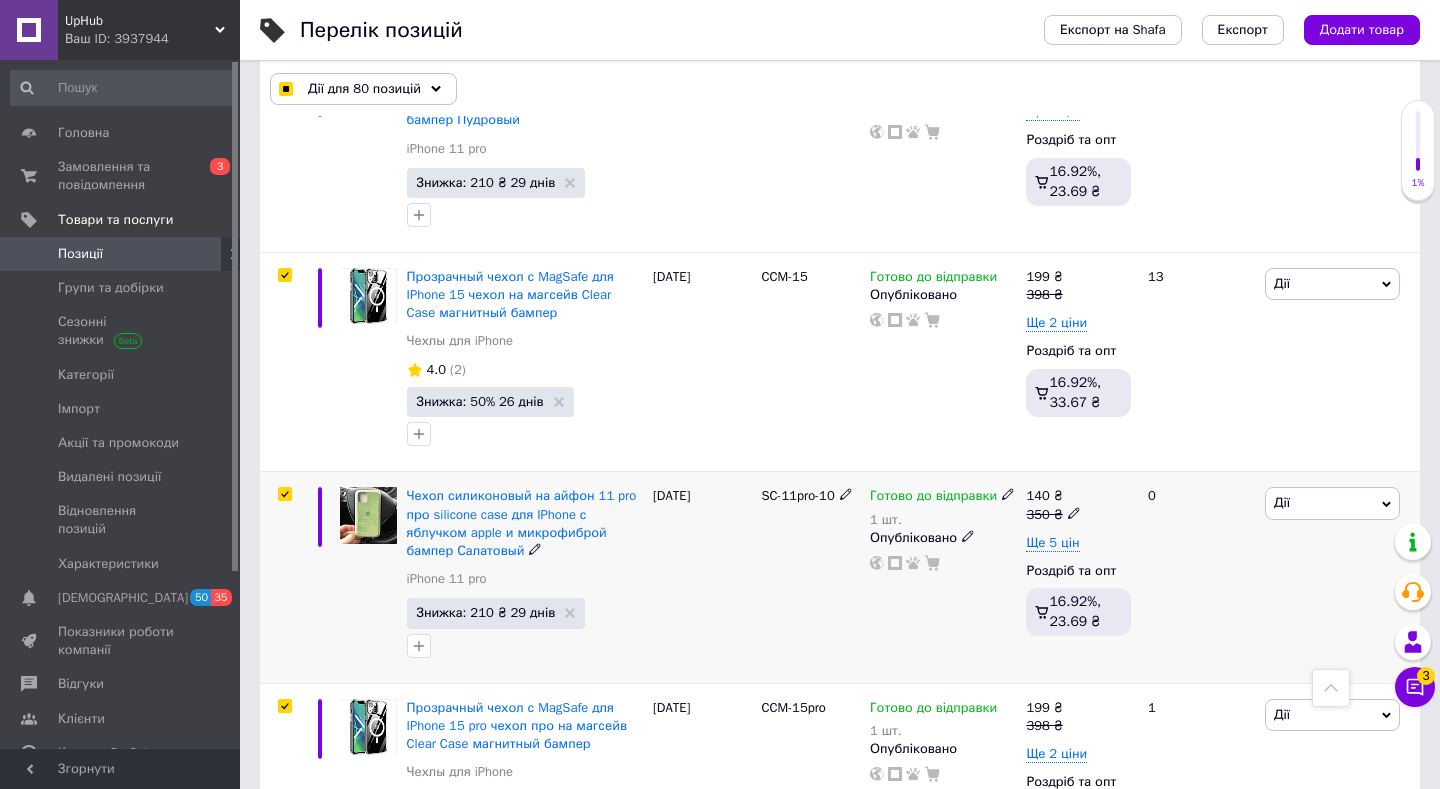 scroll, scrollTop: 2505, scrollLeft: 0, axis: vertical 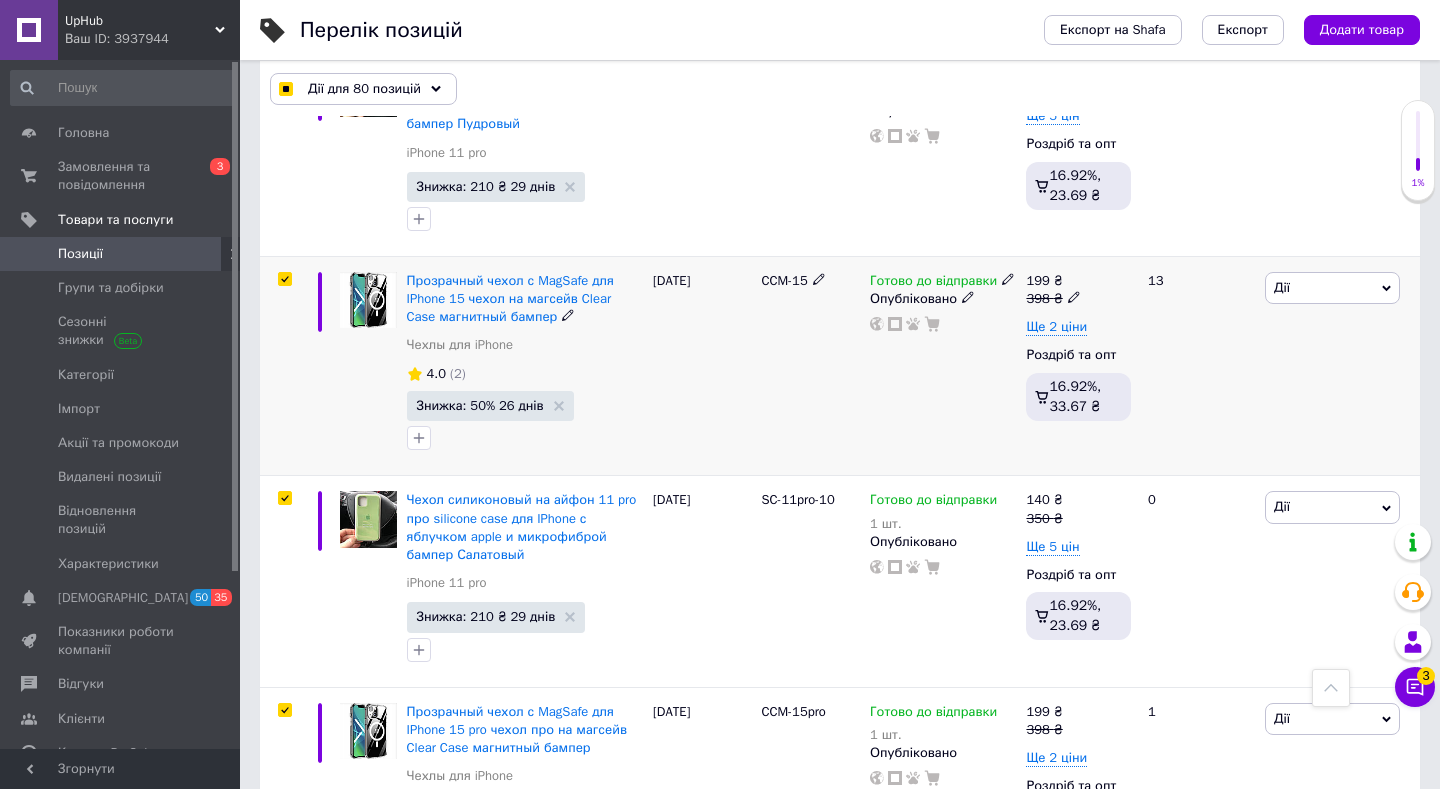 click at bounding box center (284, 279) 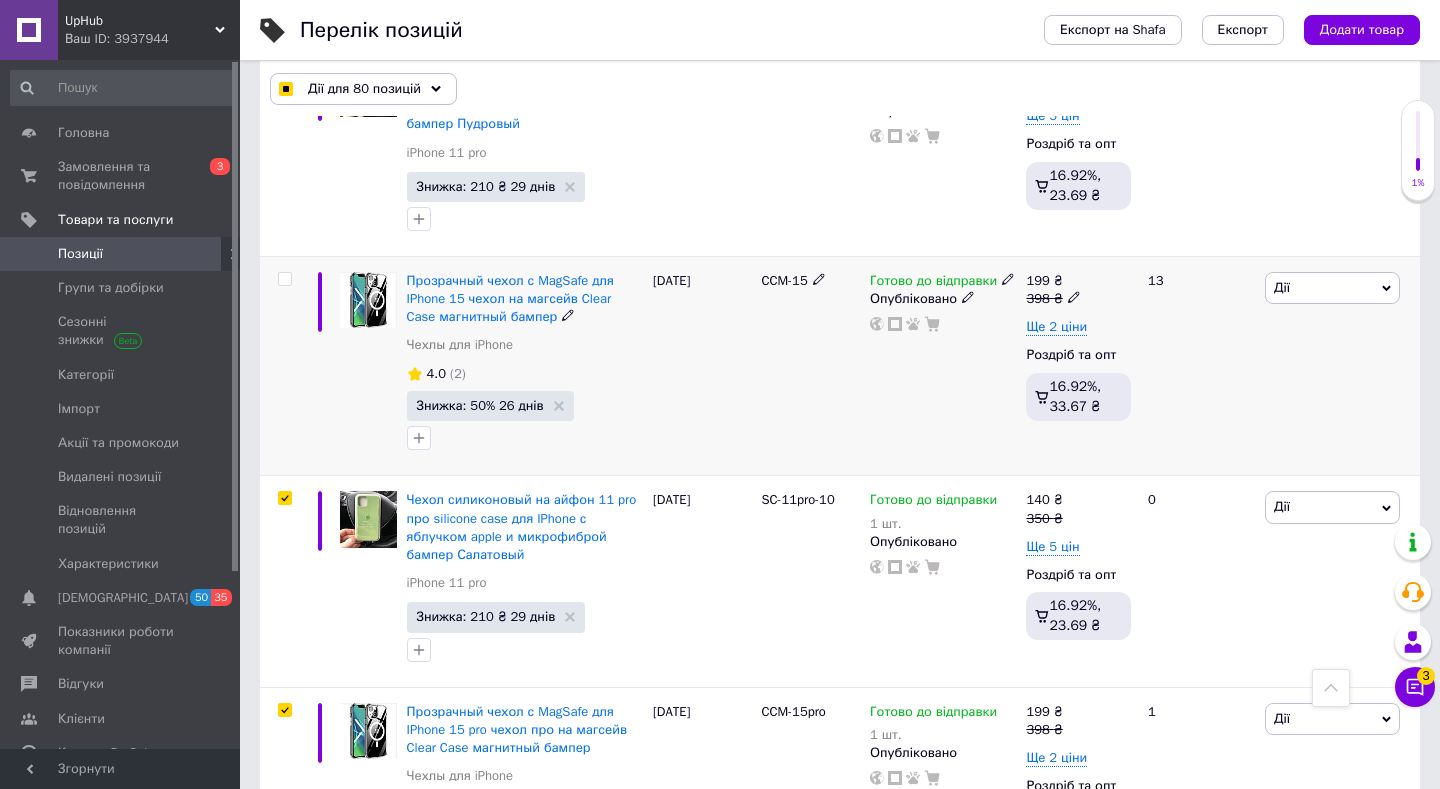 checkbox on "false" 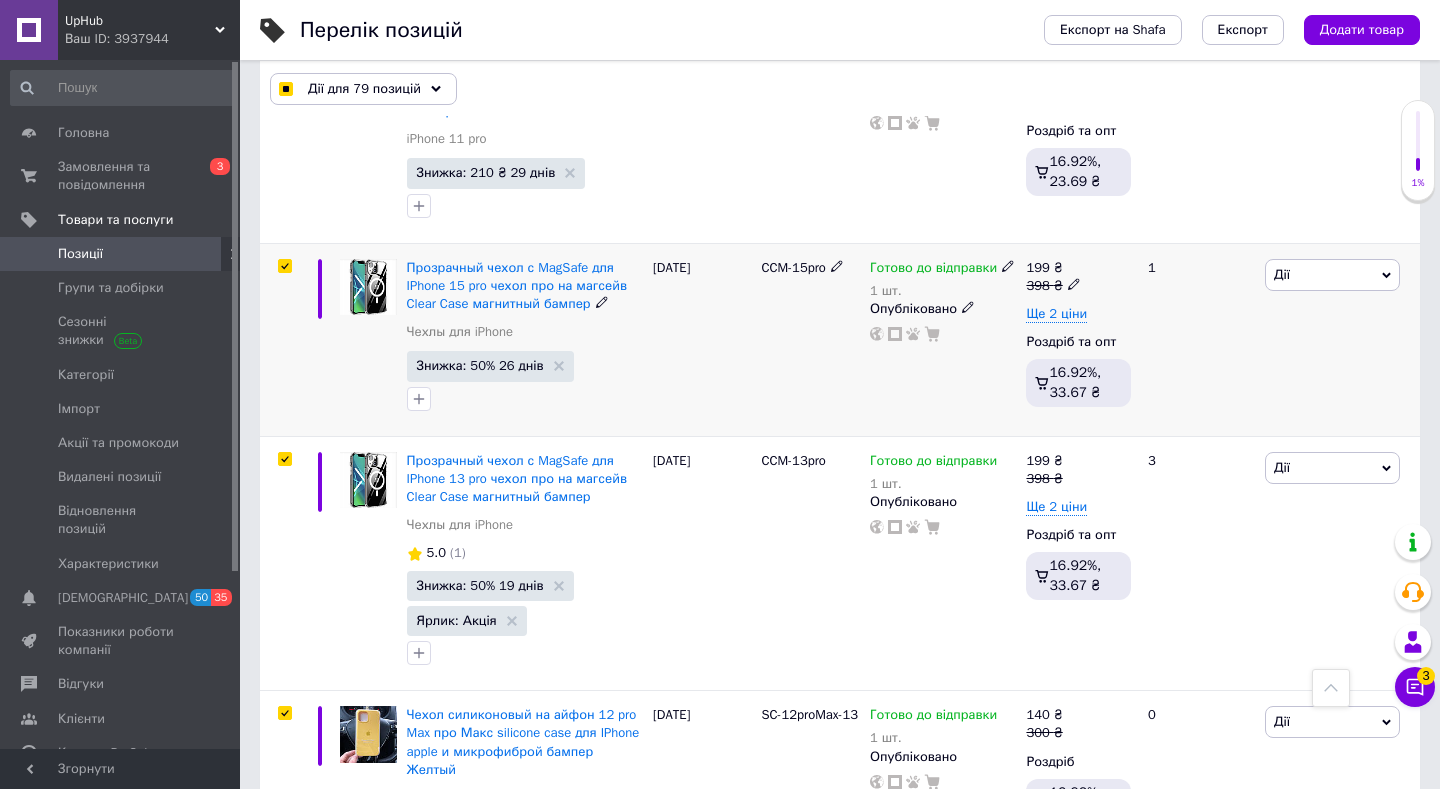 scroll, scrollTop: 2947, scrollLeft: 0, axis: vertical 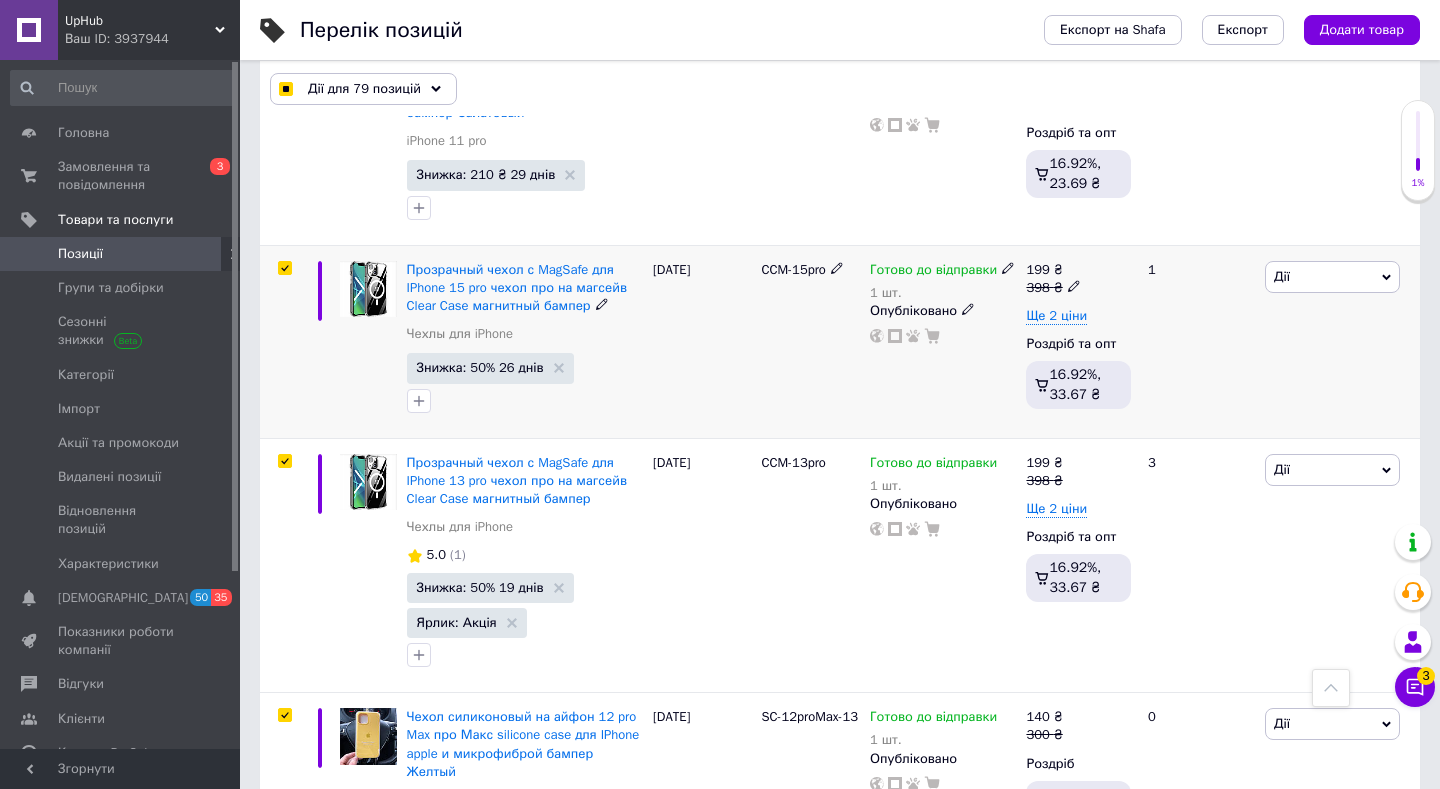 click at bounding box center [284, 268] 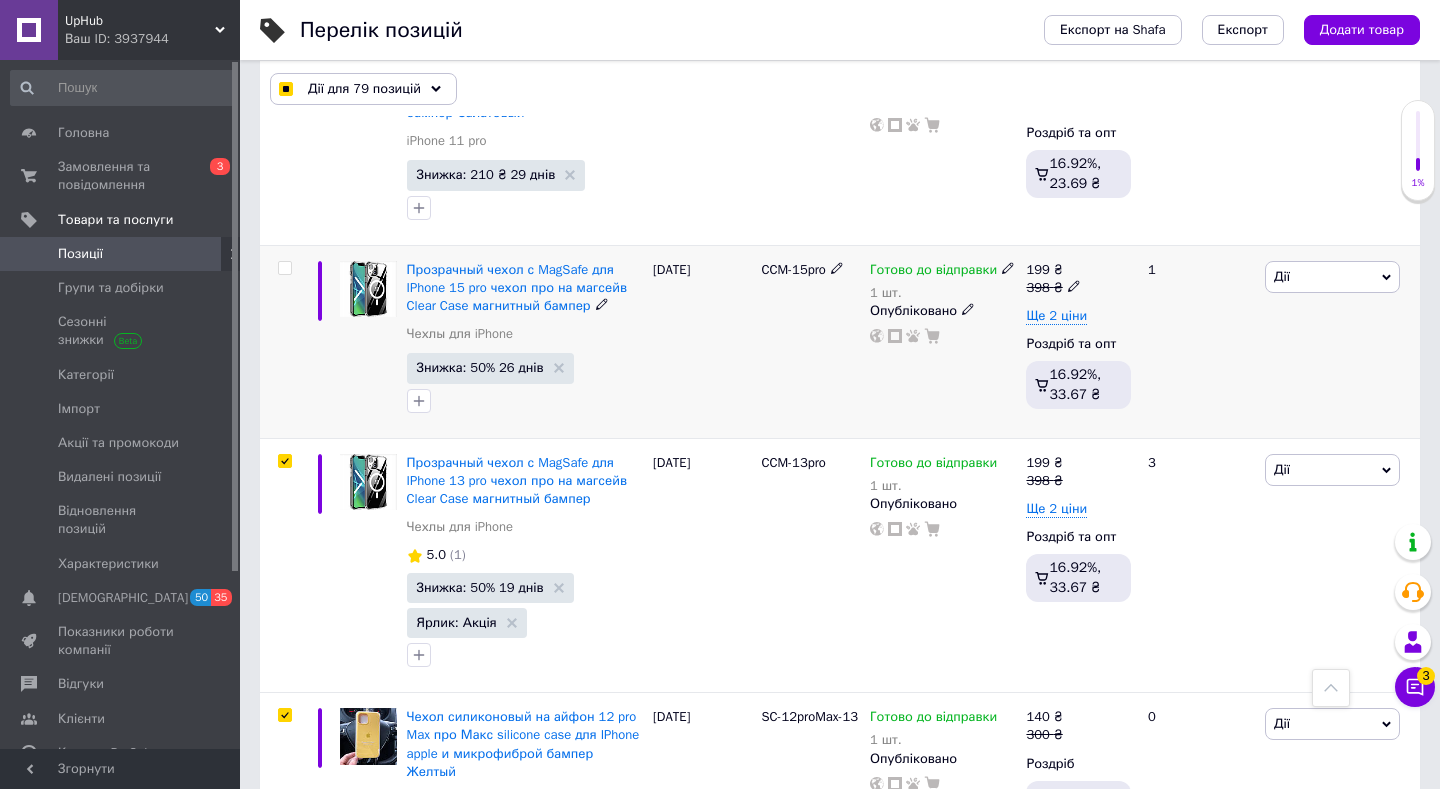 checkbox on "false" 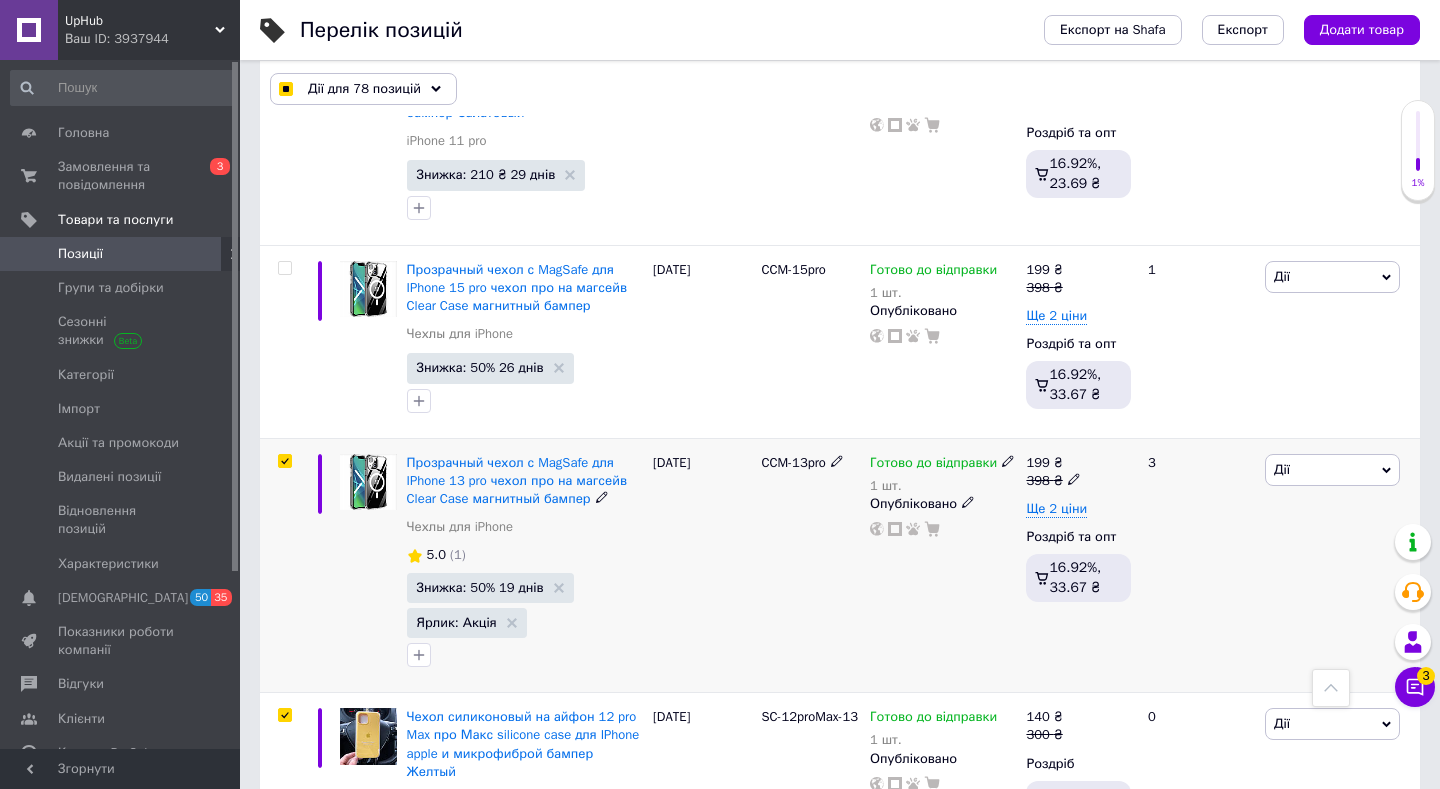 click at bounding box center [284, 461] 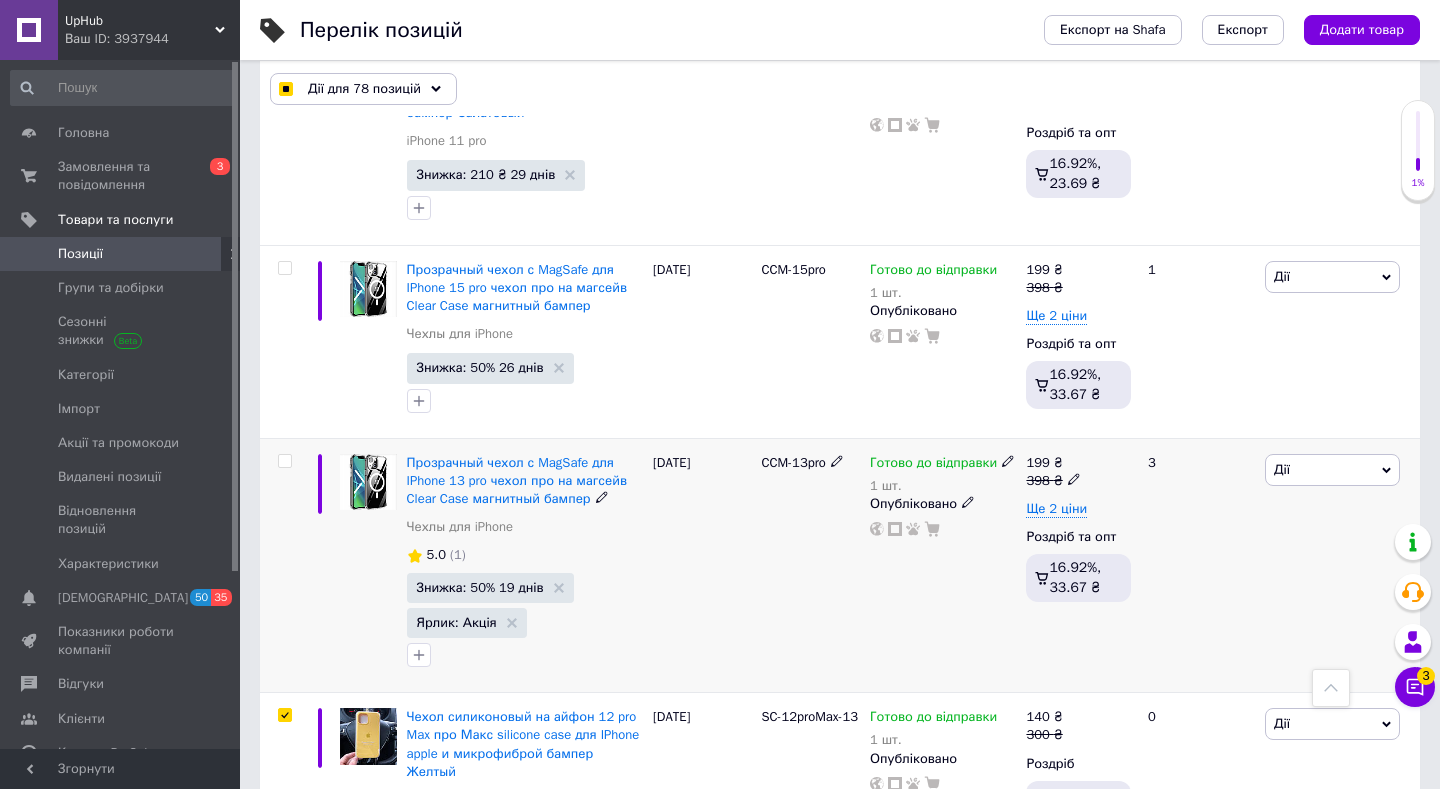 checkbox on "false" 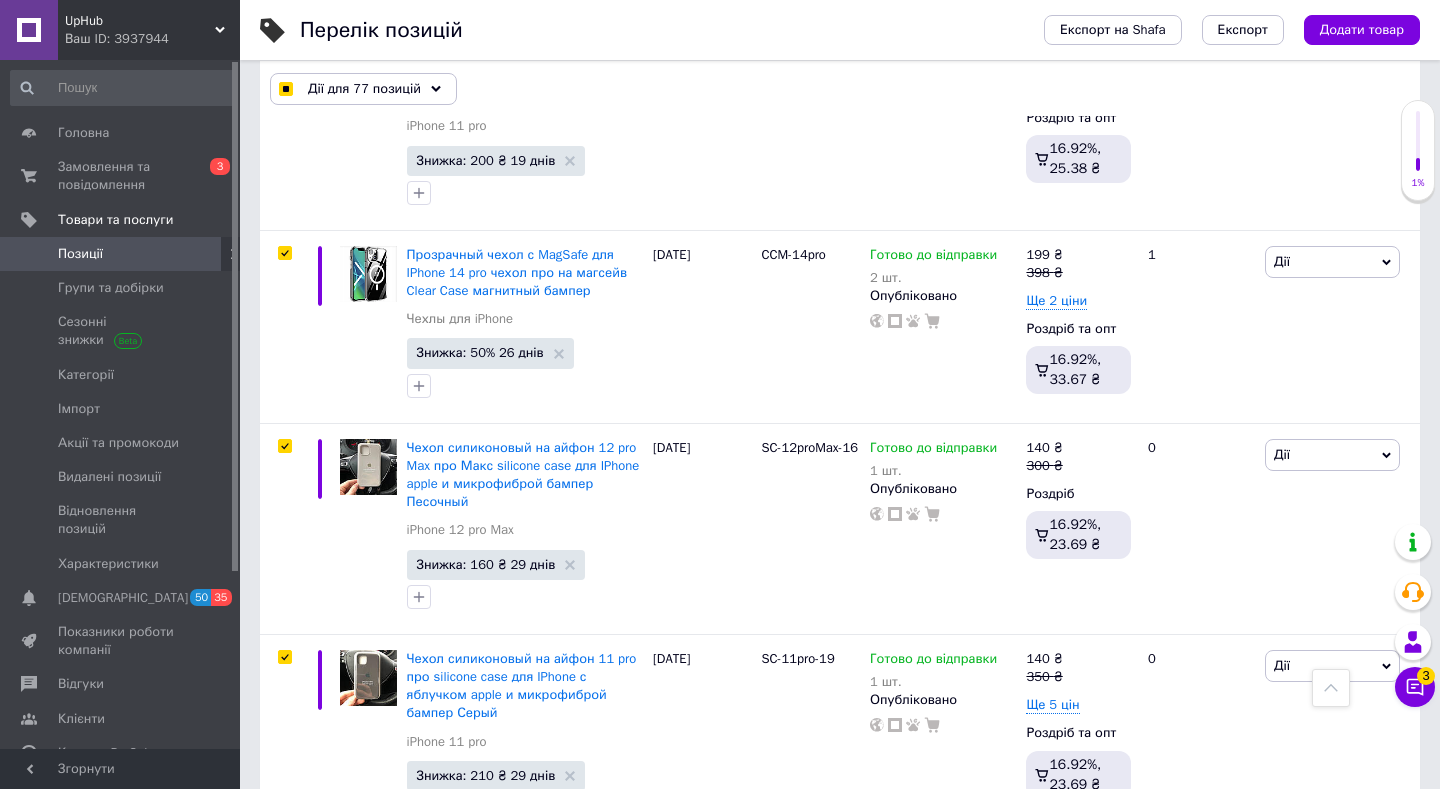 scroll, scrollTop: 4212, scrollLeft: 0, axis: vertical 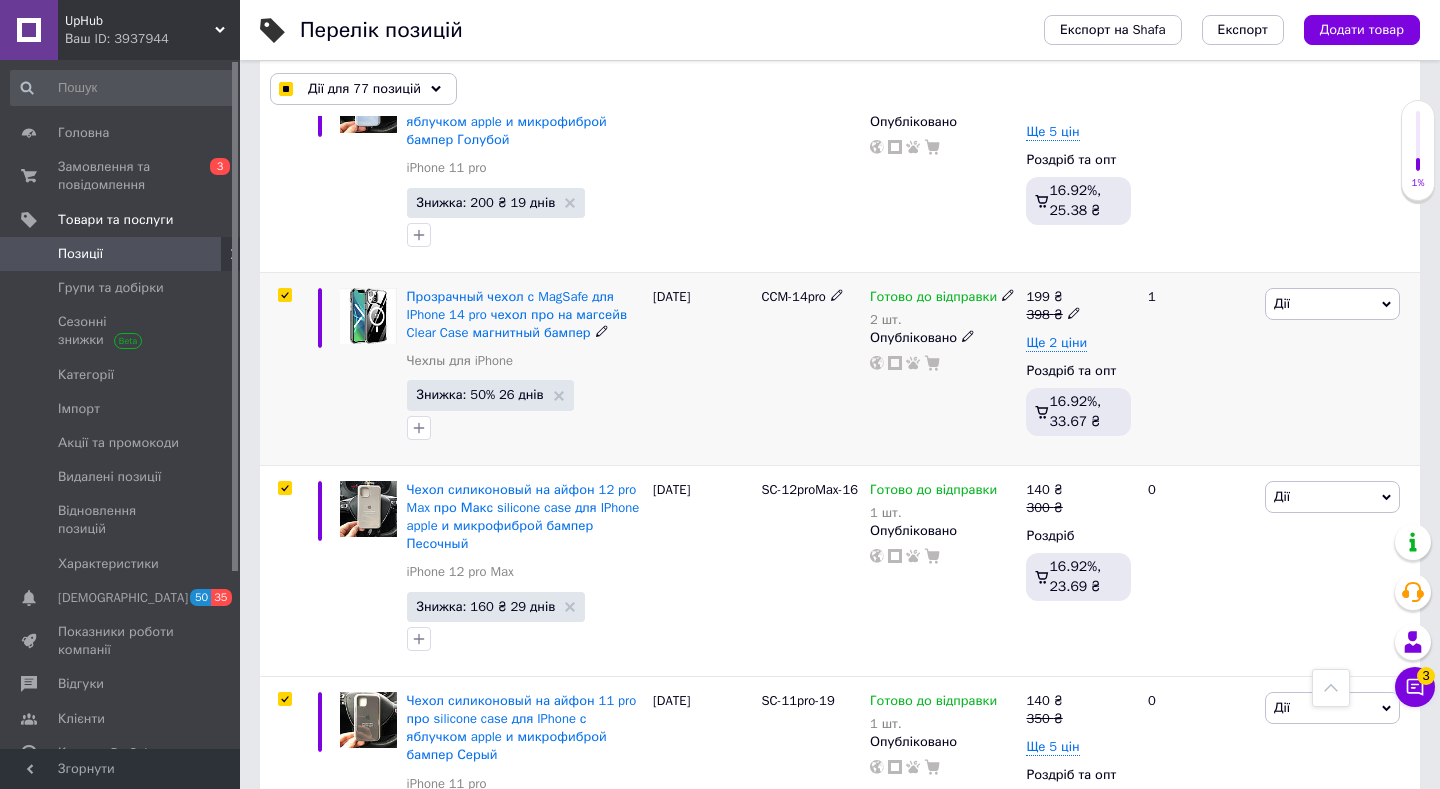 click at bounding box center [284, 295] 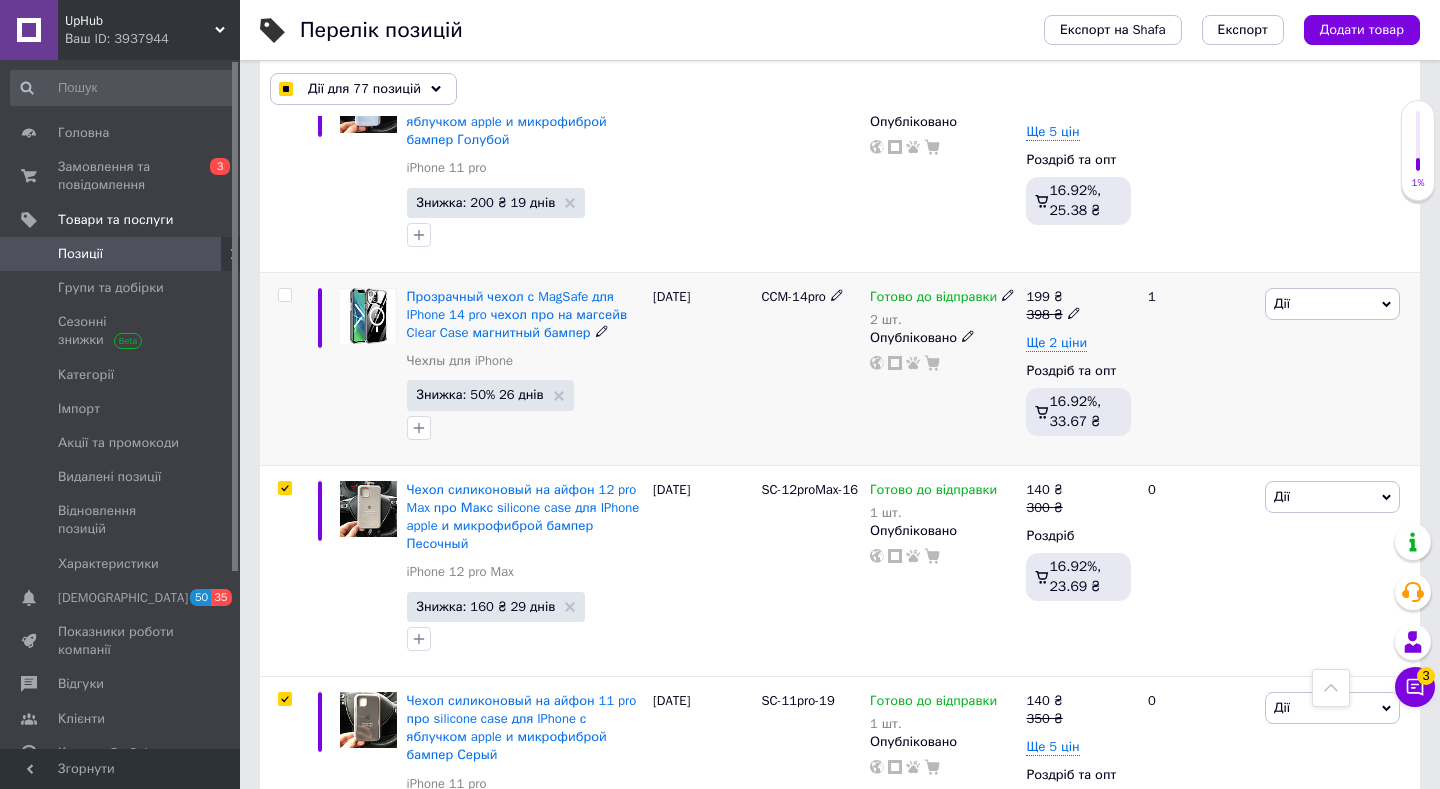 checkbox on "false" 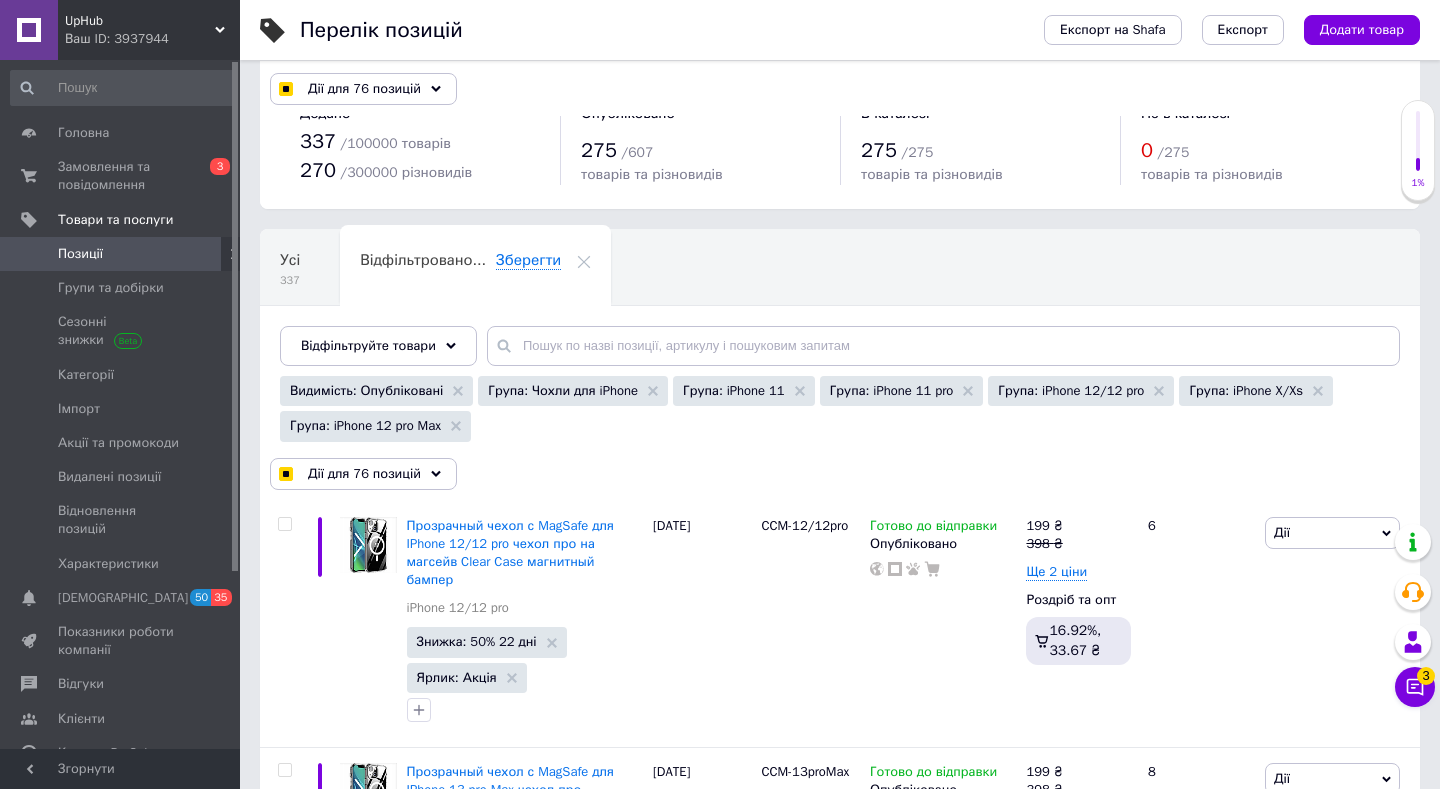 scroll, scrollTop: 0, scrollLeft: 0, axis: both 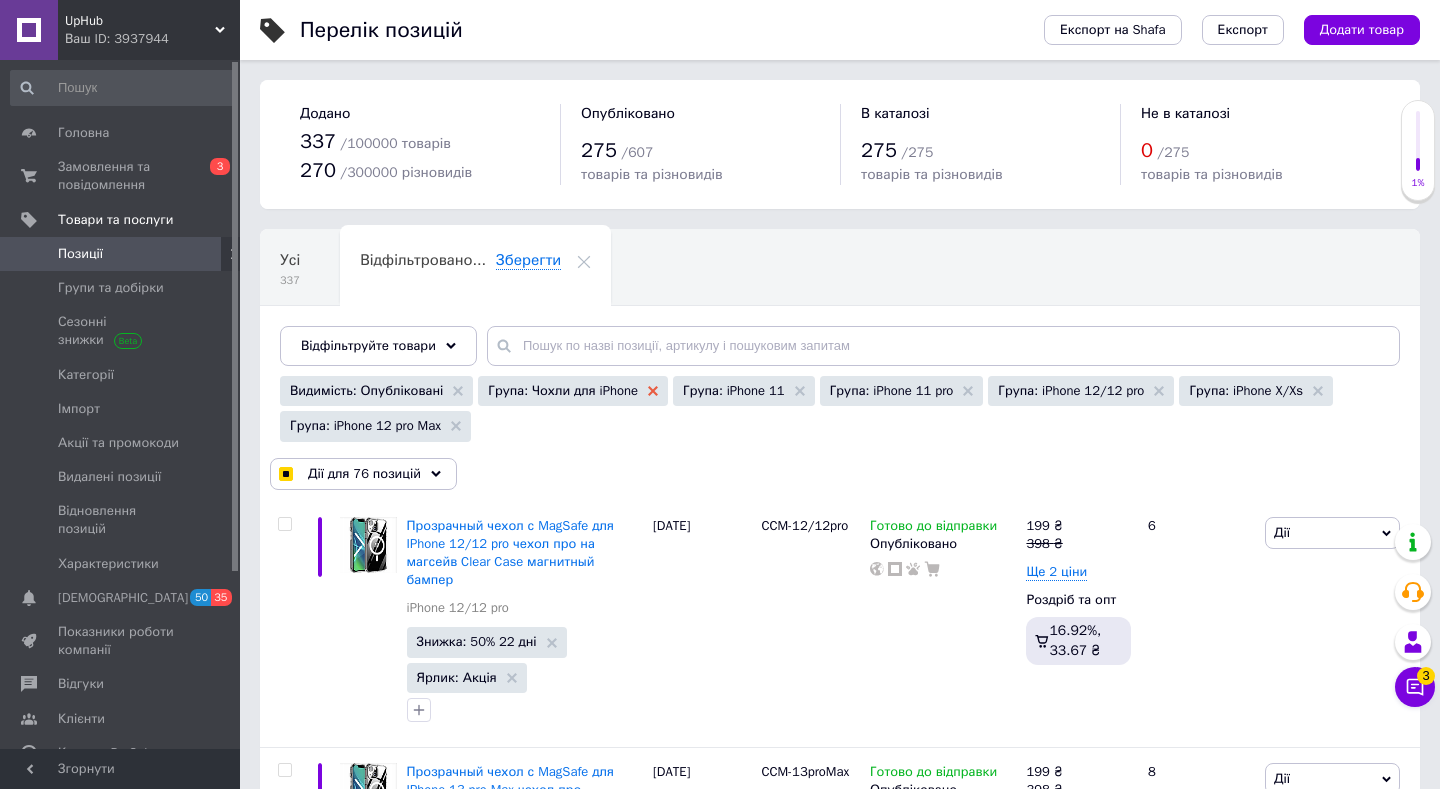 click 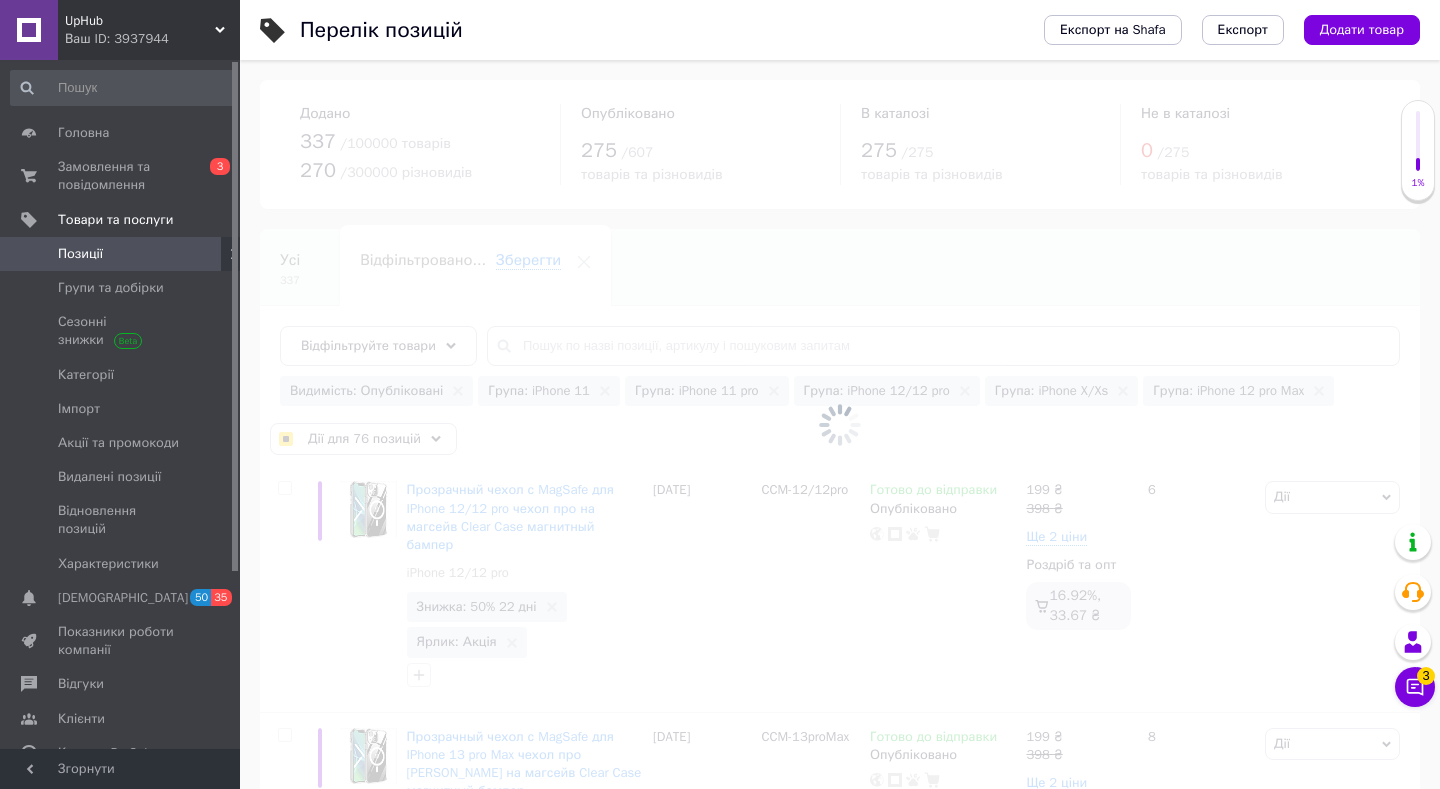 checkbox on "true" 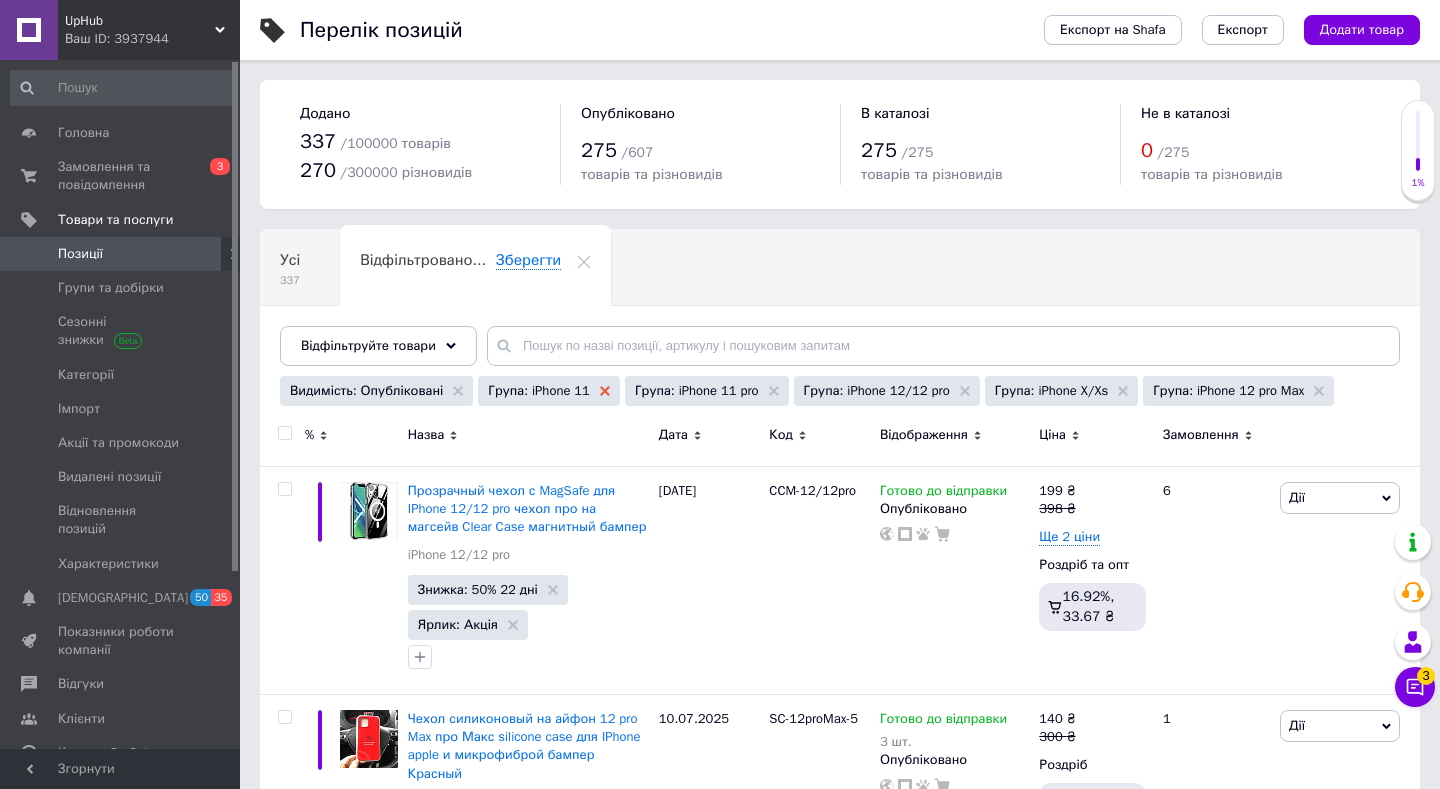 click 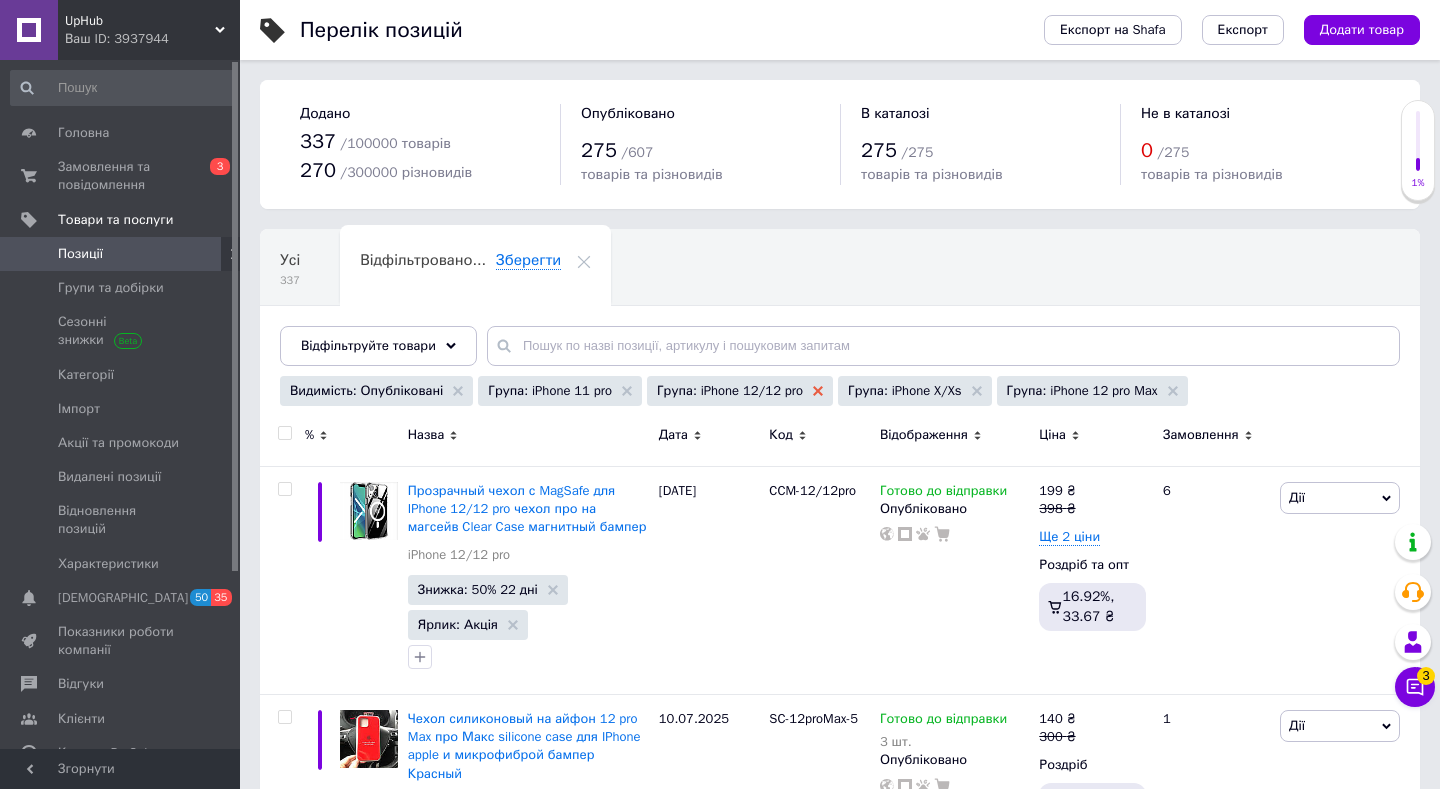 click 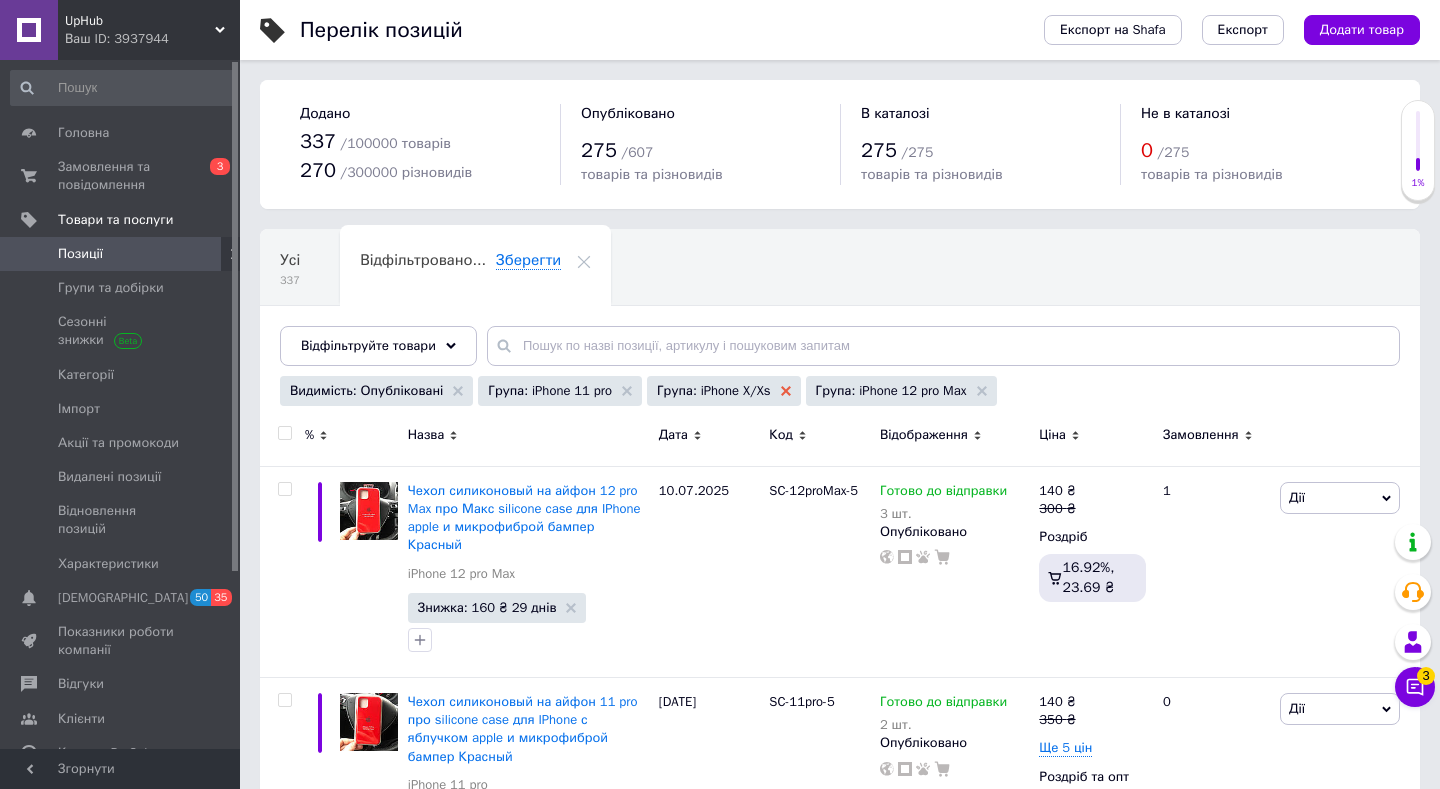 click 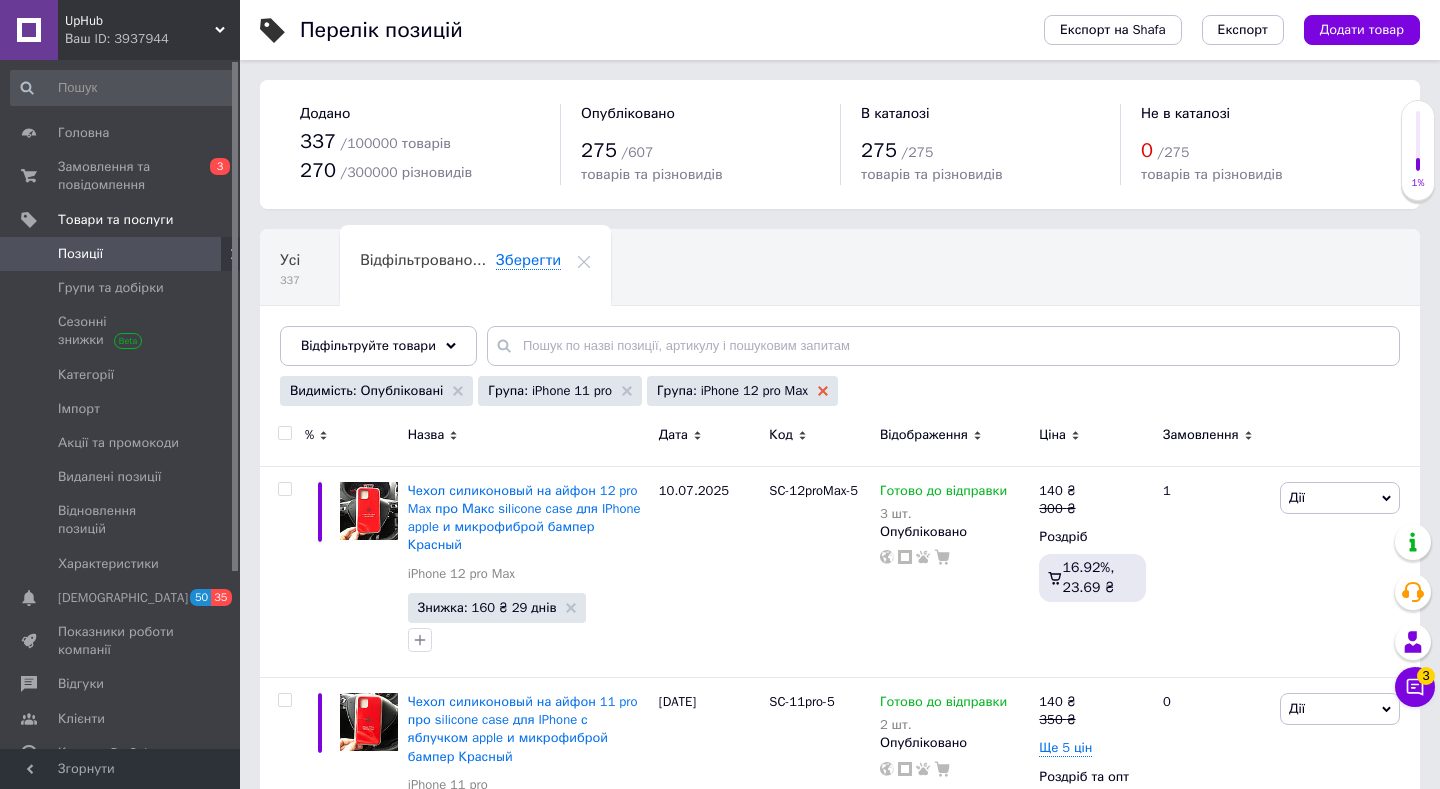 click 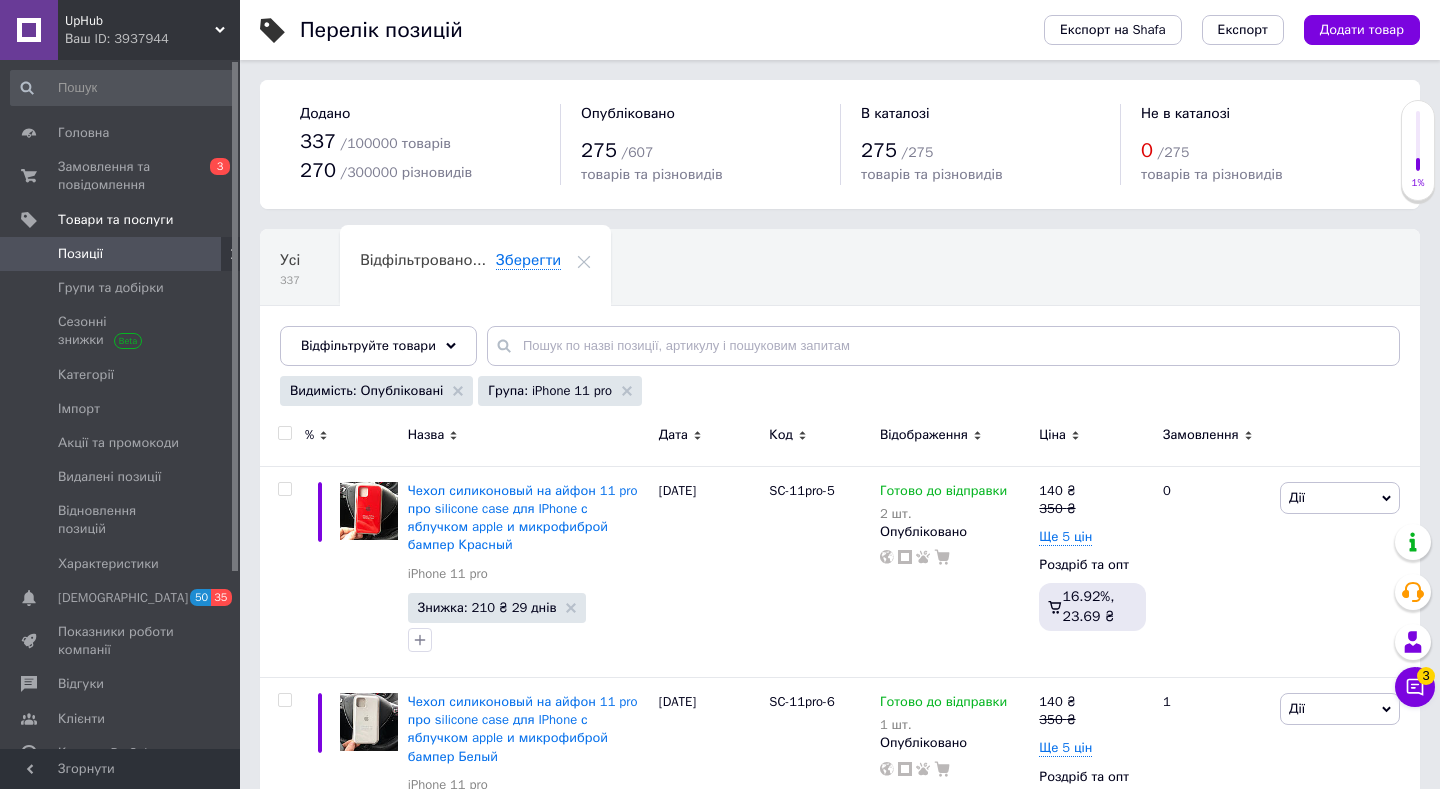 click at bounding box center (284, 433) 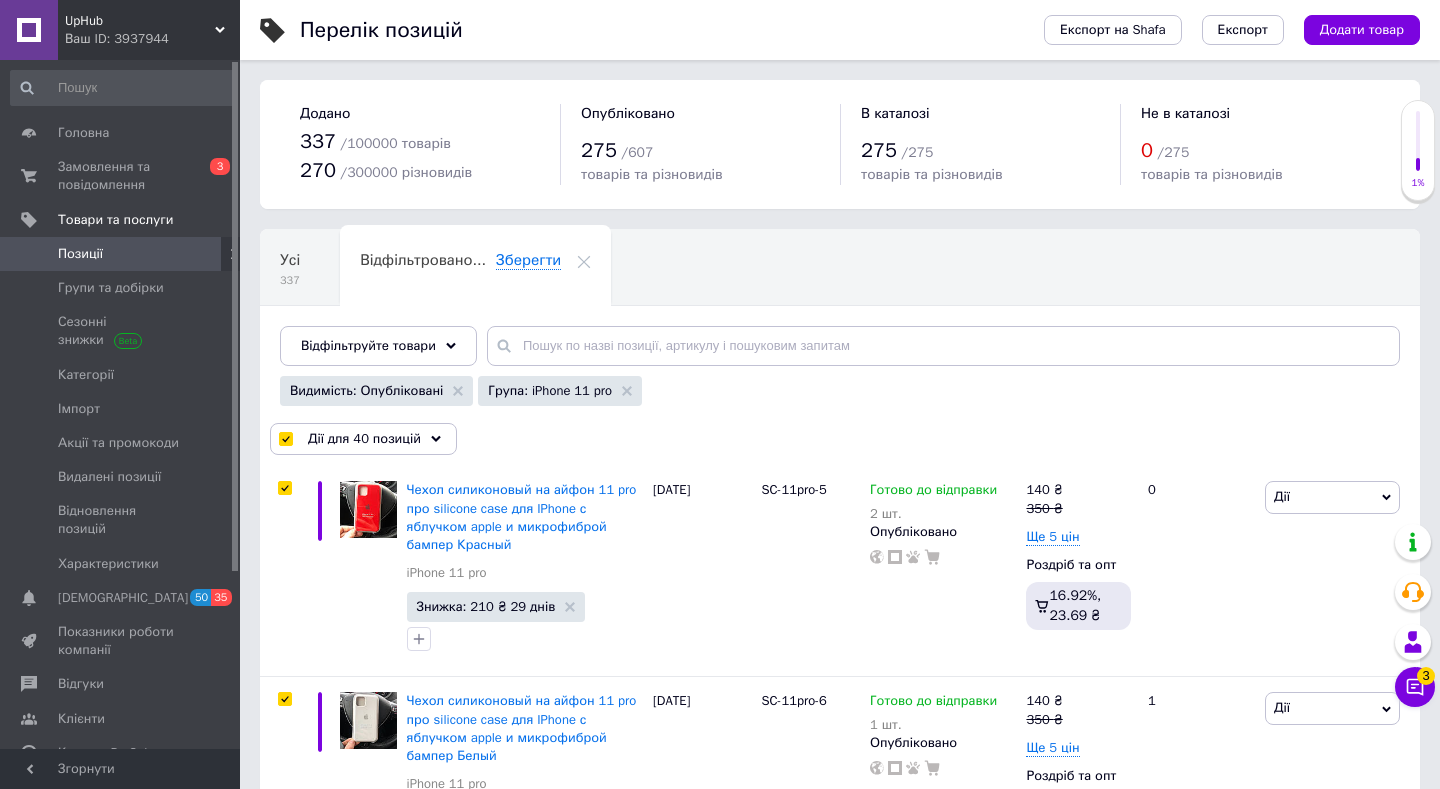checkbox on "true" 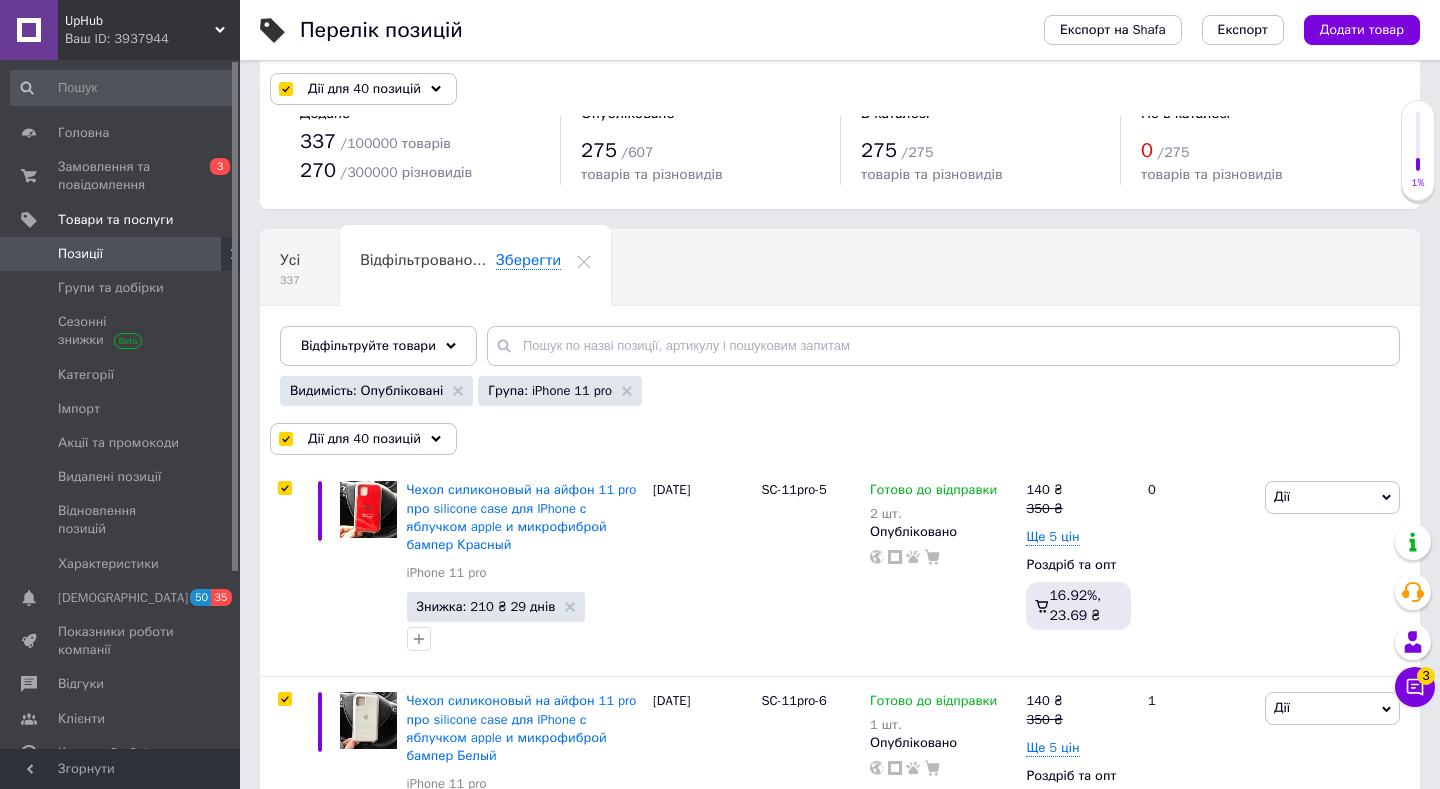 scroll, scrollTop: 0, scrollLeft: 0, axis: both 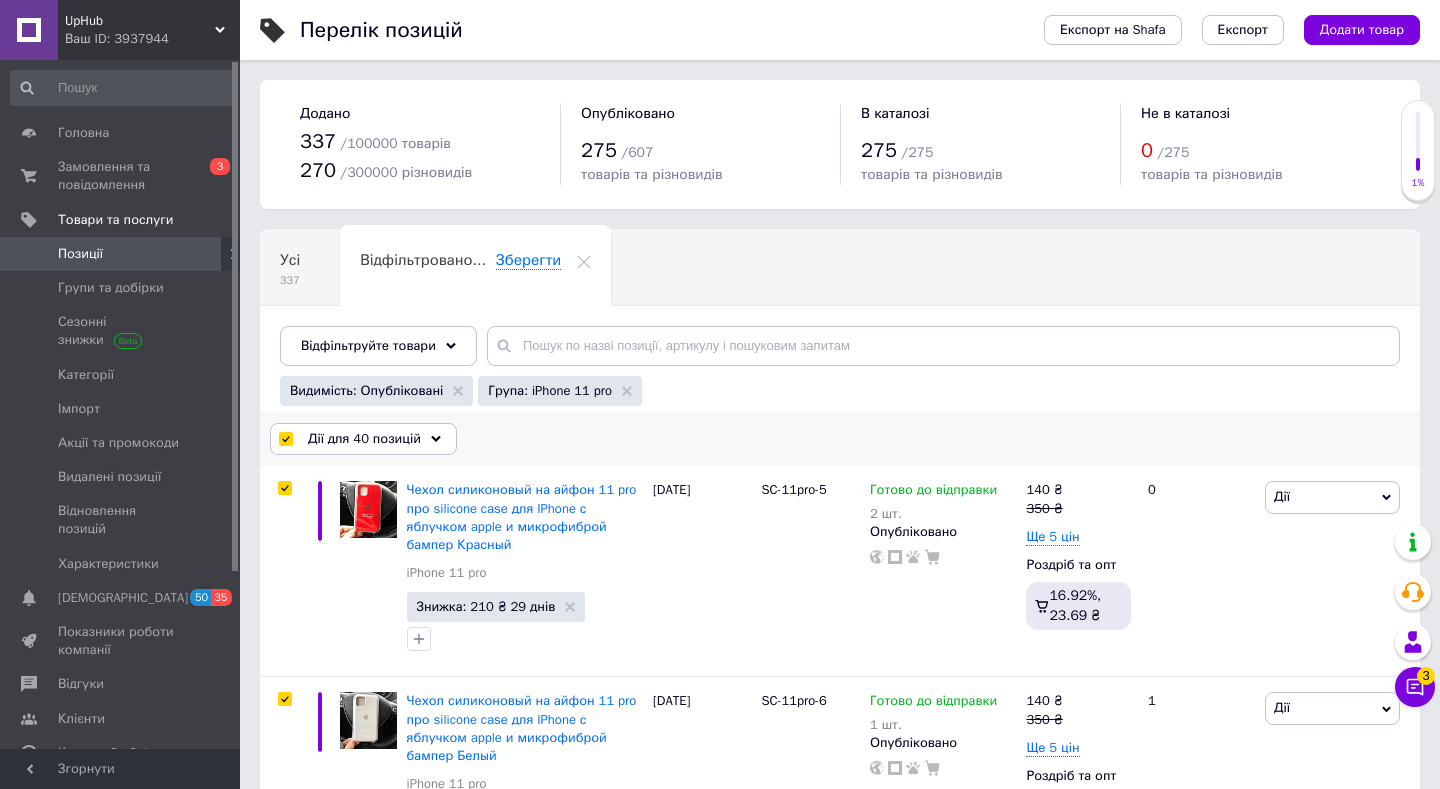 click on "Дії для 40 позицій" at bounding box center (363, 439) 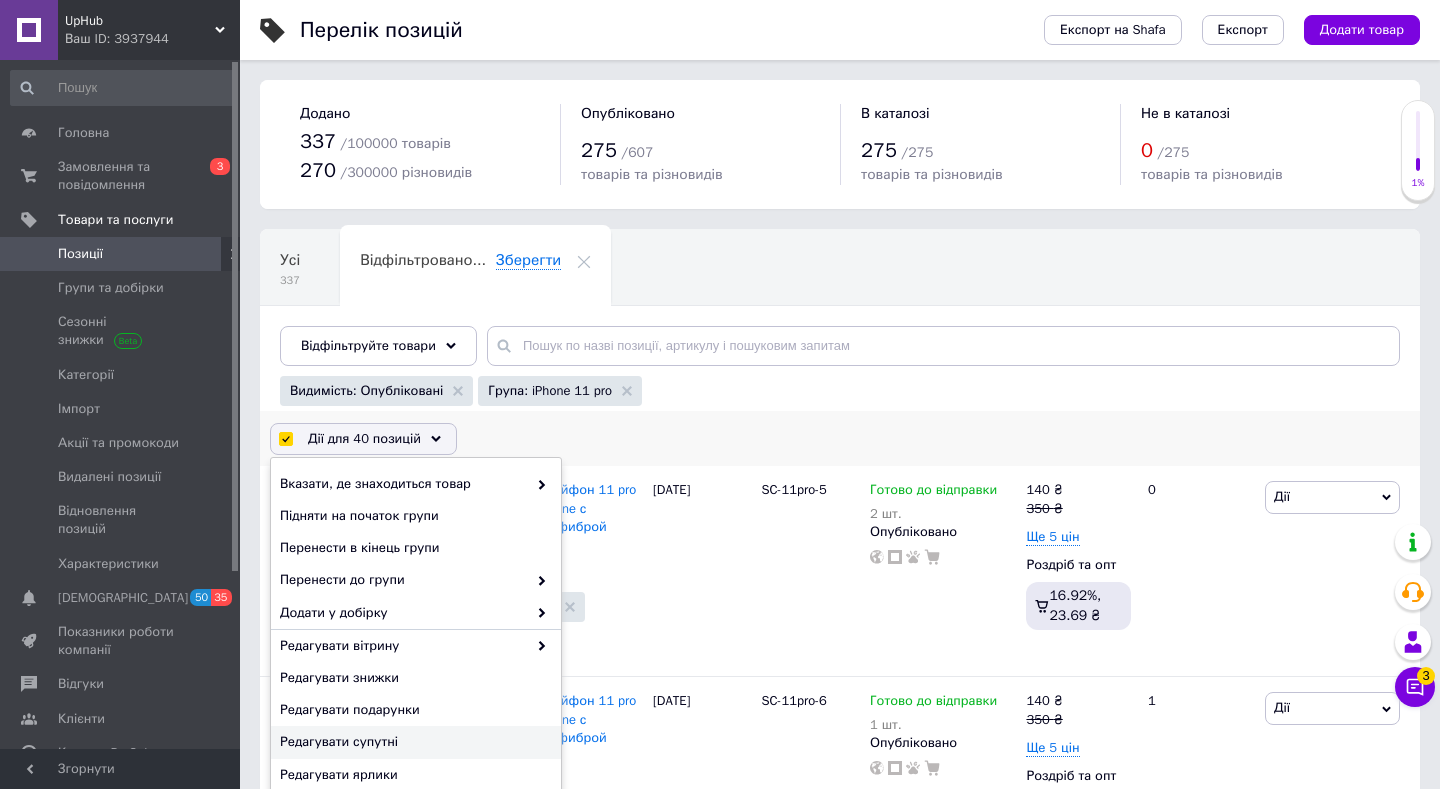 scroll, scrollTop: 32, scrollLeft: 0, axis: vertical 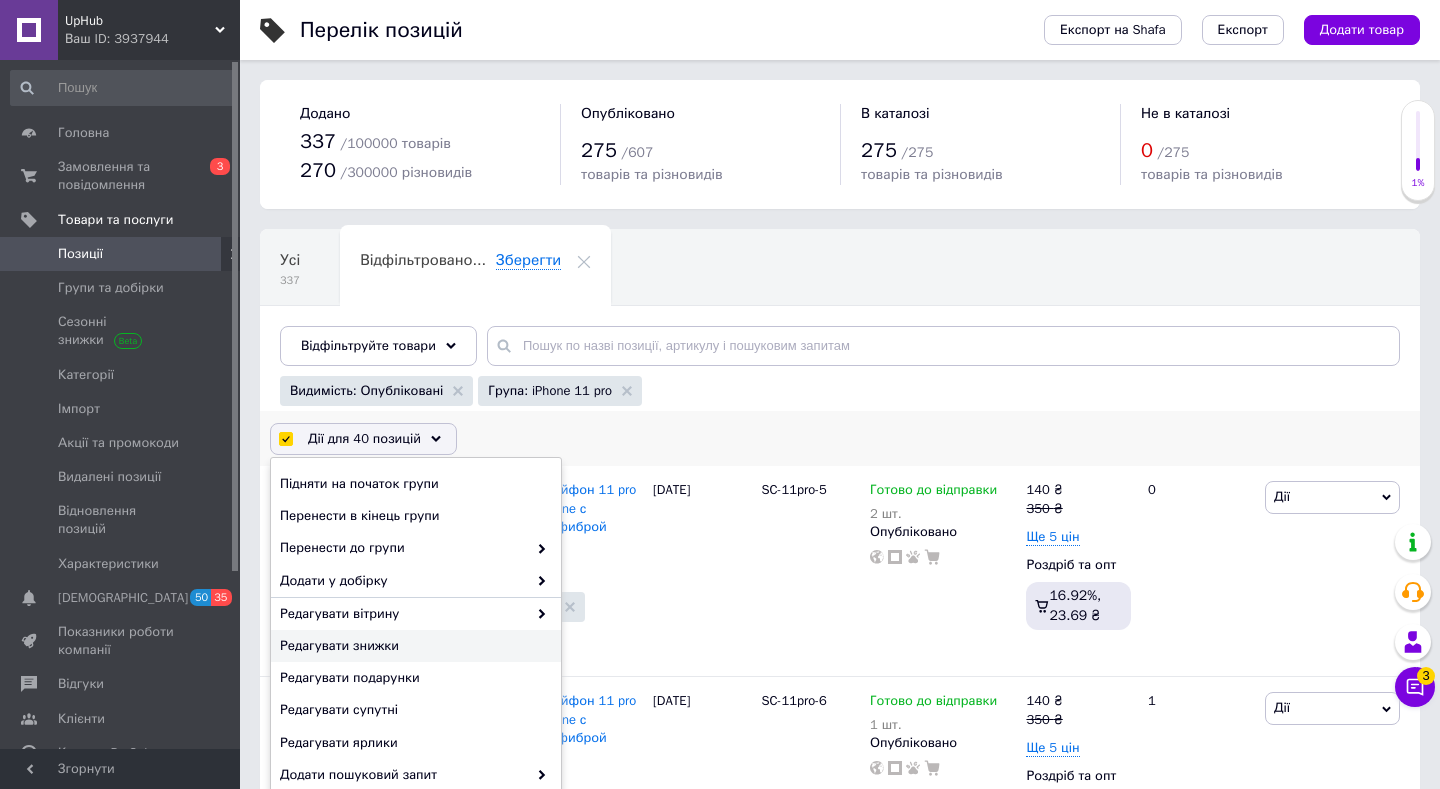 click on "Редагувати знижки" at bounding box center [413, 646] 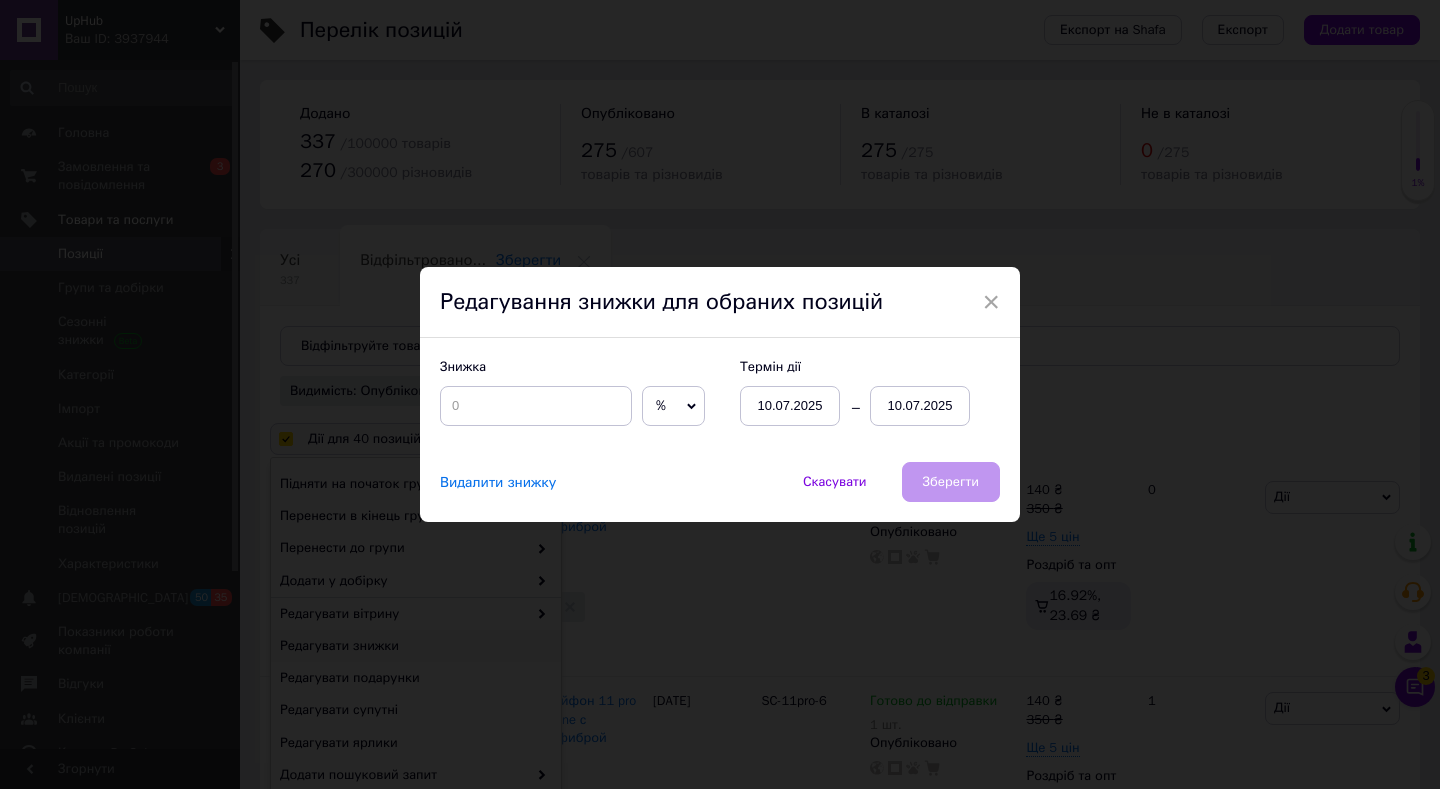 click 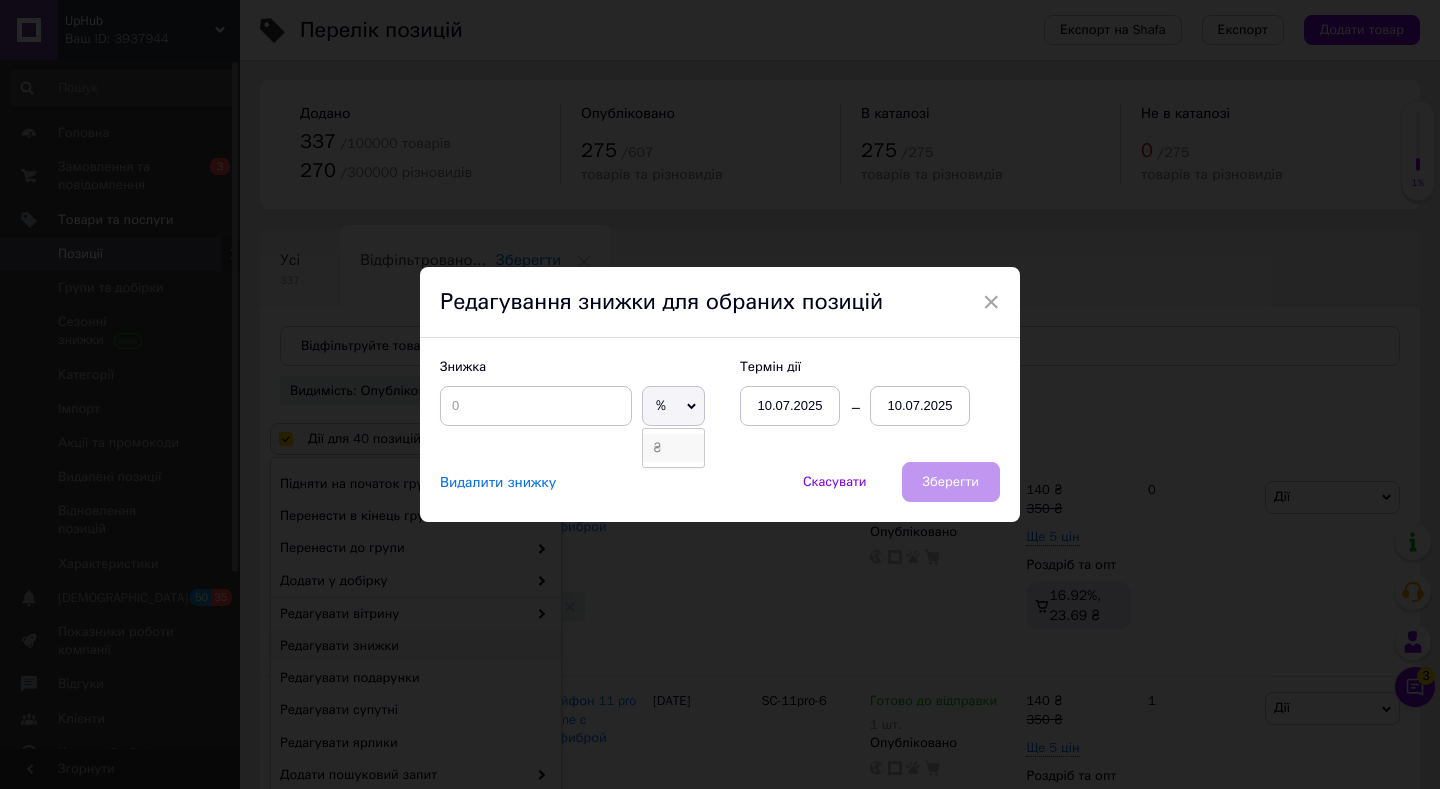click on "₴" at bounding box center (673, 448) 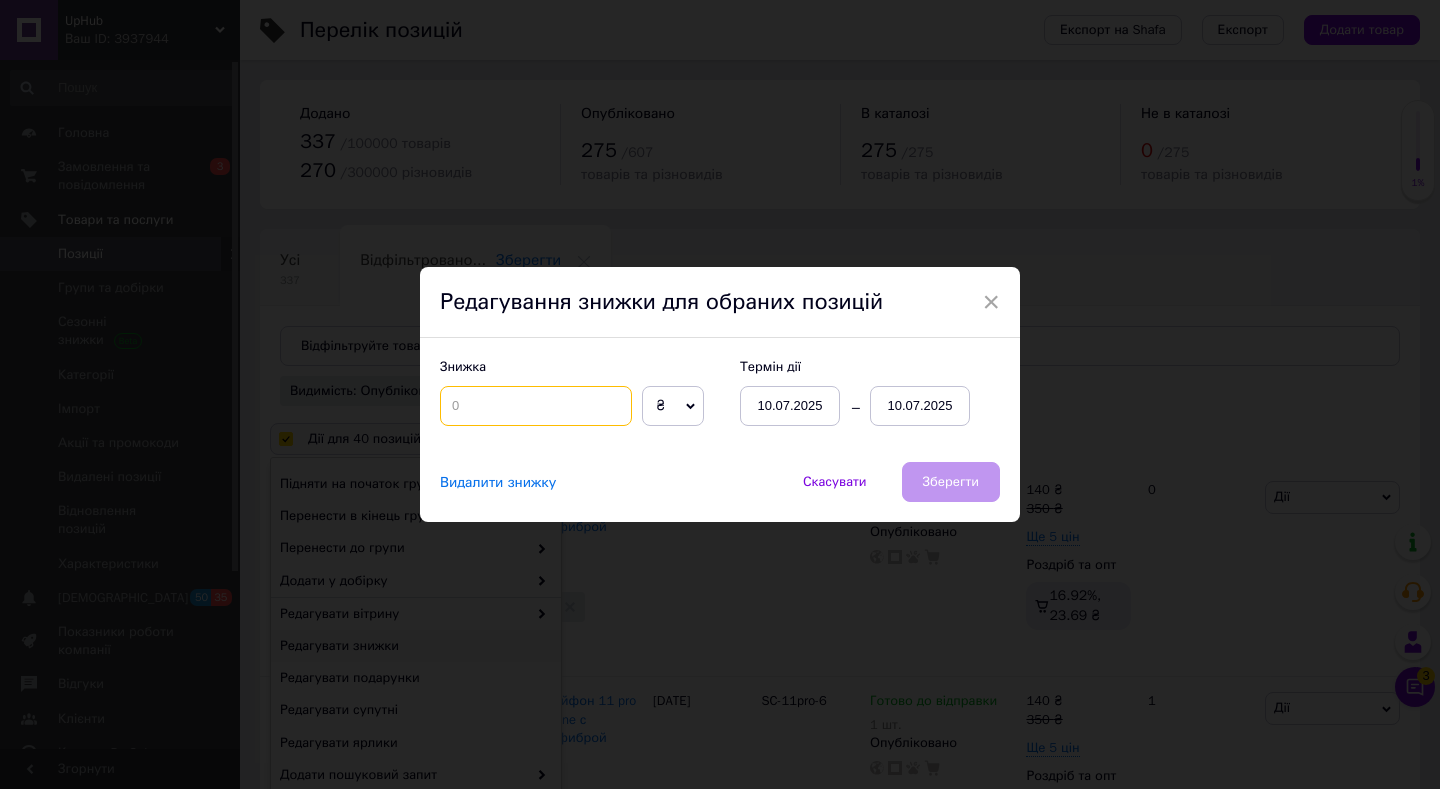 click at bounding box center [536, 406] 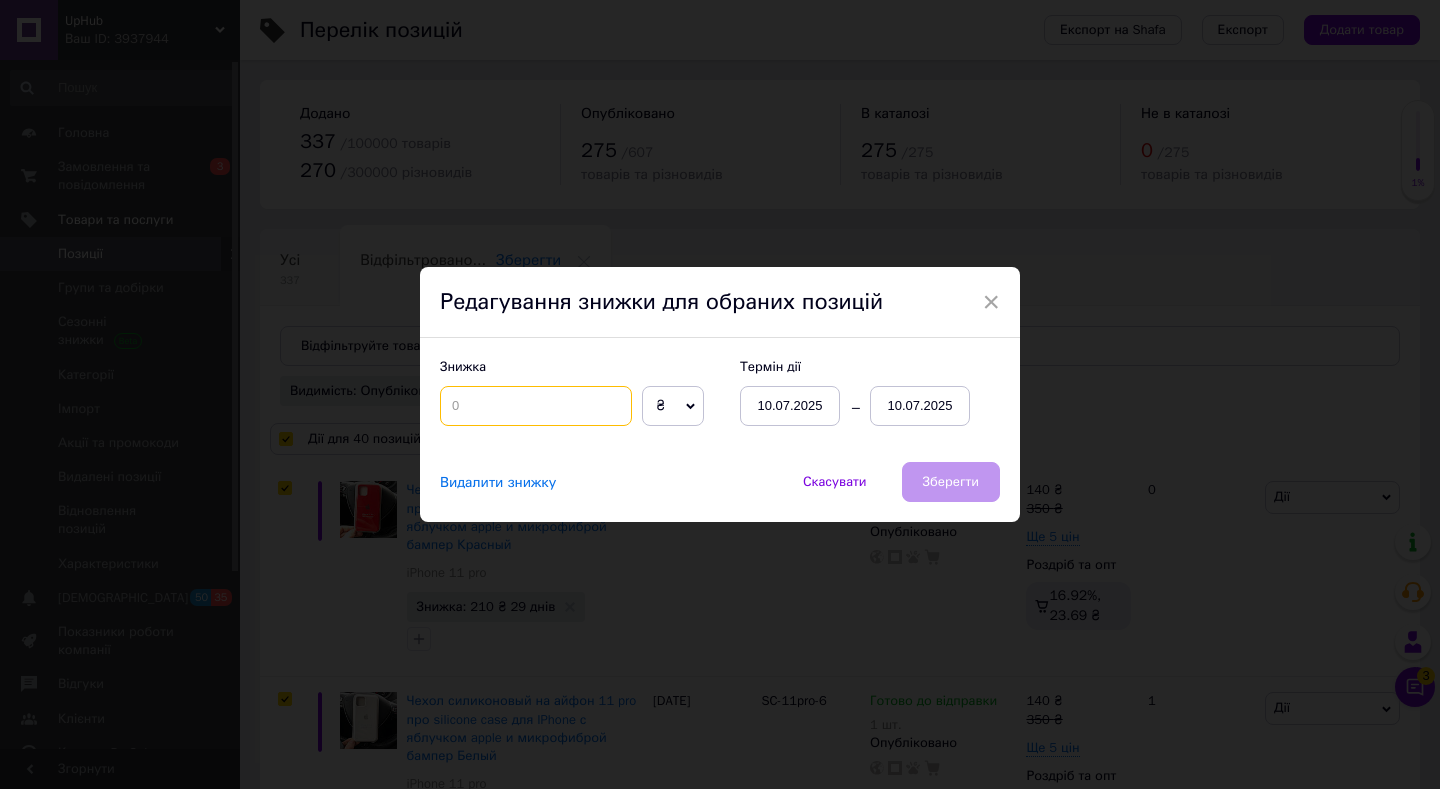 click at bounding box center (536, 406) 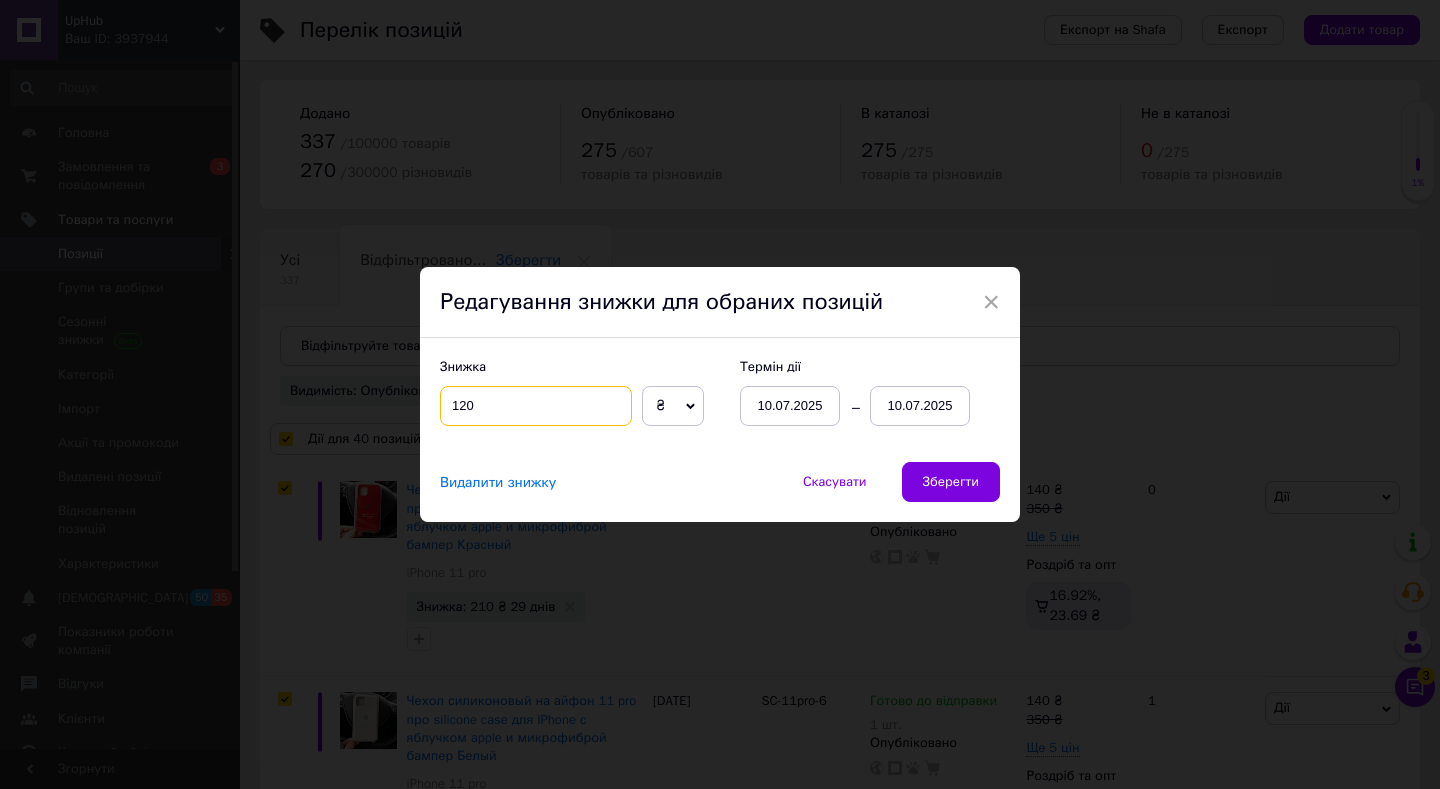 type on "120" 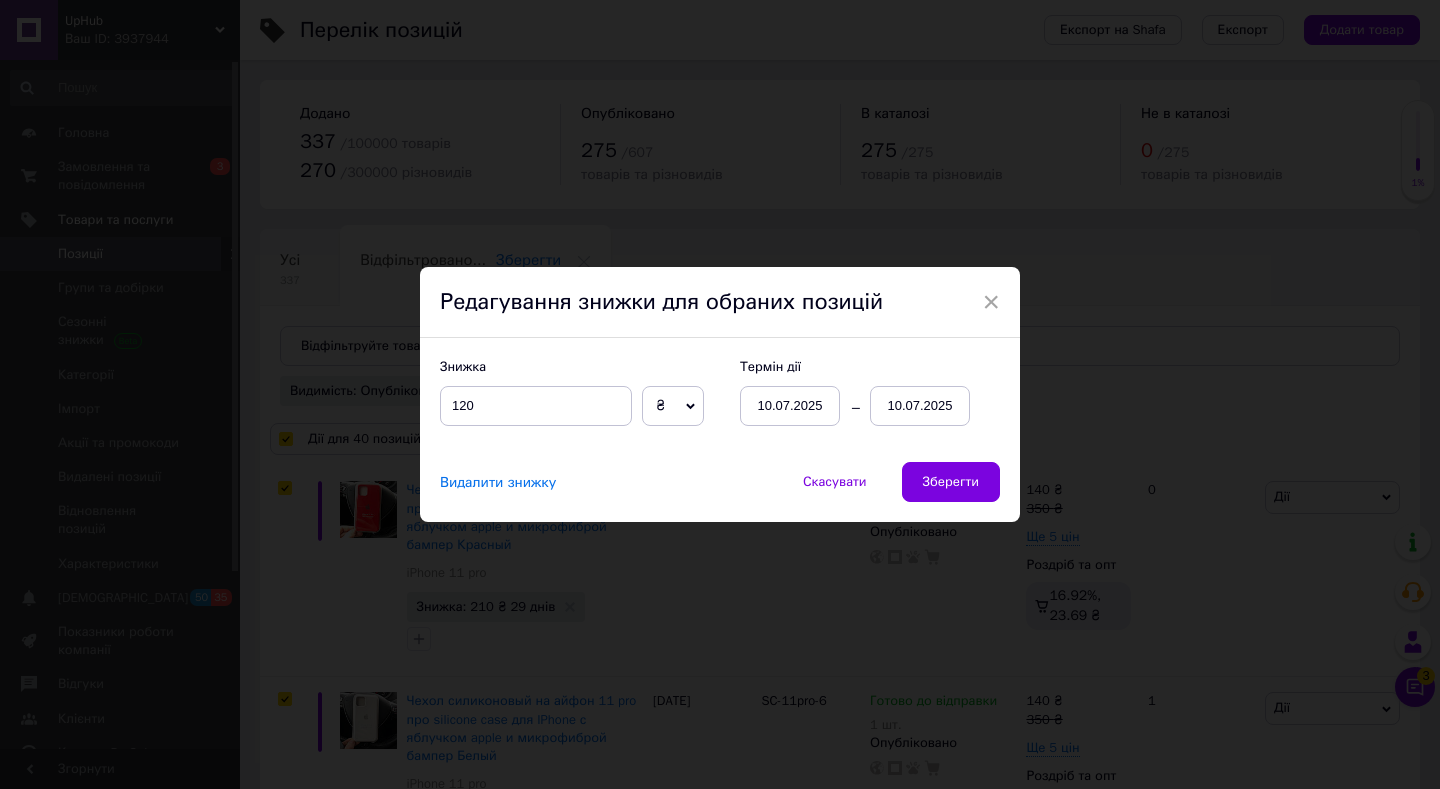 click on "10.07.2025" at bounding box center (920, 406) 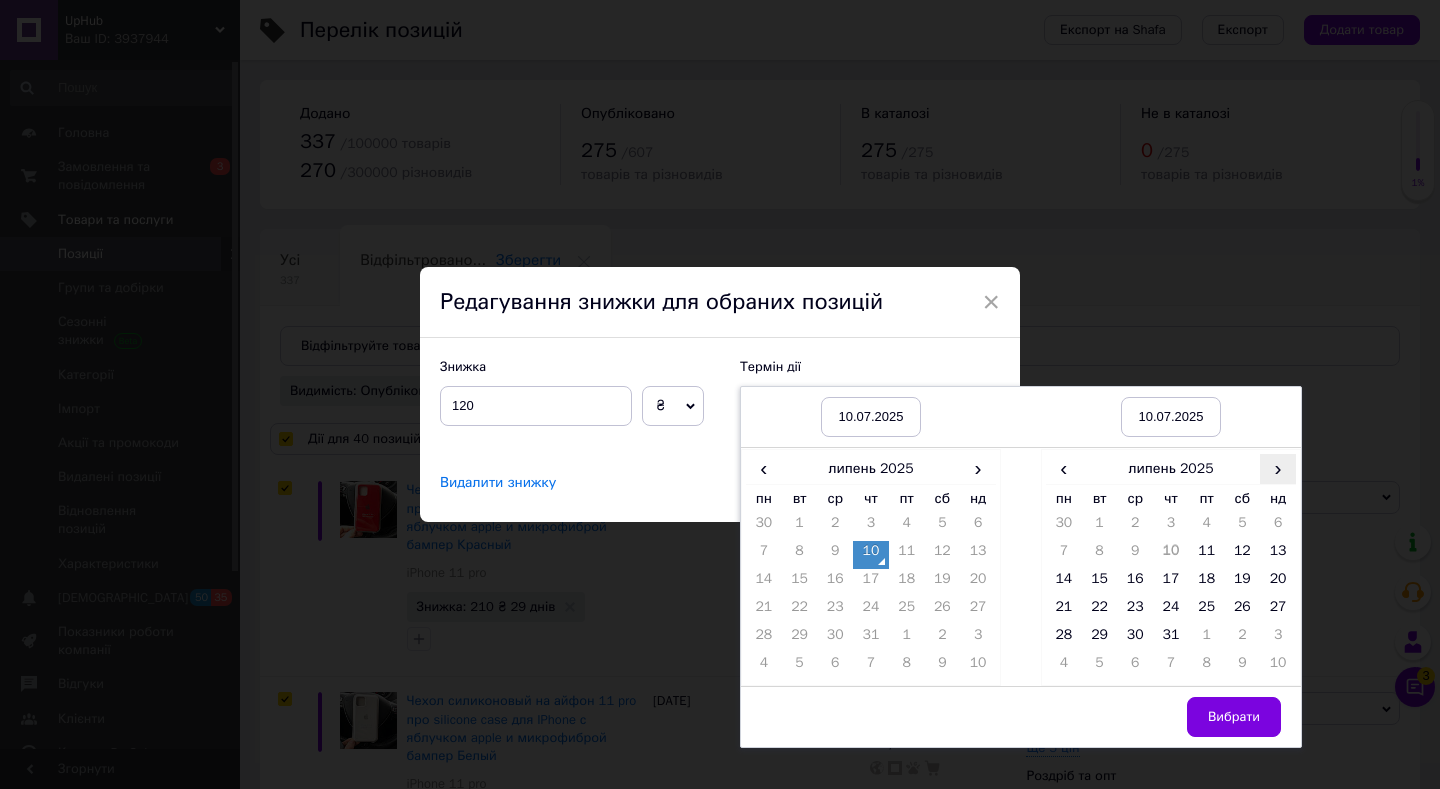 click on "›" at bounding box center [1278, 468] 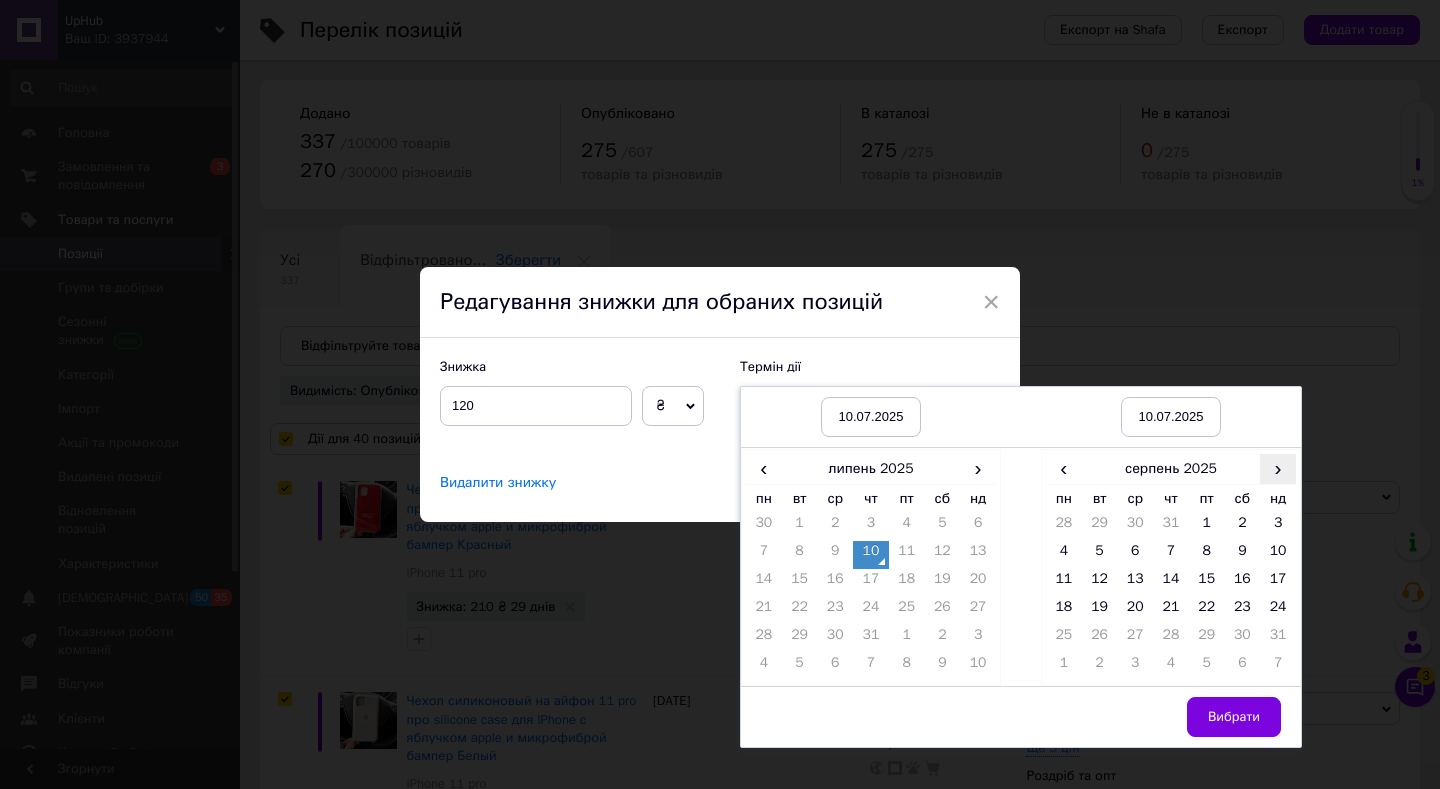 click on "›" at bounding box center [1278, 468] 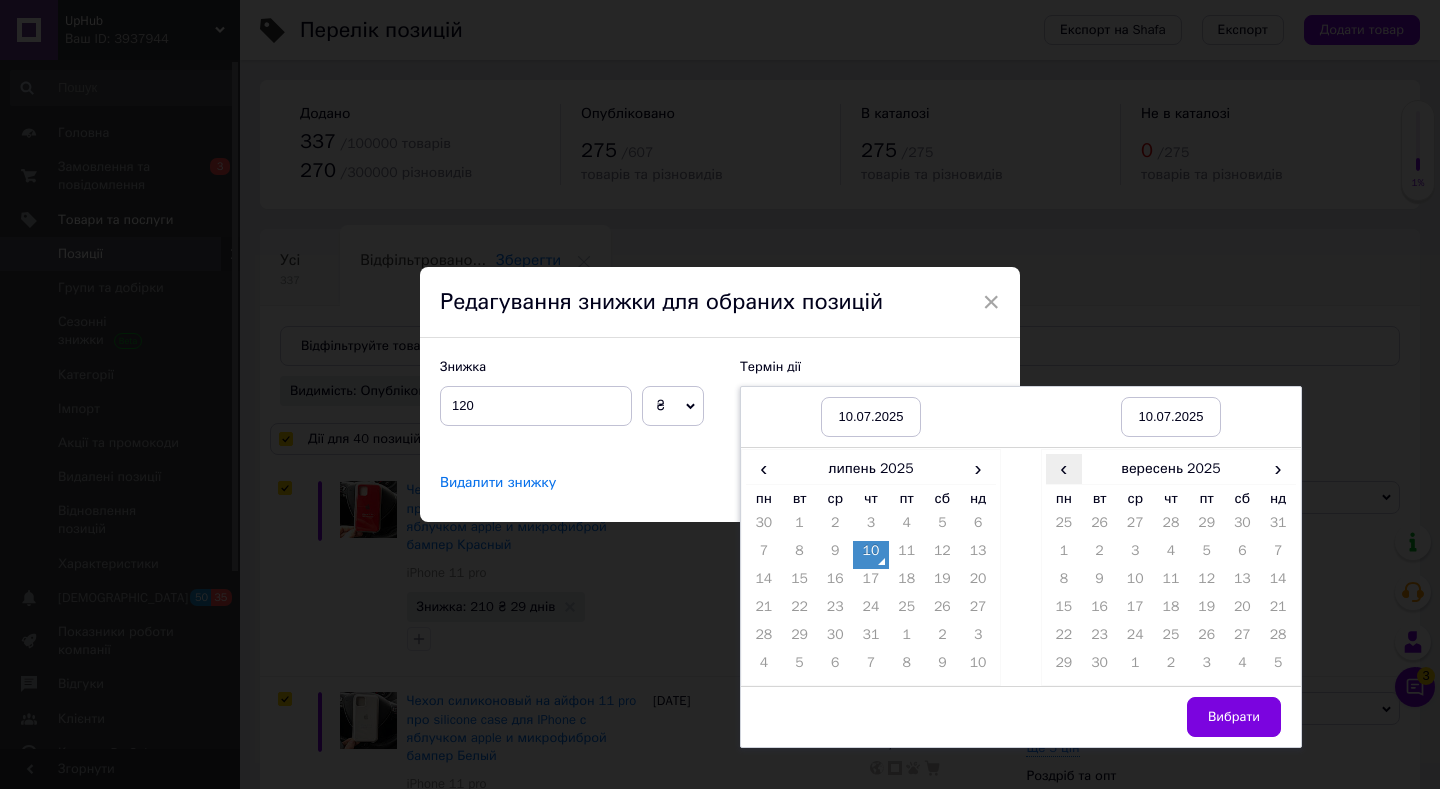 click on "‹" at bounding box center [1064, 468] 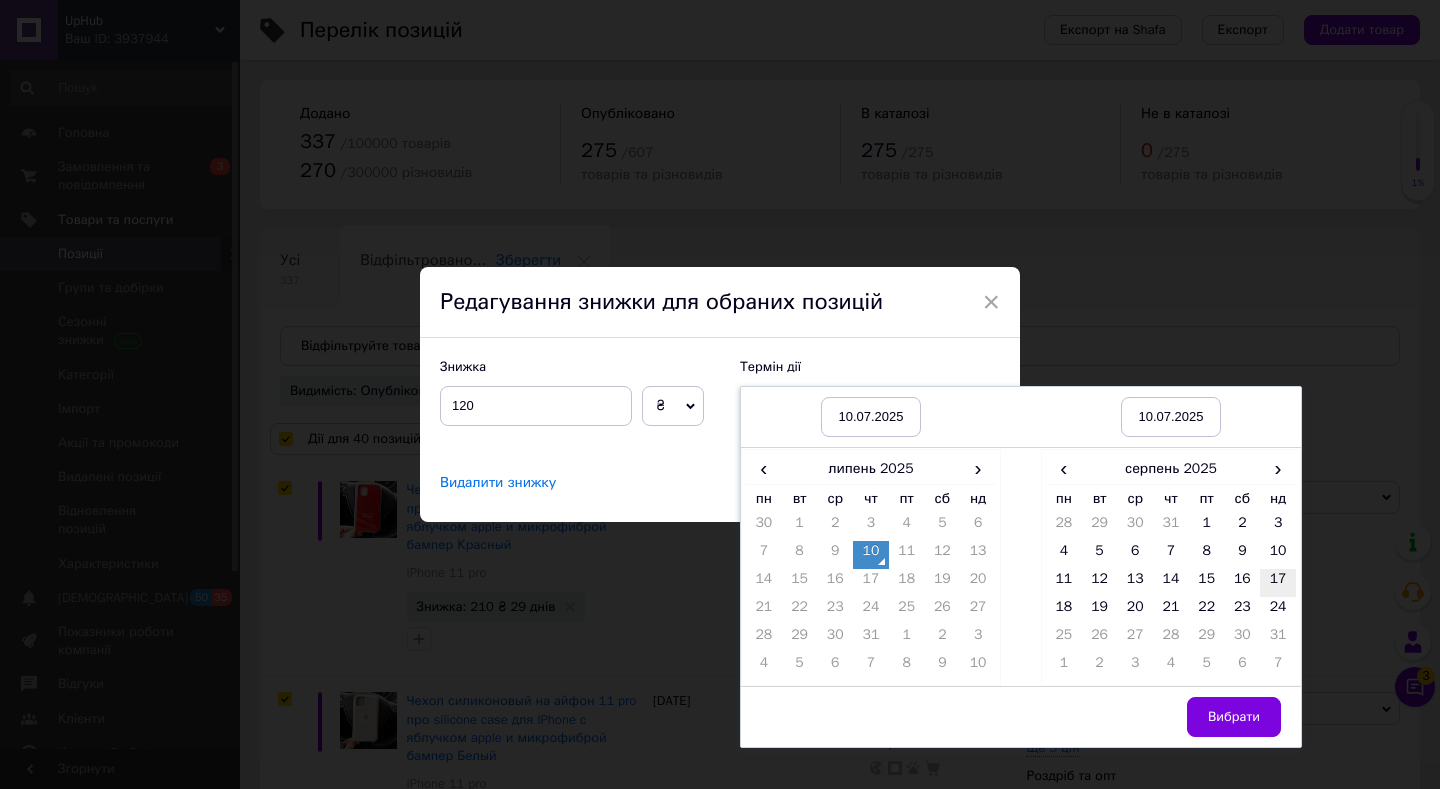 click on "17" at bounding box center (1278, 583) 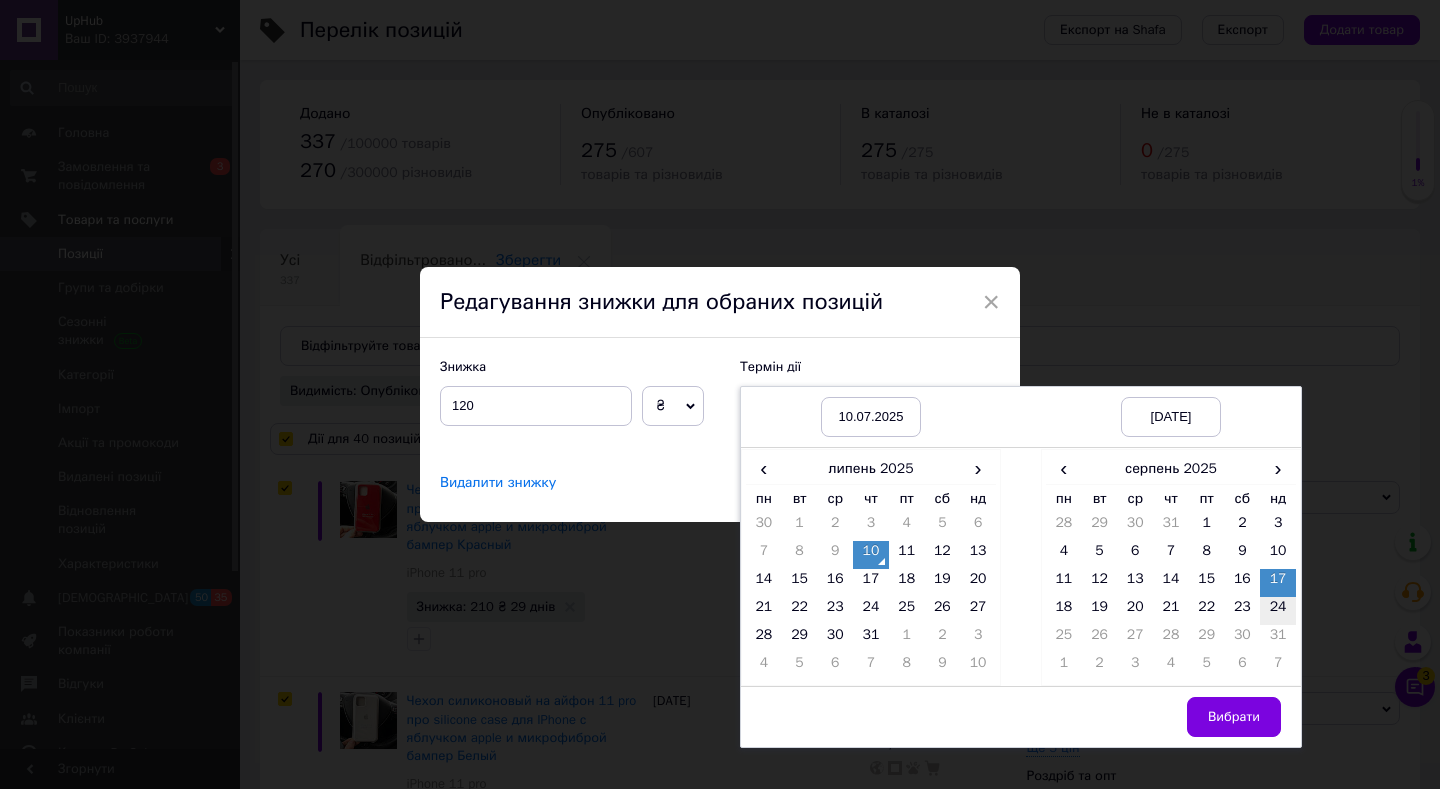click on "24" at bounding box center (1278, 611) 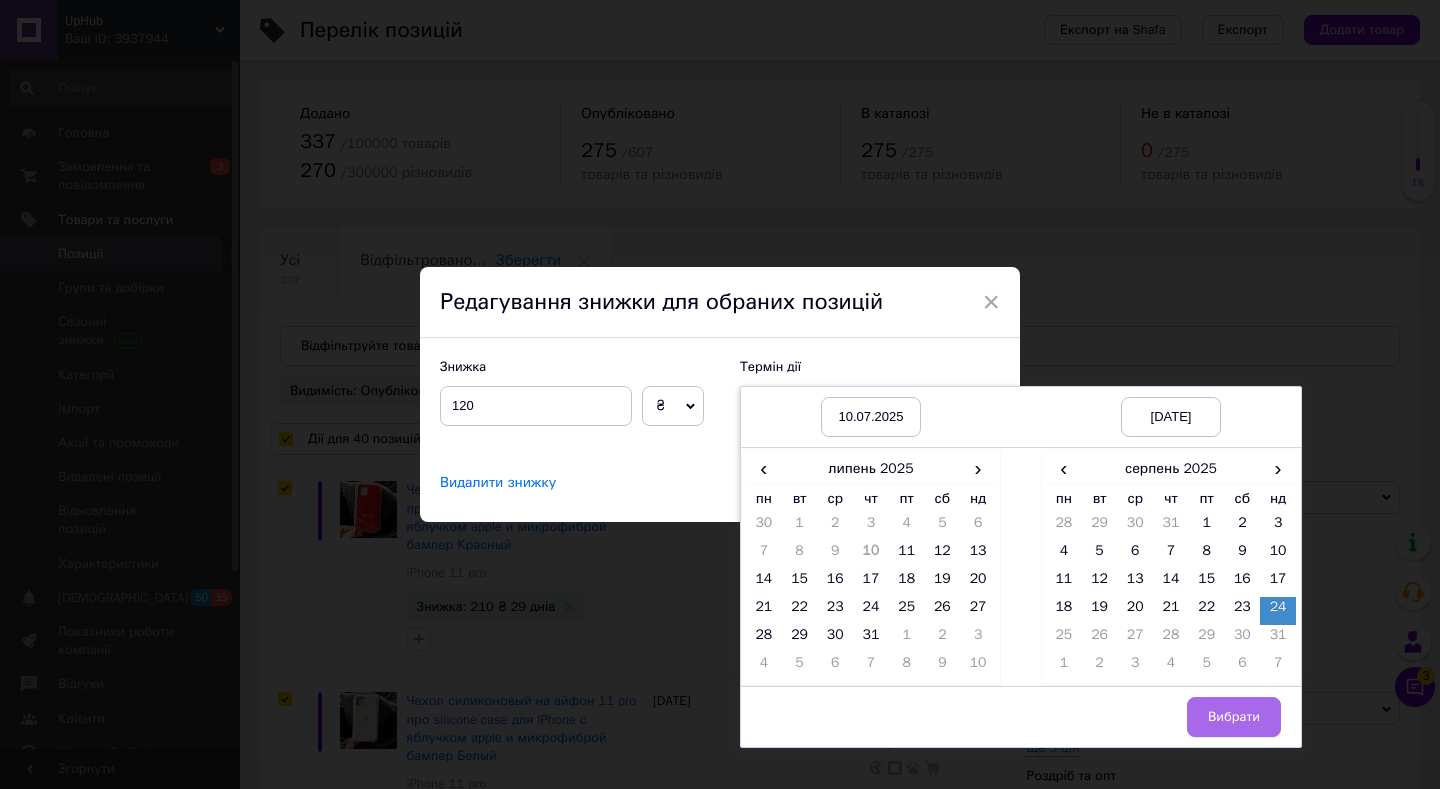 click on "Вибрати" at bounding box center (1234, 717) 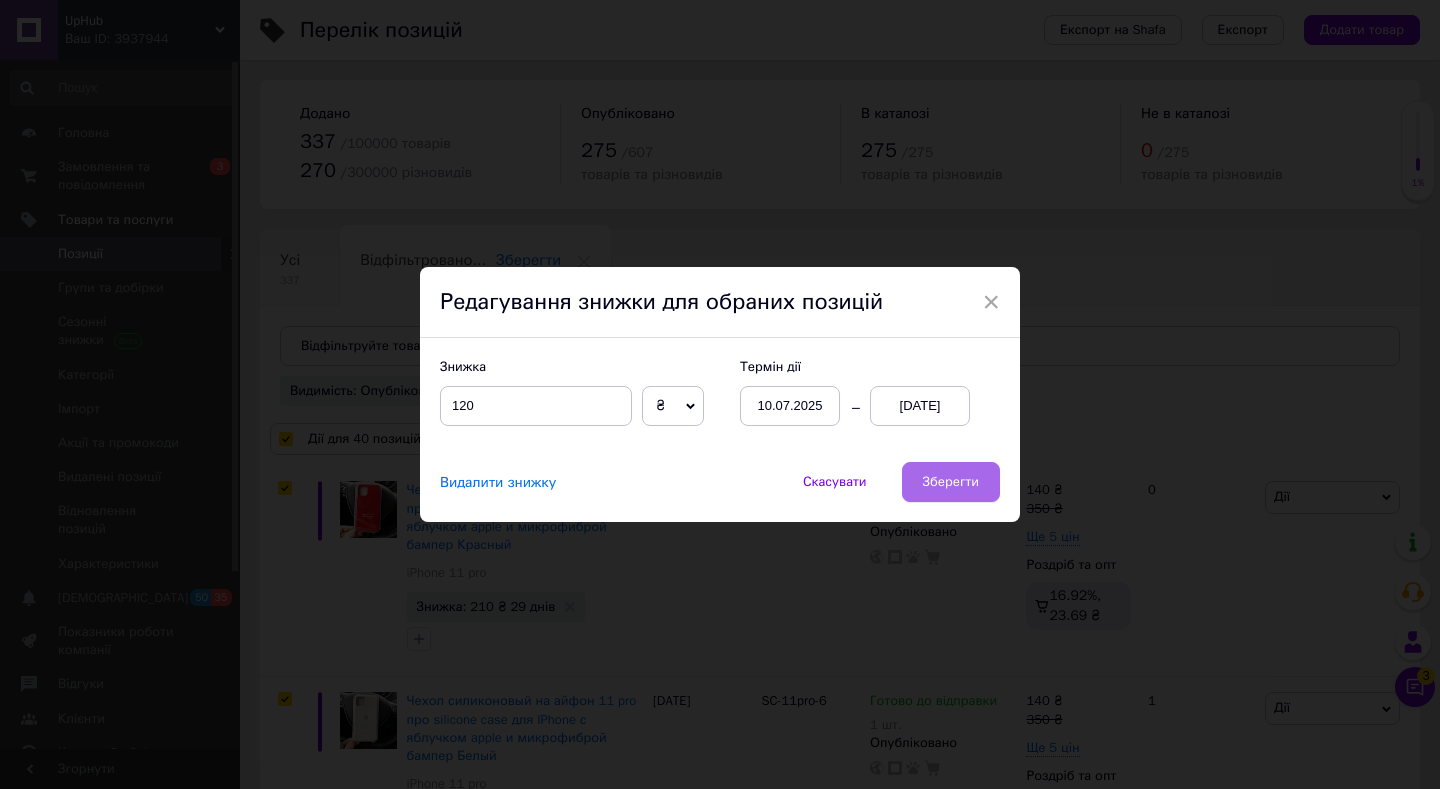 click on "Зберегти" at bounding box center (951, 482) 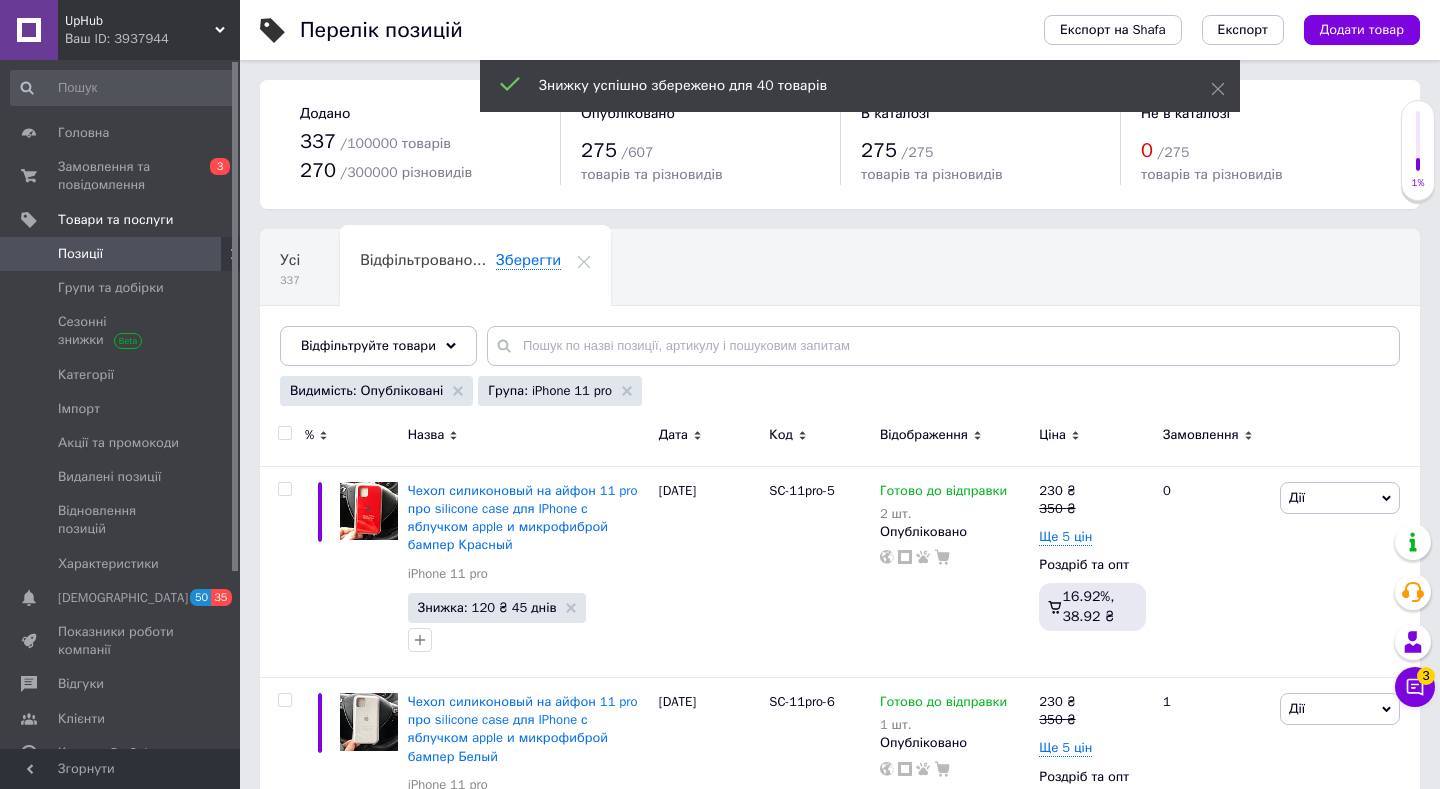 checkbox on "false" 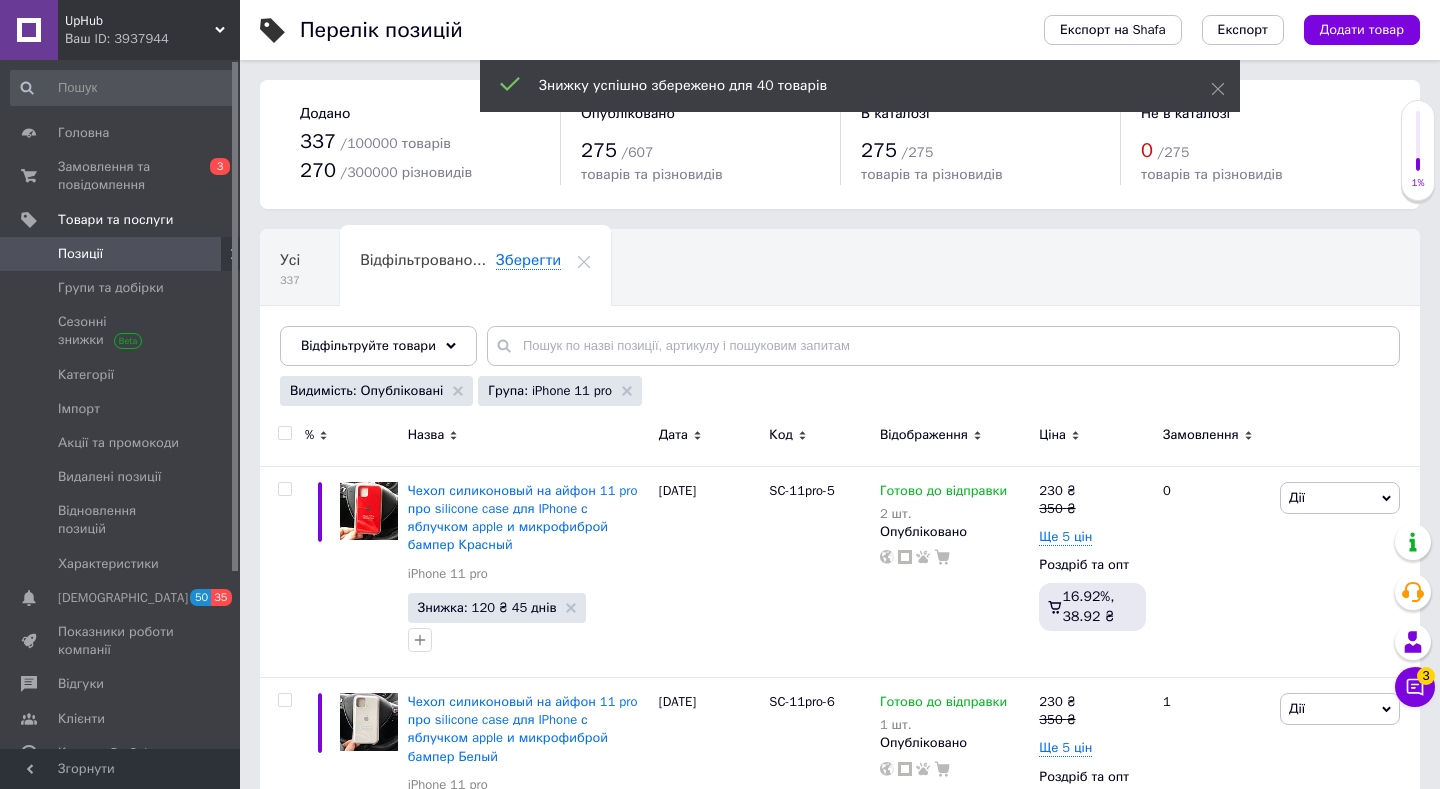 checkbox on "false" 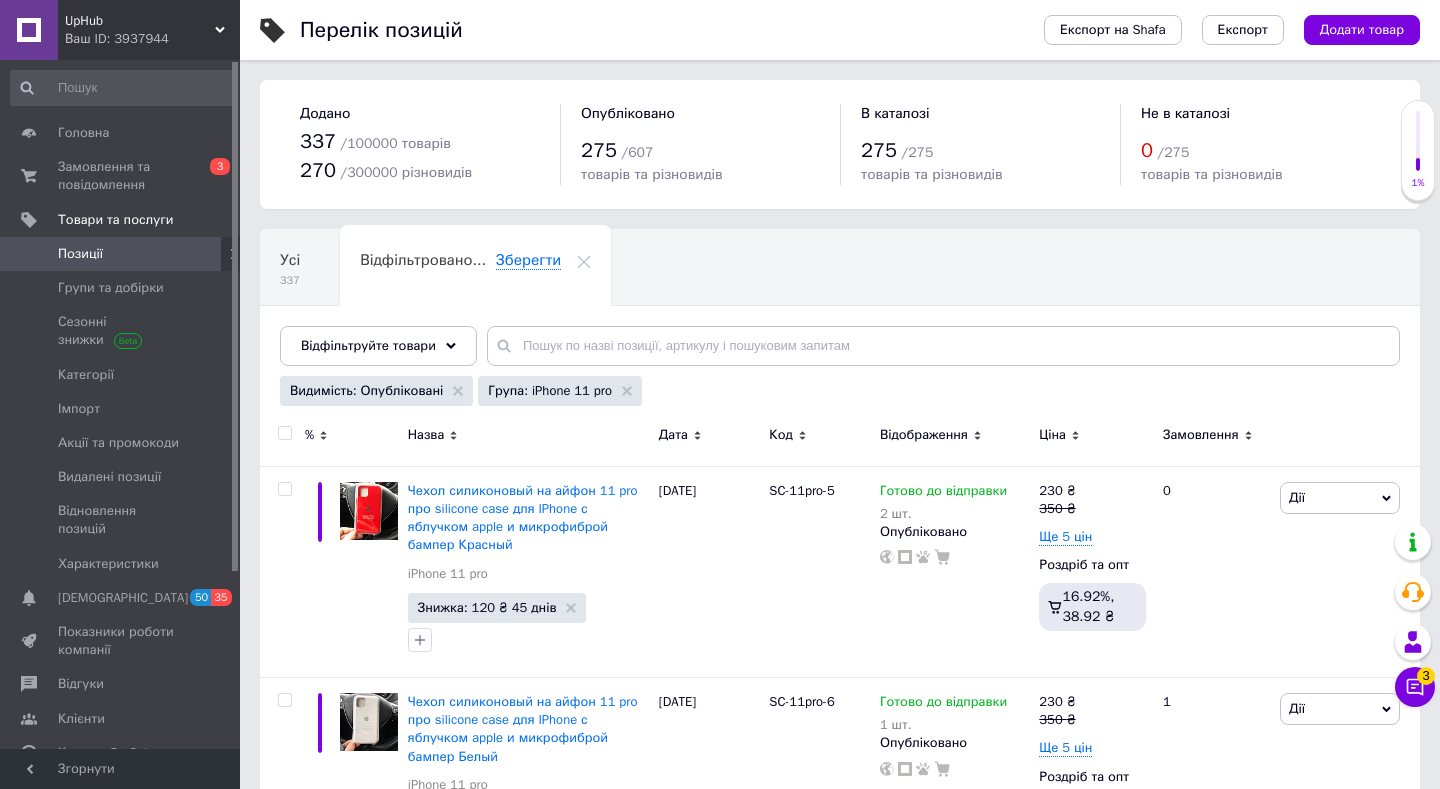 click at bounding box center [284, 433] 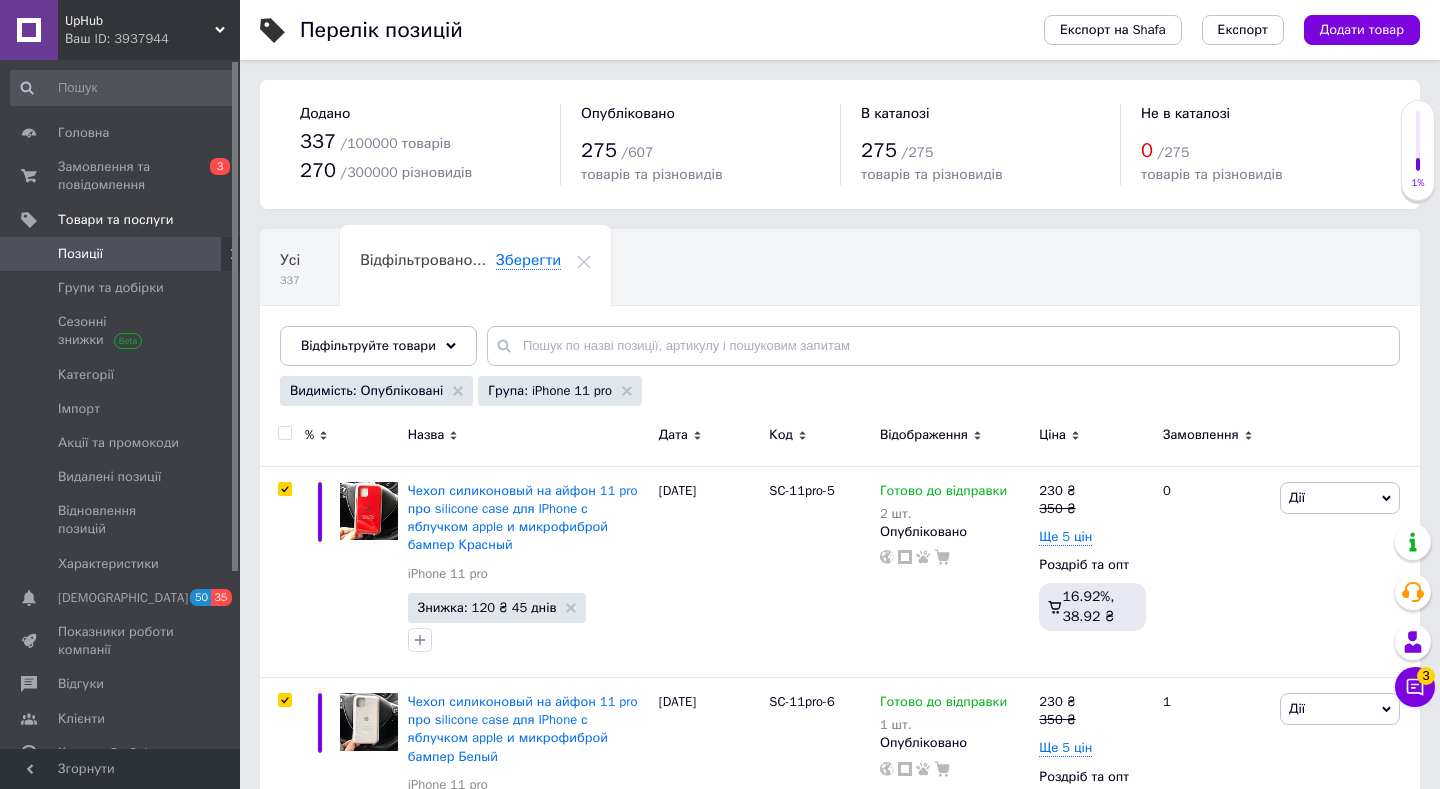 type 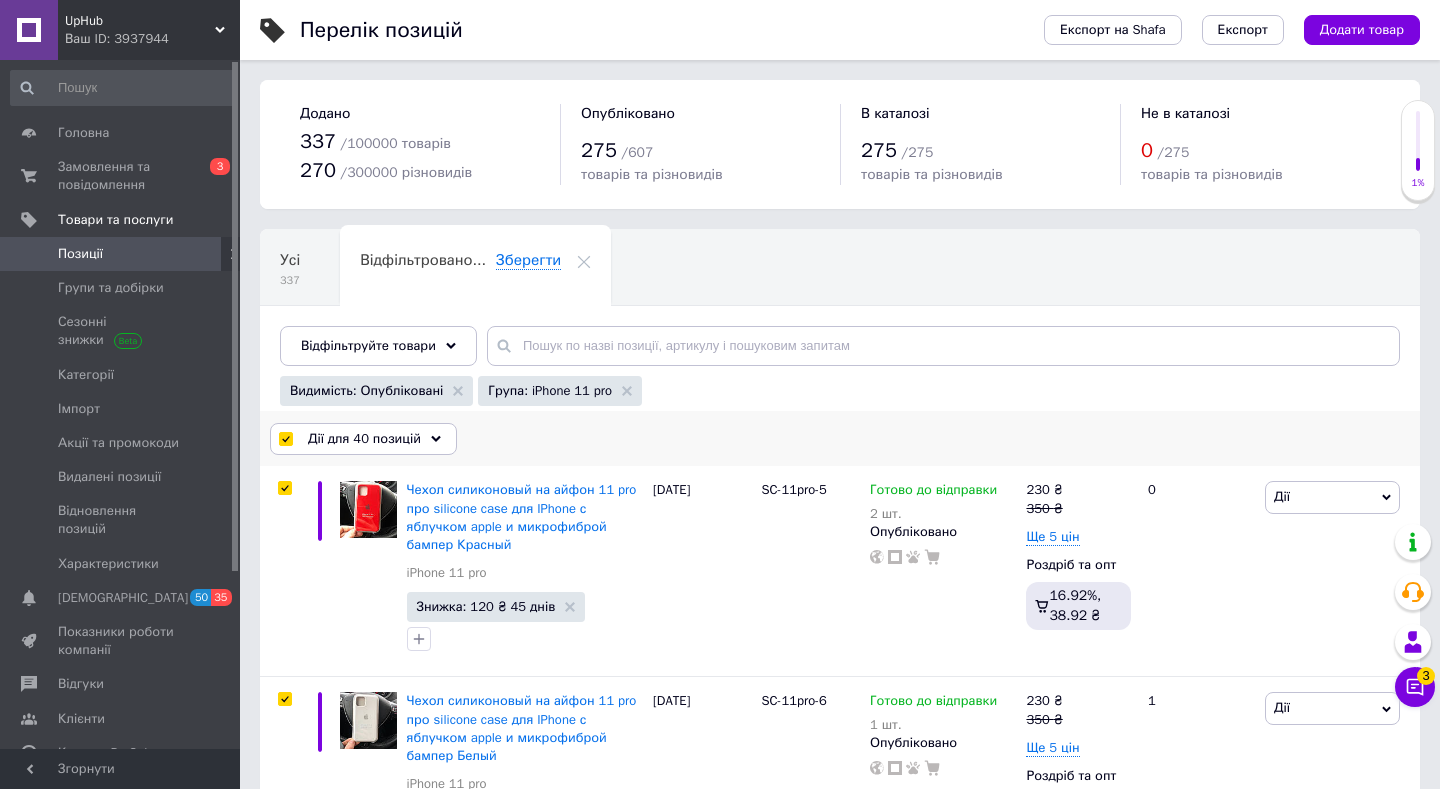click on "Дії для 40 позицій" at bounding box center (364, 439) 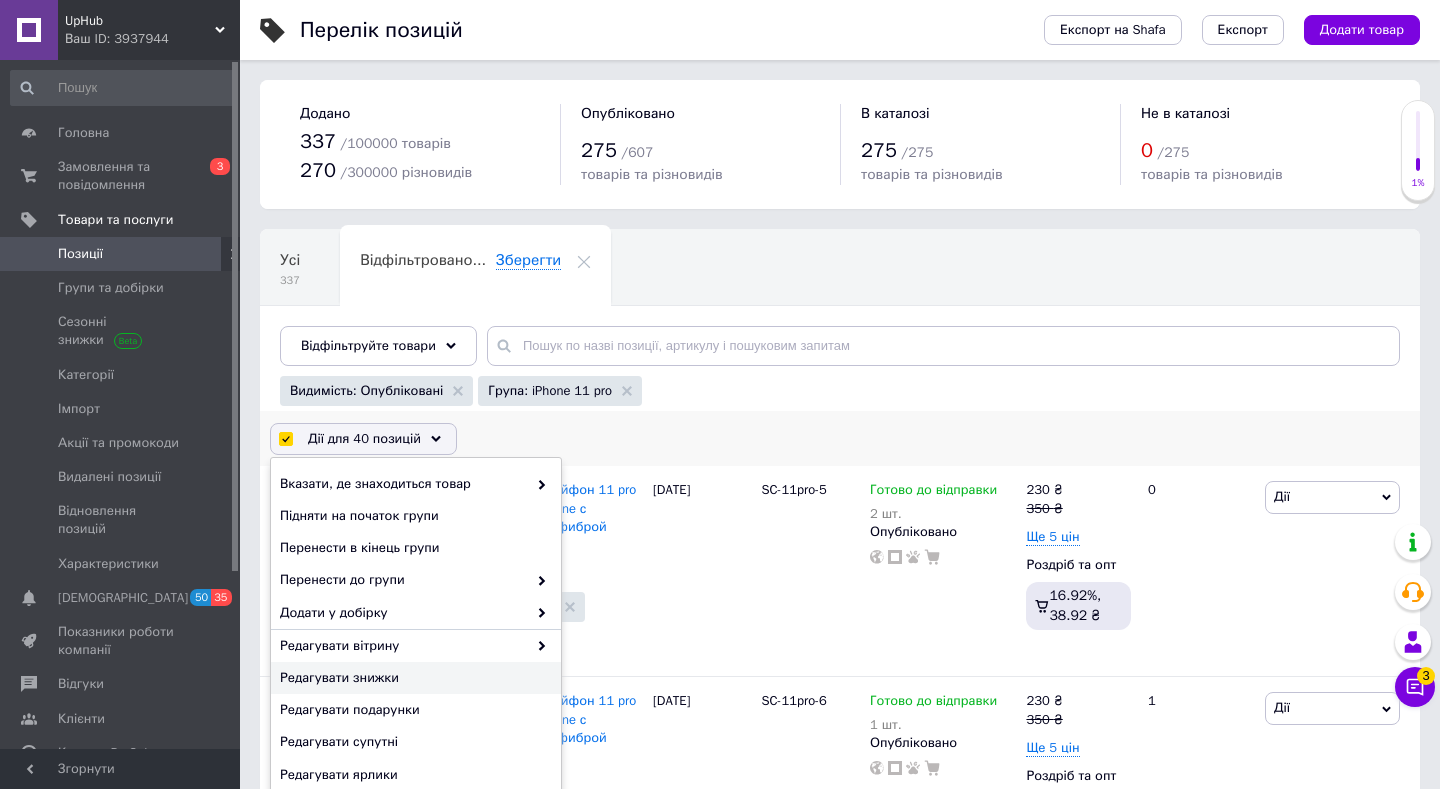click on "Редагувати знижки" at bounding box center [413, 678] 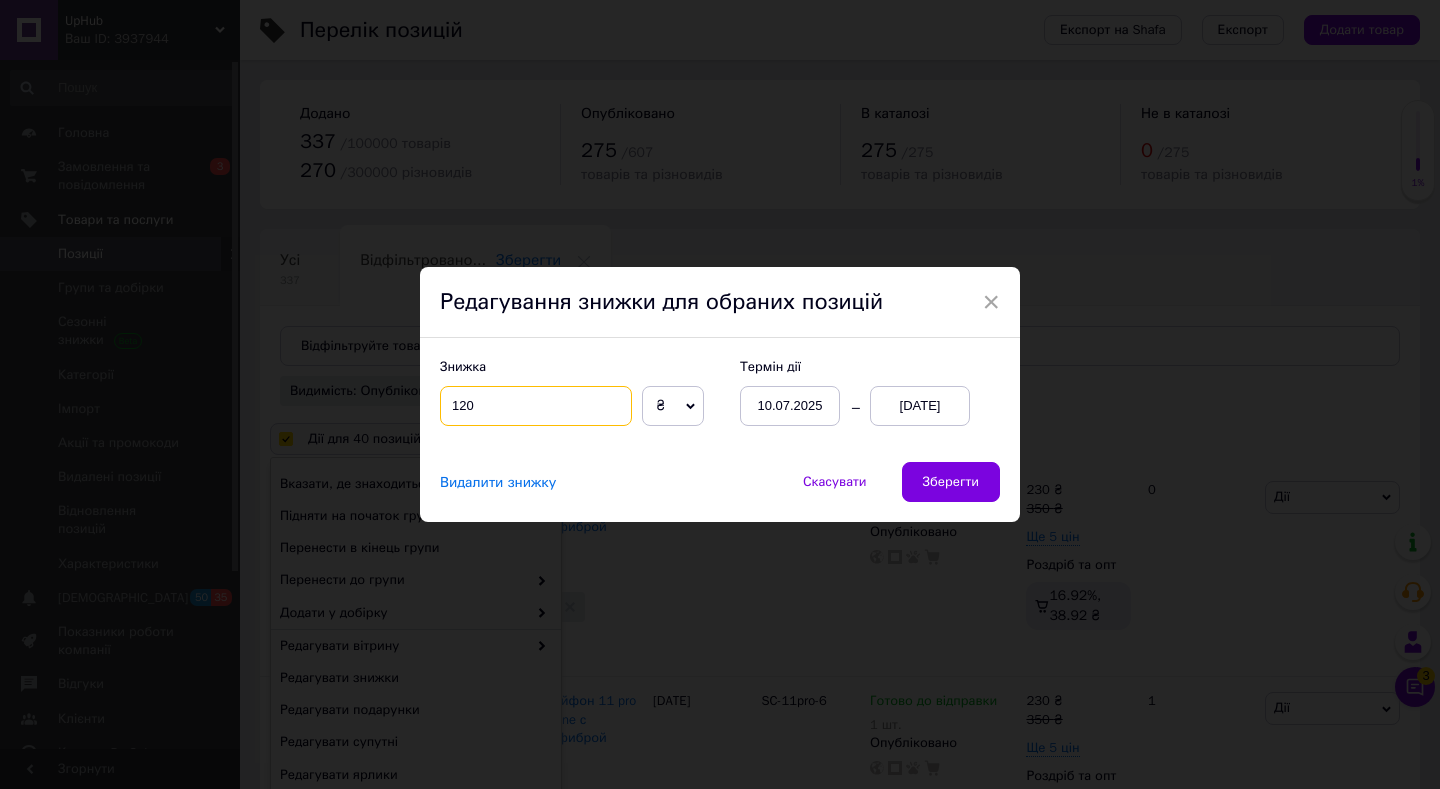 click on "120" at bounding box center [536, 406] 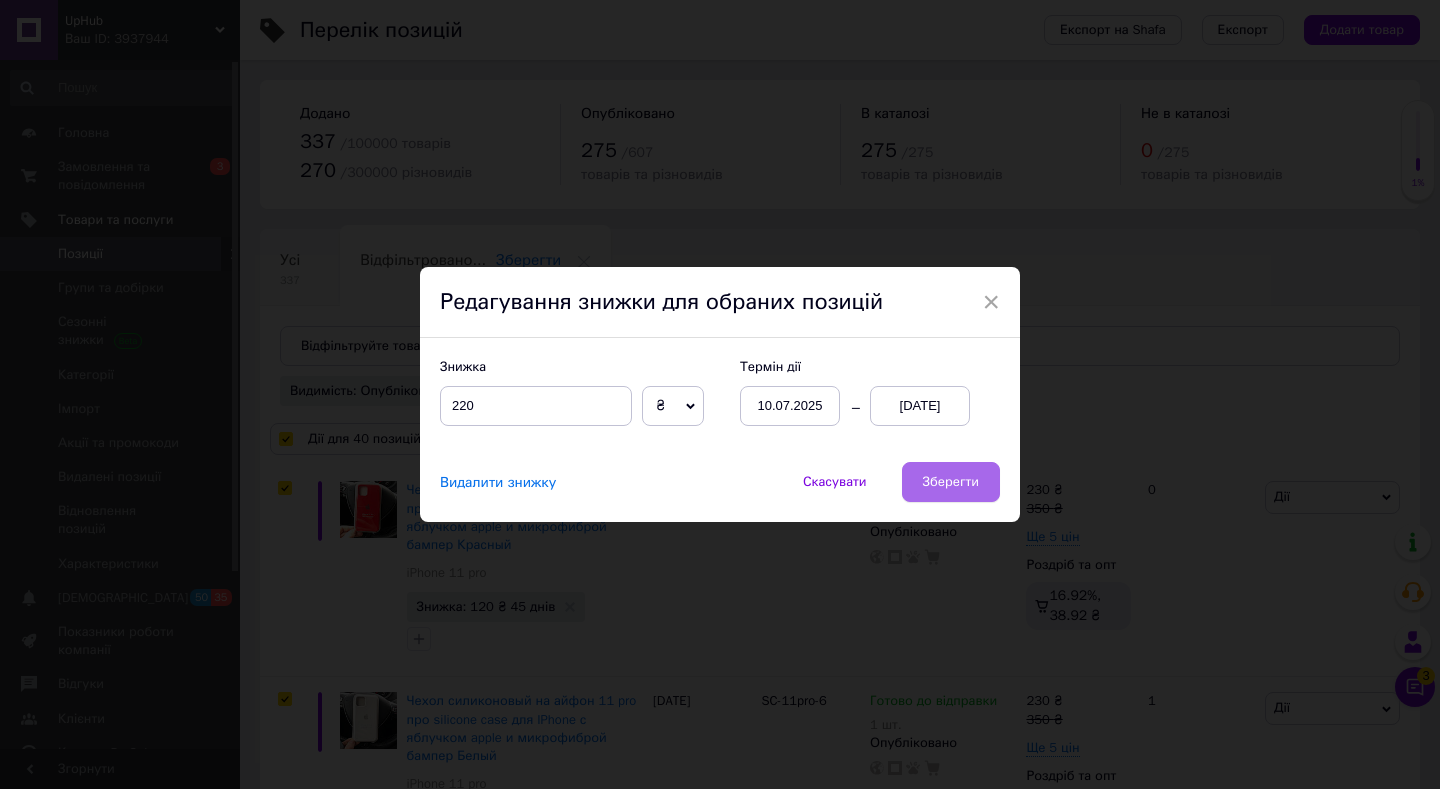 click on "Зберегти" at bounding box center [951, 482] 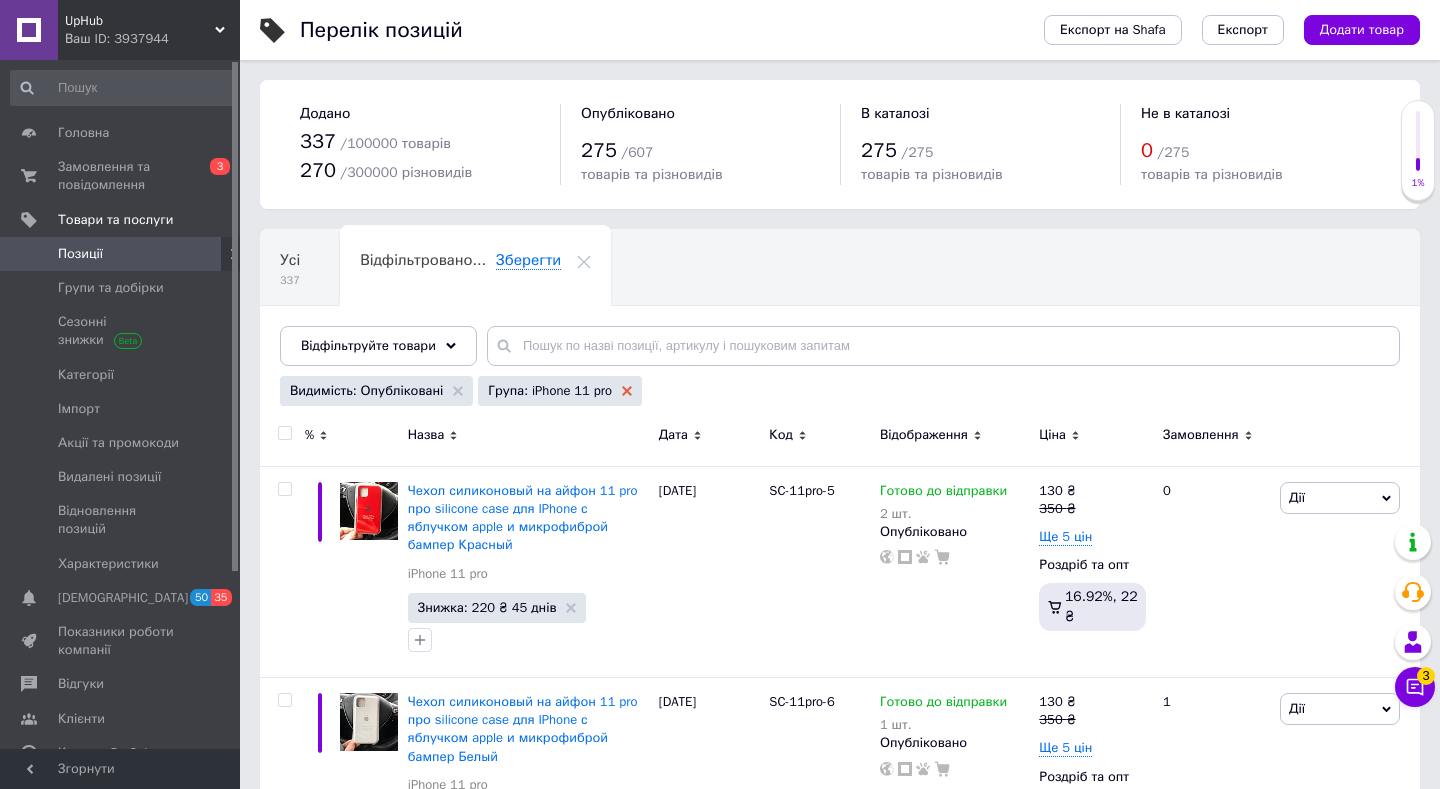click 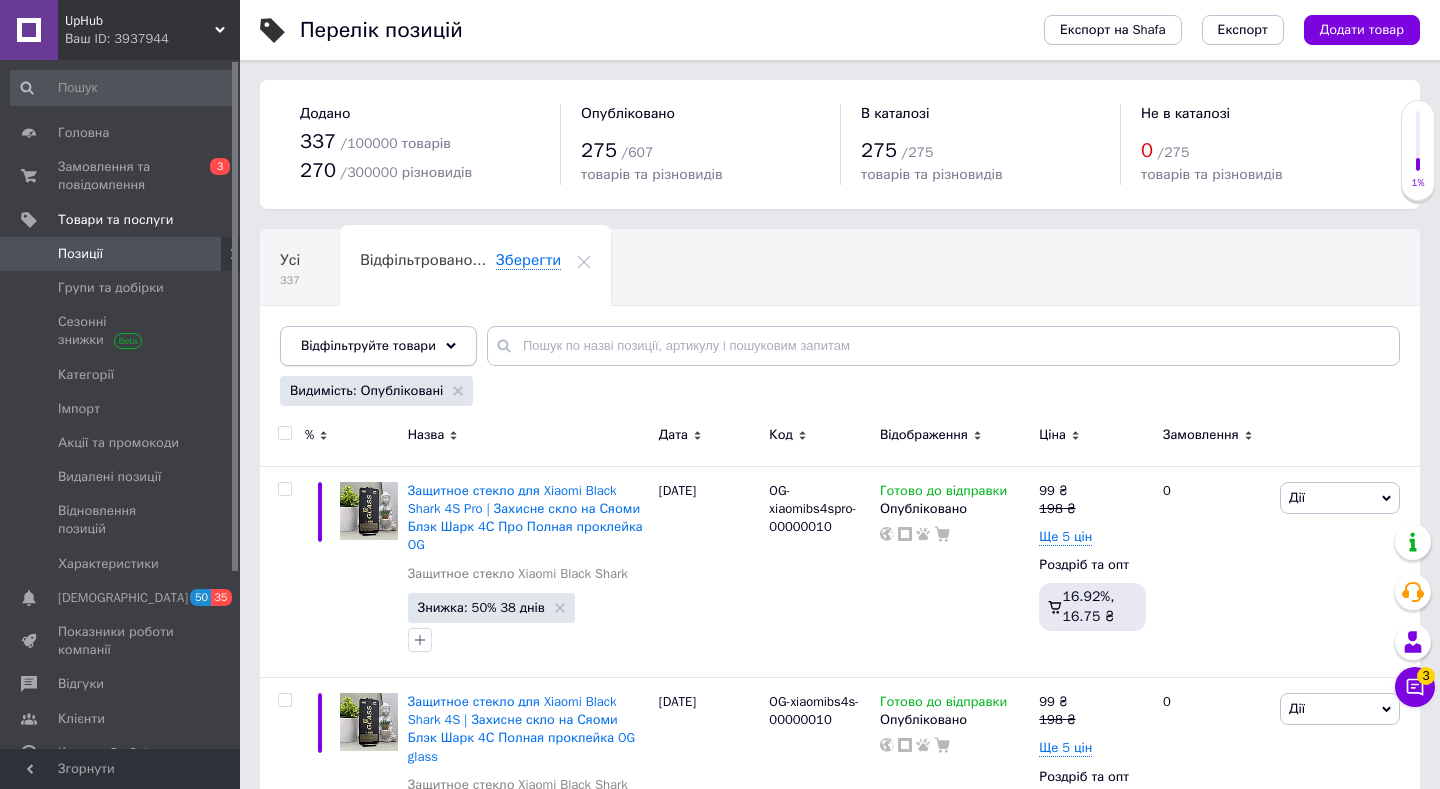 click on "Відфільтруйте товари" at bounding box center [378, 346] 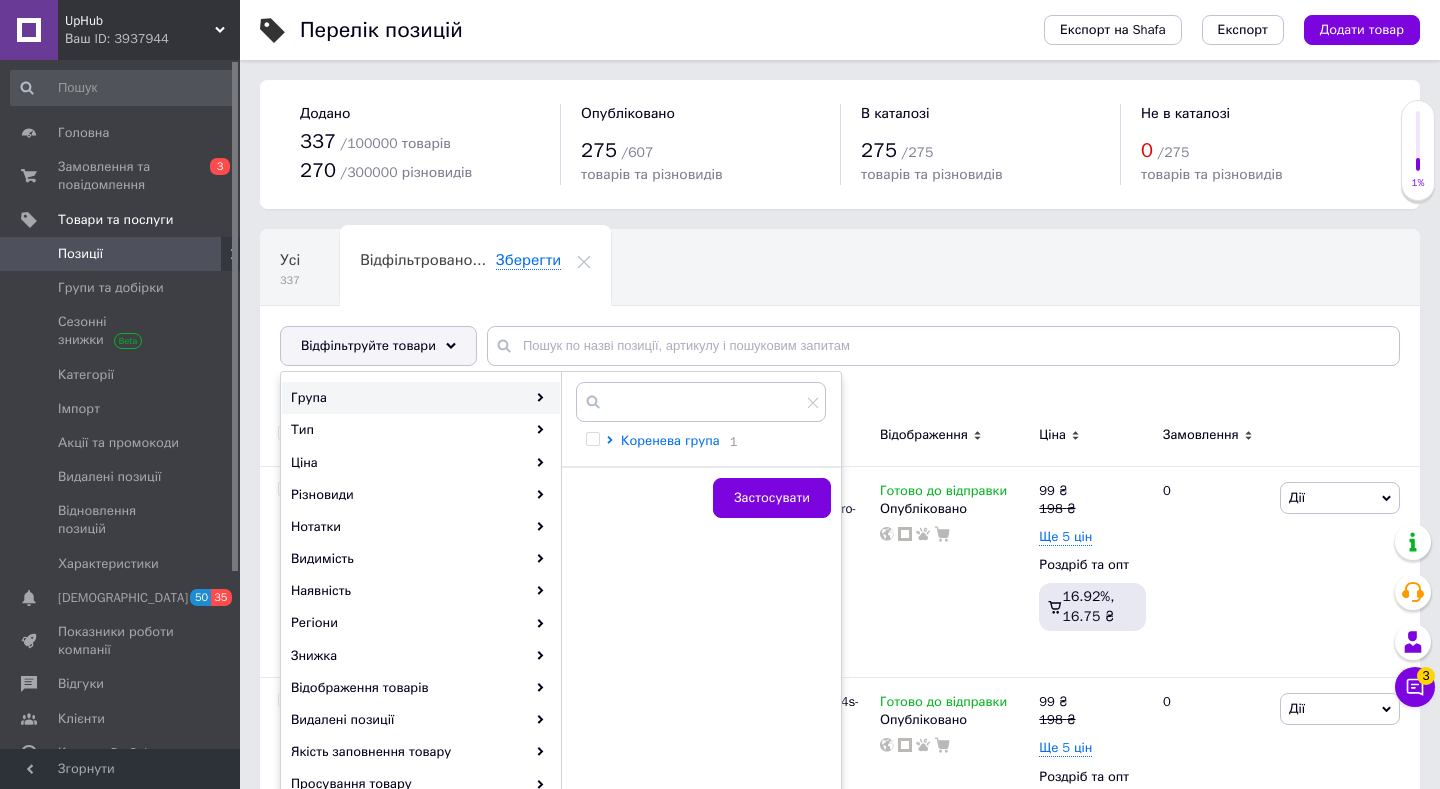 click 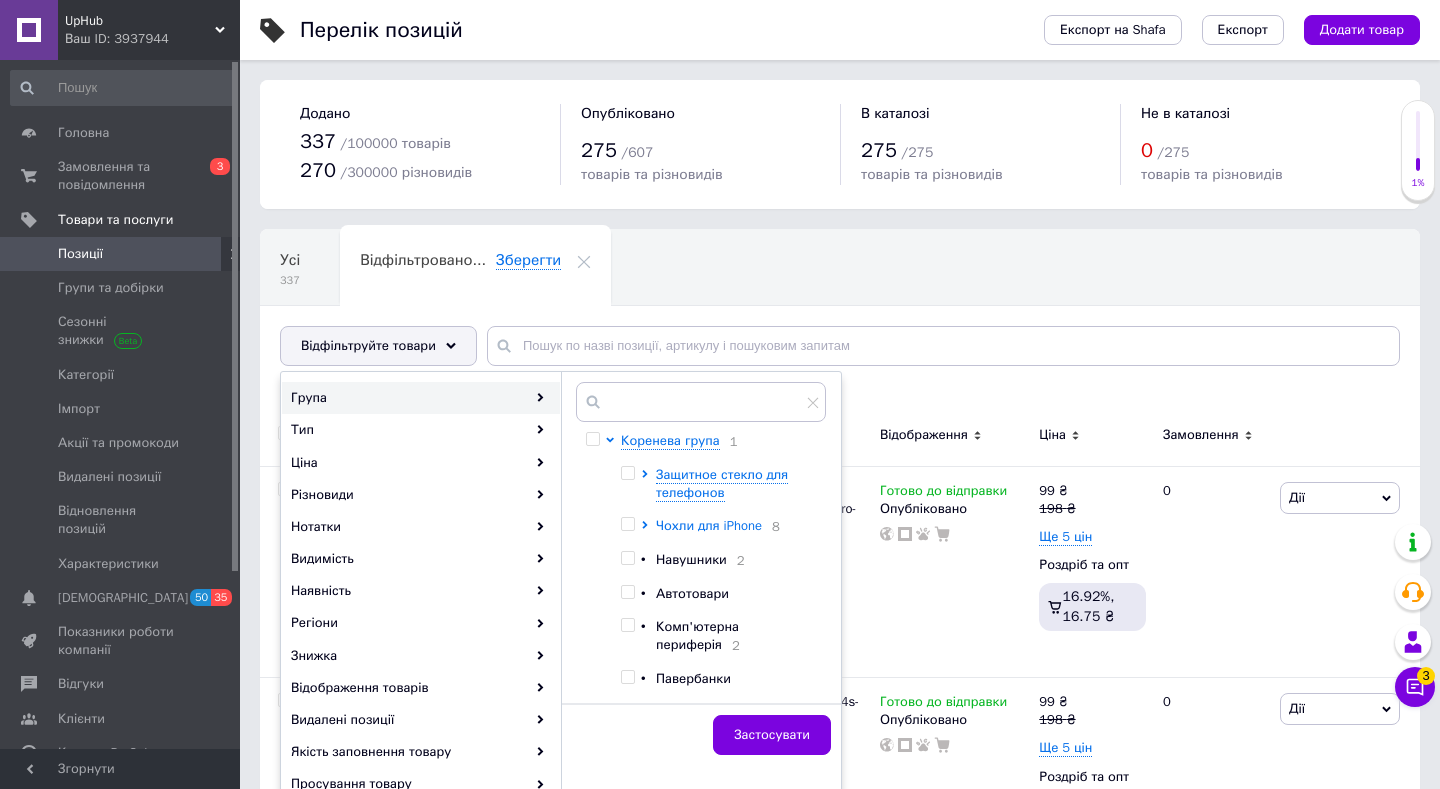 click 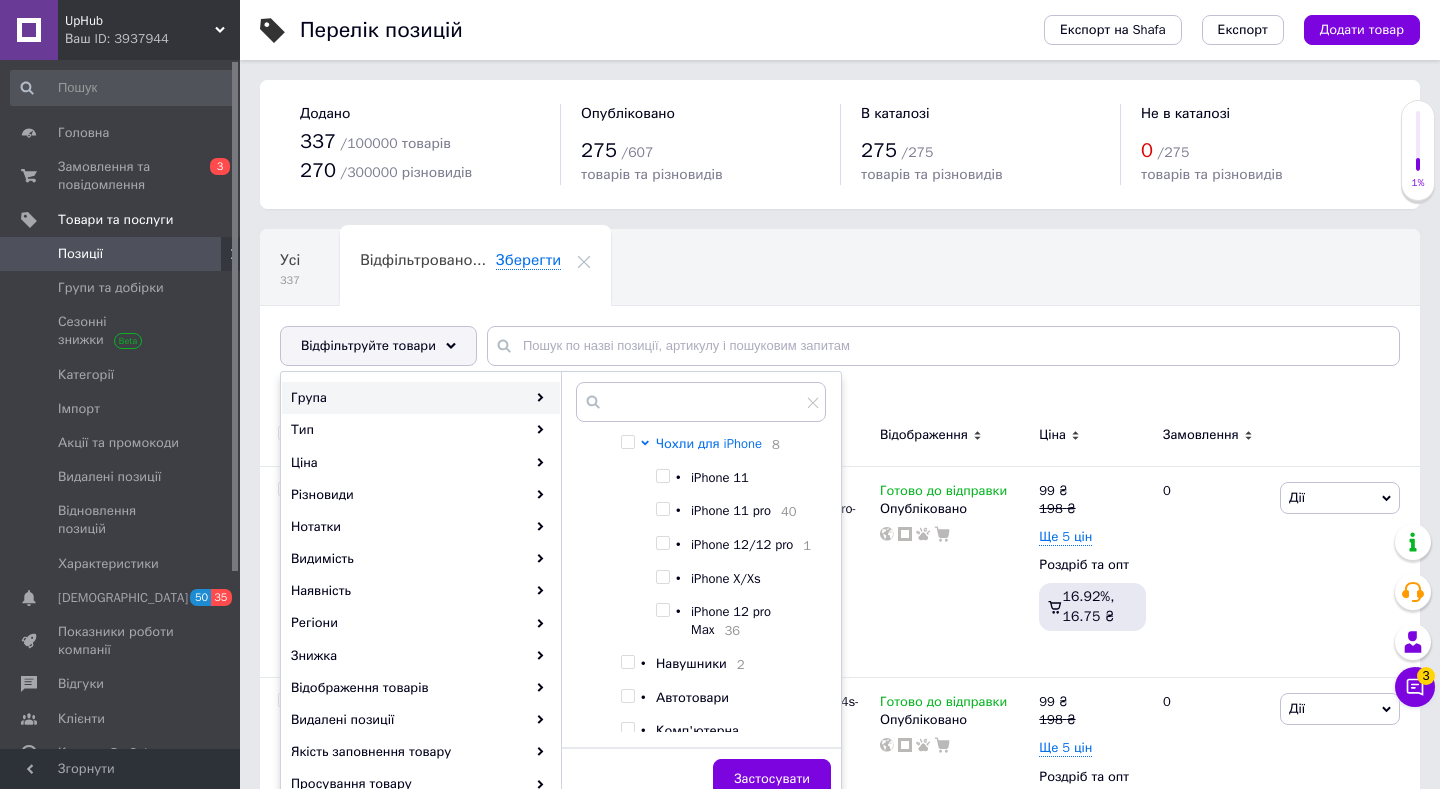 scroll, scrollTop: 99, scrollLeft: 0, axis: vertical 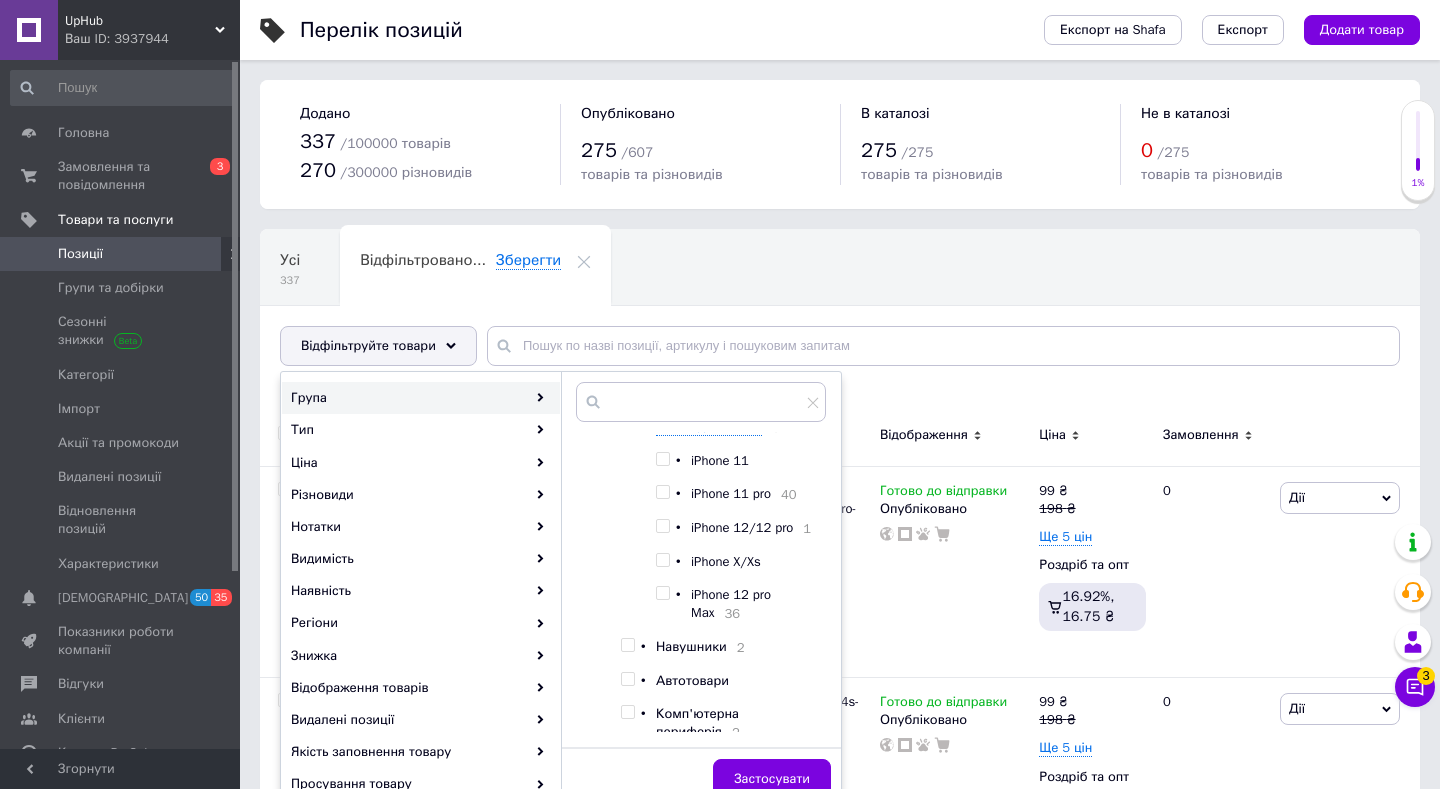 click at bounding box center (662, 593) 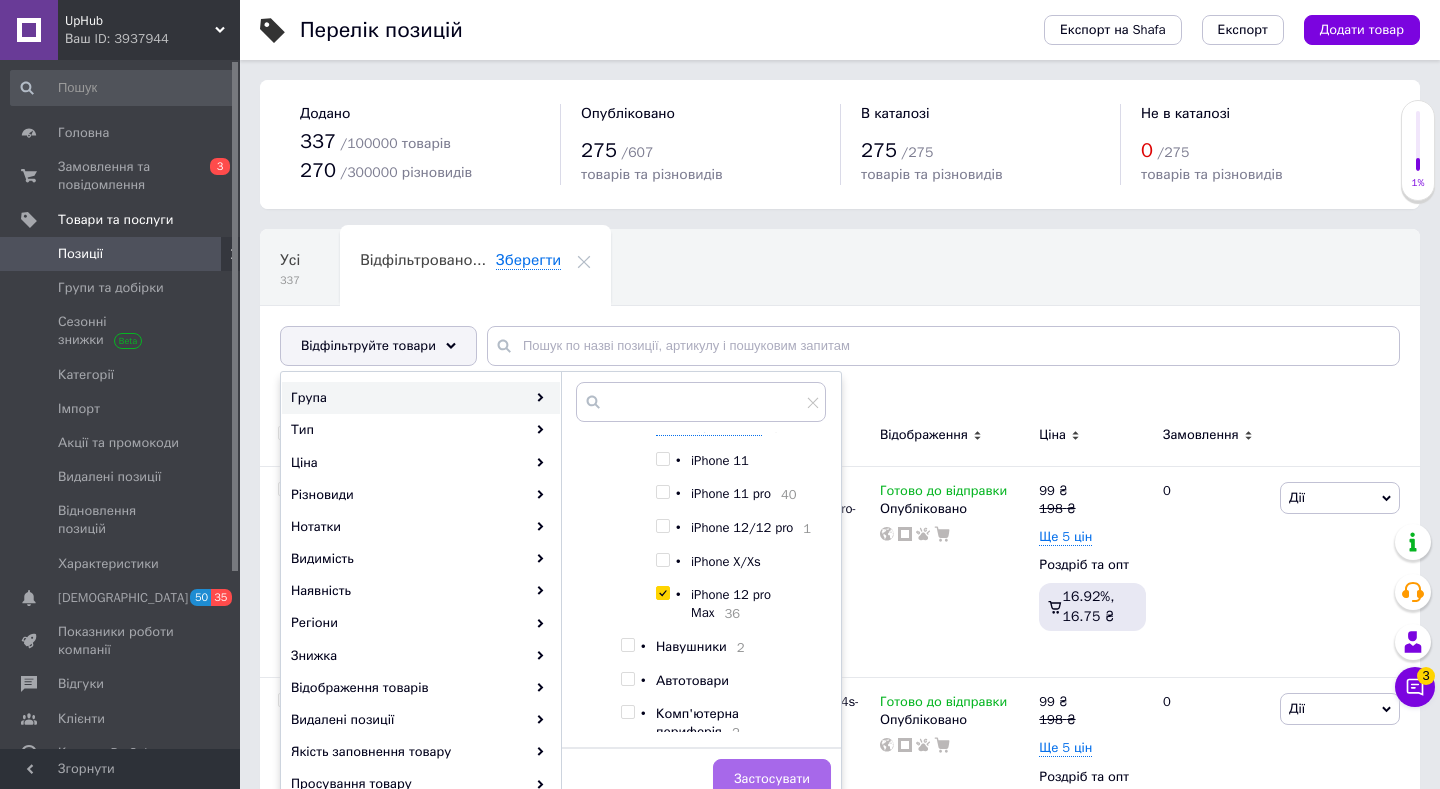 click on "Застосувати" at bounding box center [772, 779] 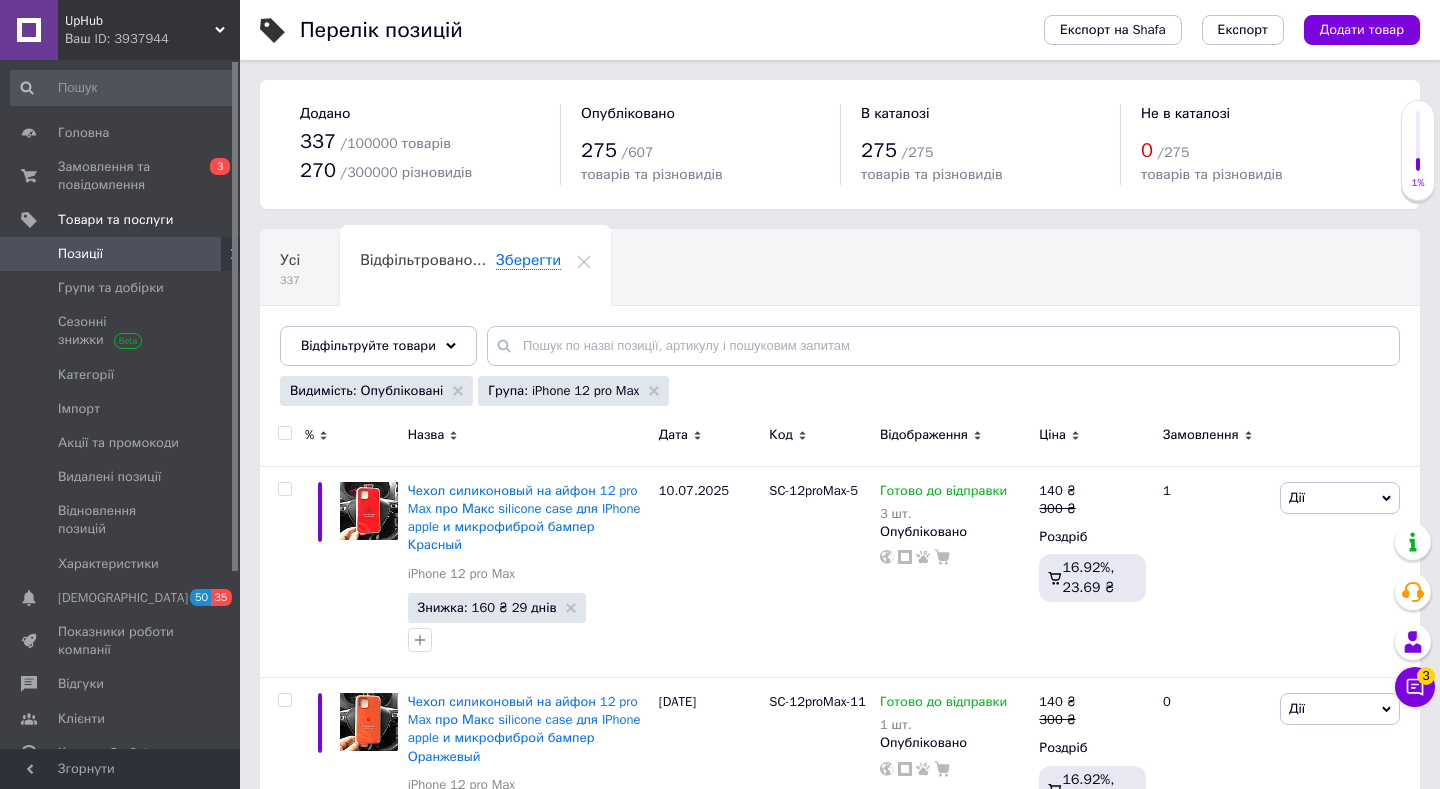 click at bounding box center [284, 433] 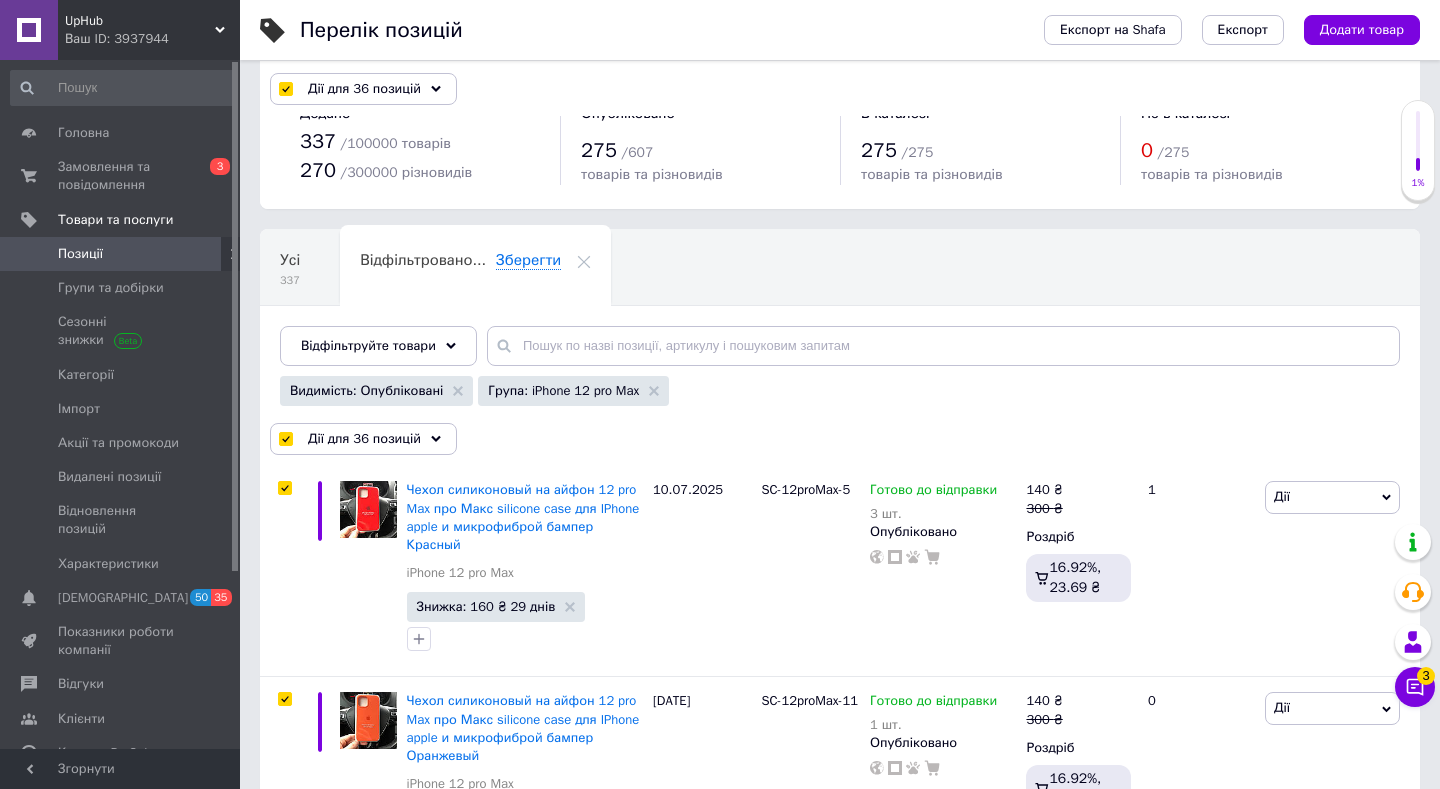scroll, scrollTop: 0, scrollLeft: 0, axis: both 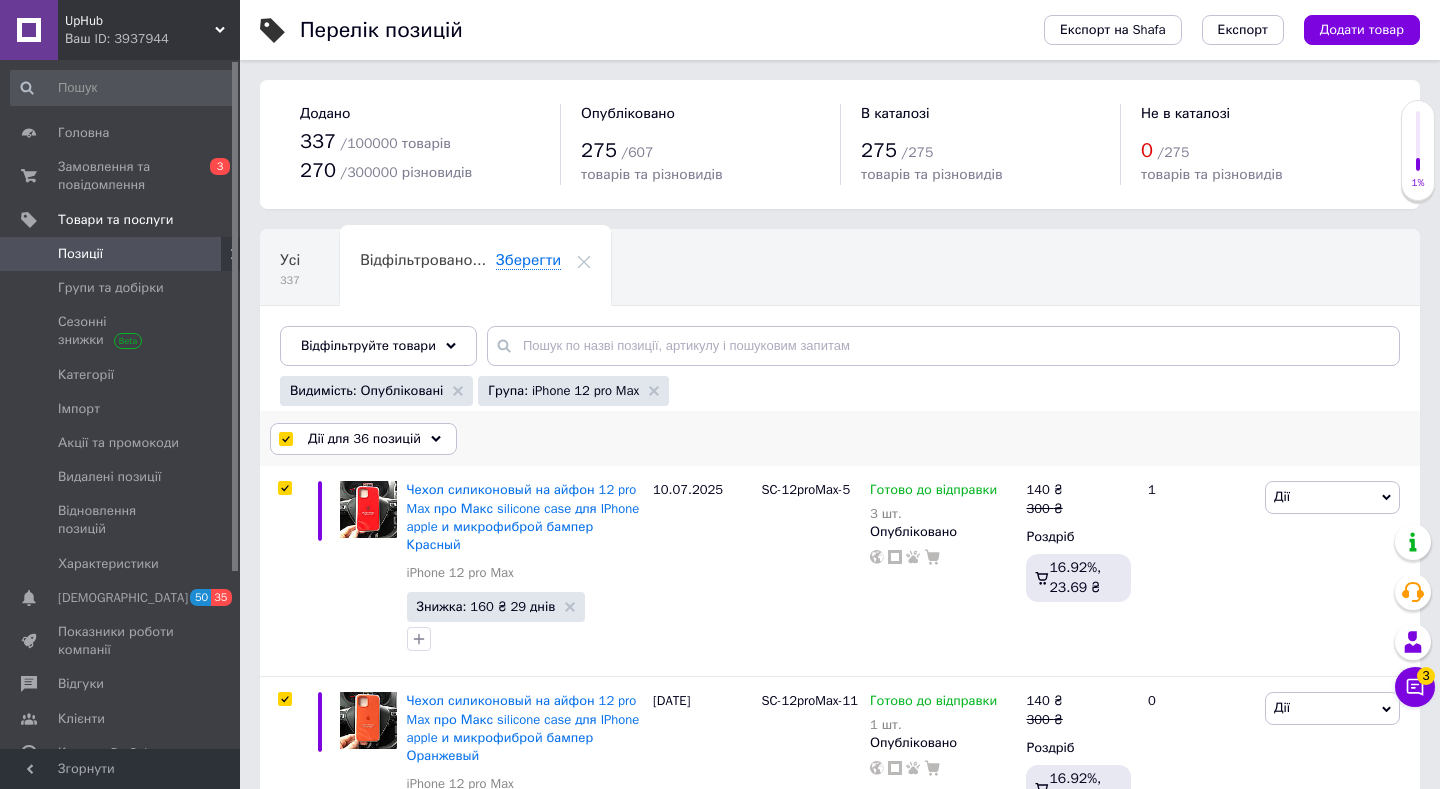 click on "Дії для 36 позицій" at bounding box center (364, 439) 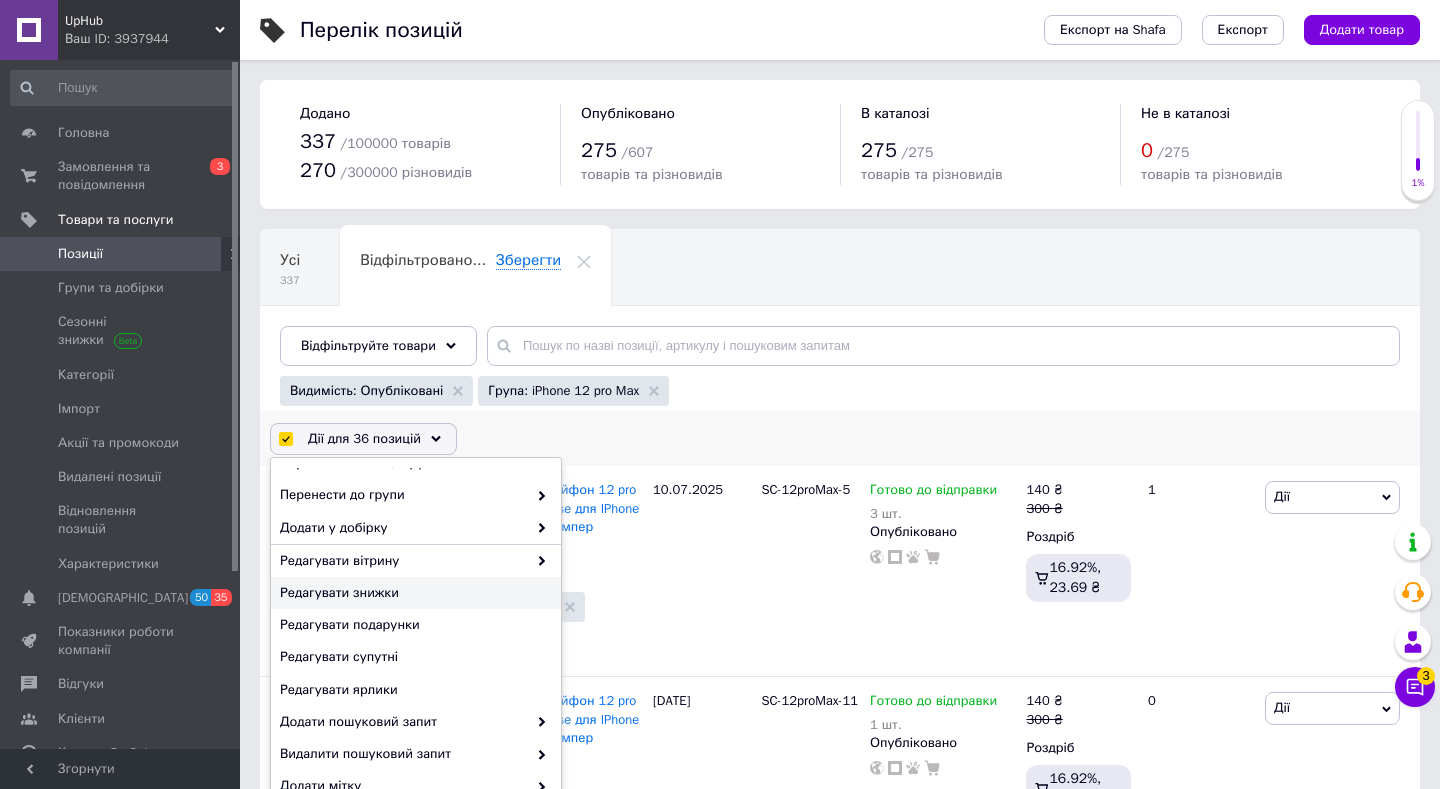 scroll, scrollTop: 84, scrollLeft: 0, axis: vertical 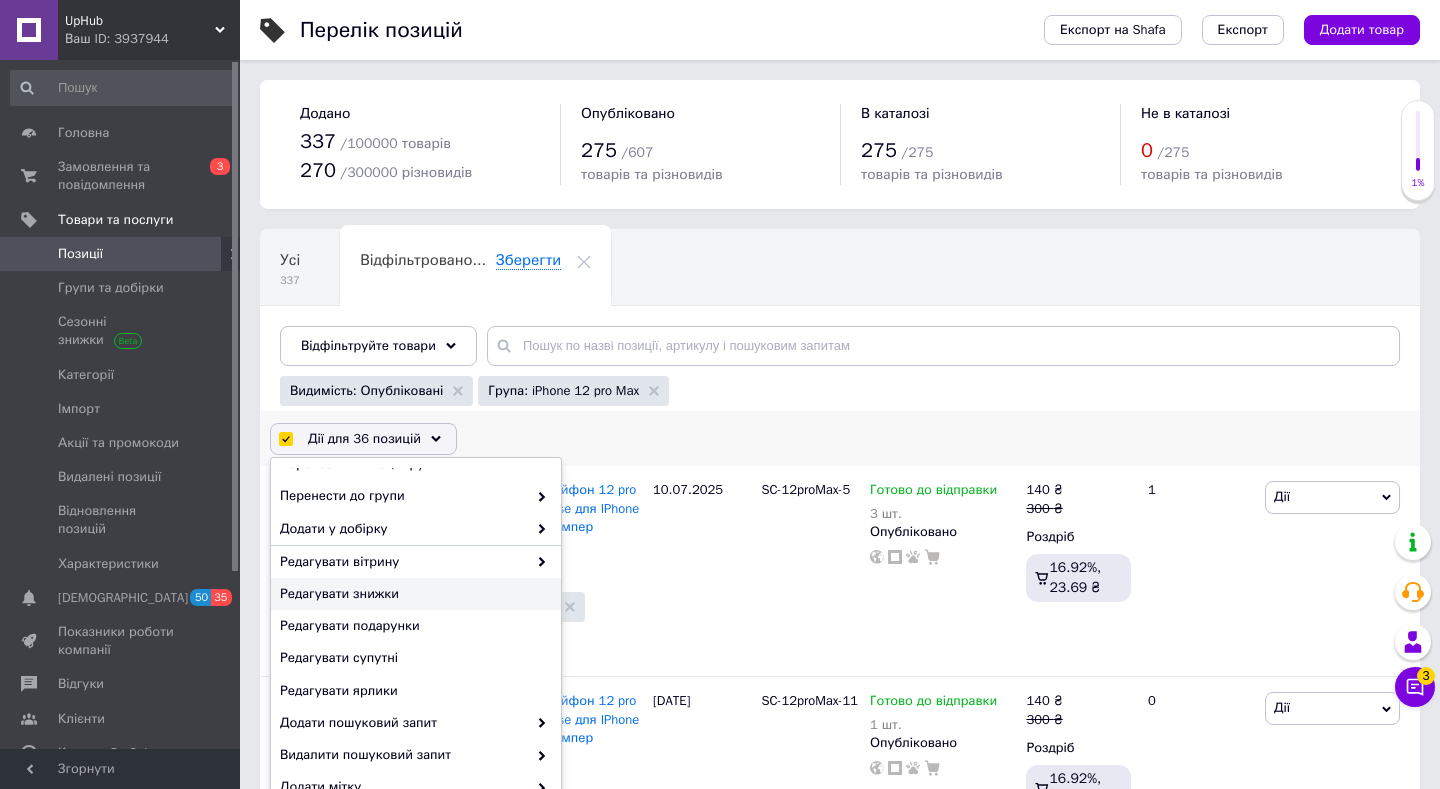 click on "Редагувати знижки" at bounding box center [413, 594] 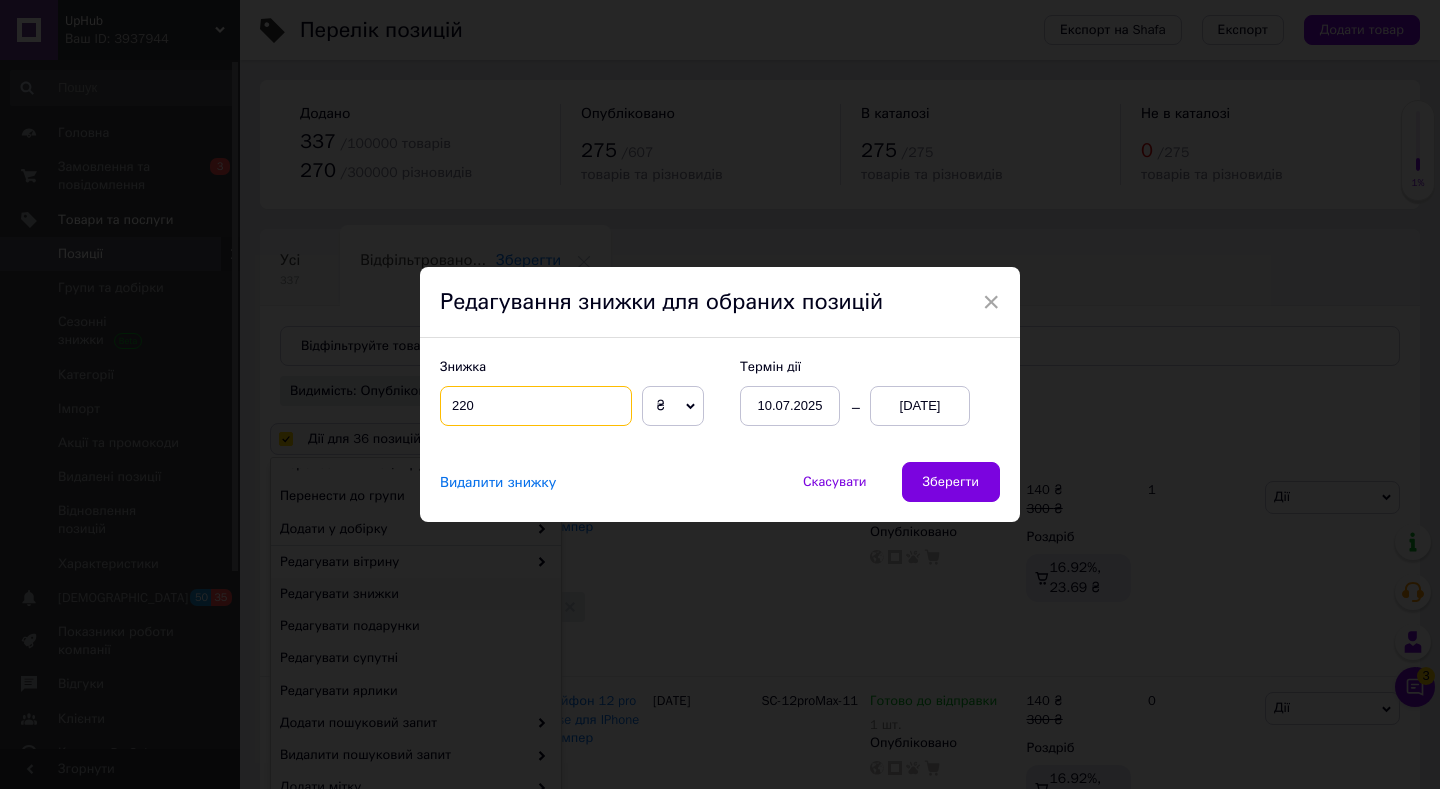 click on "220" at bounding box center [536, 406] 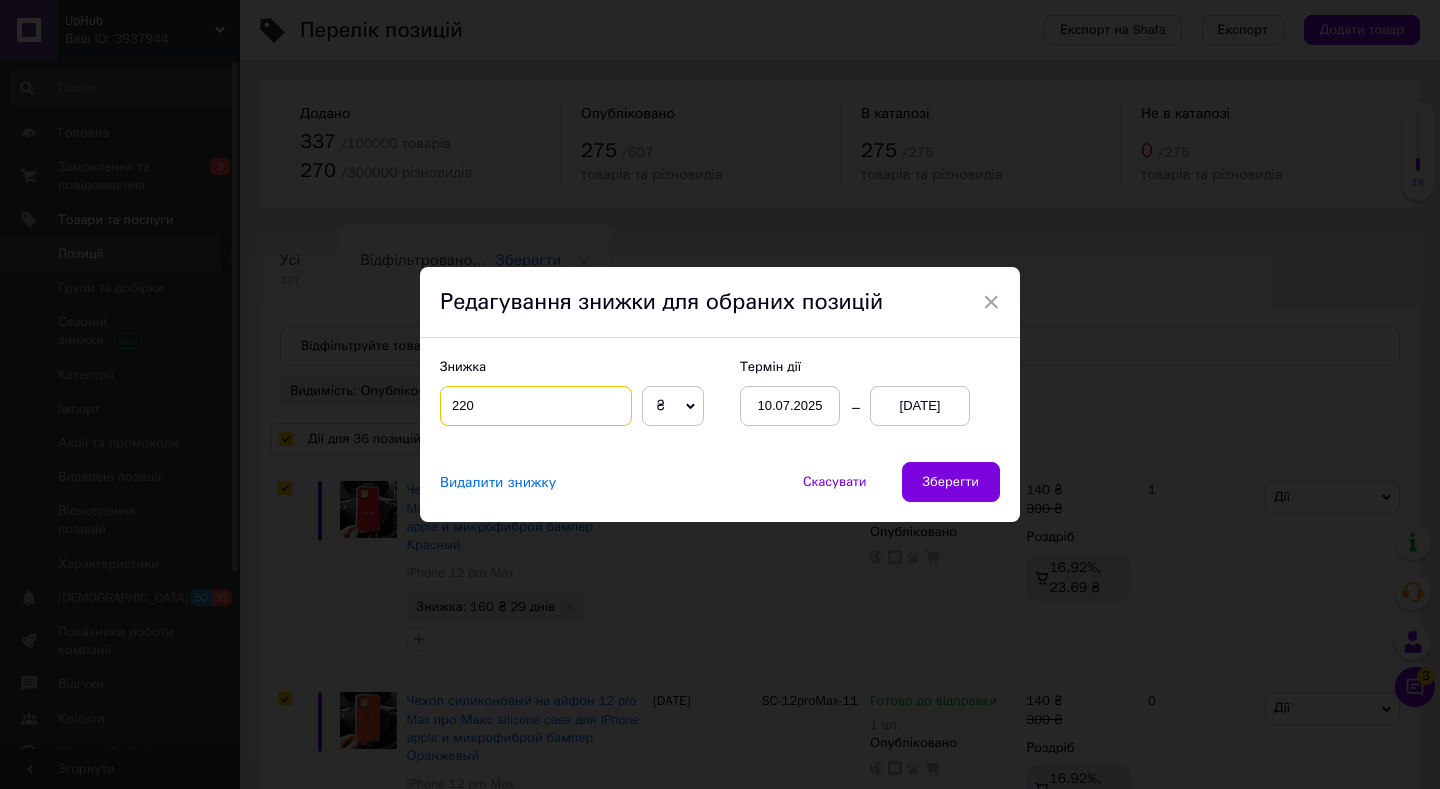 click on "220" at bounding box center (536, 406) 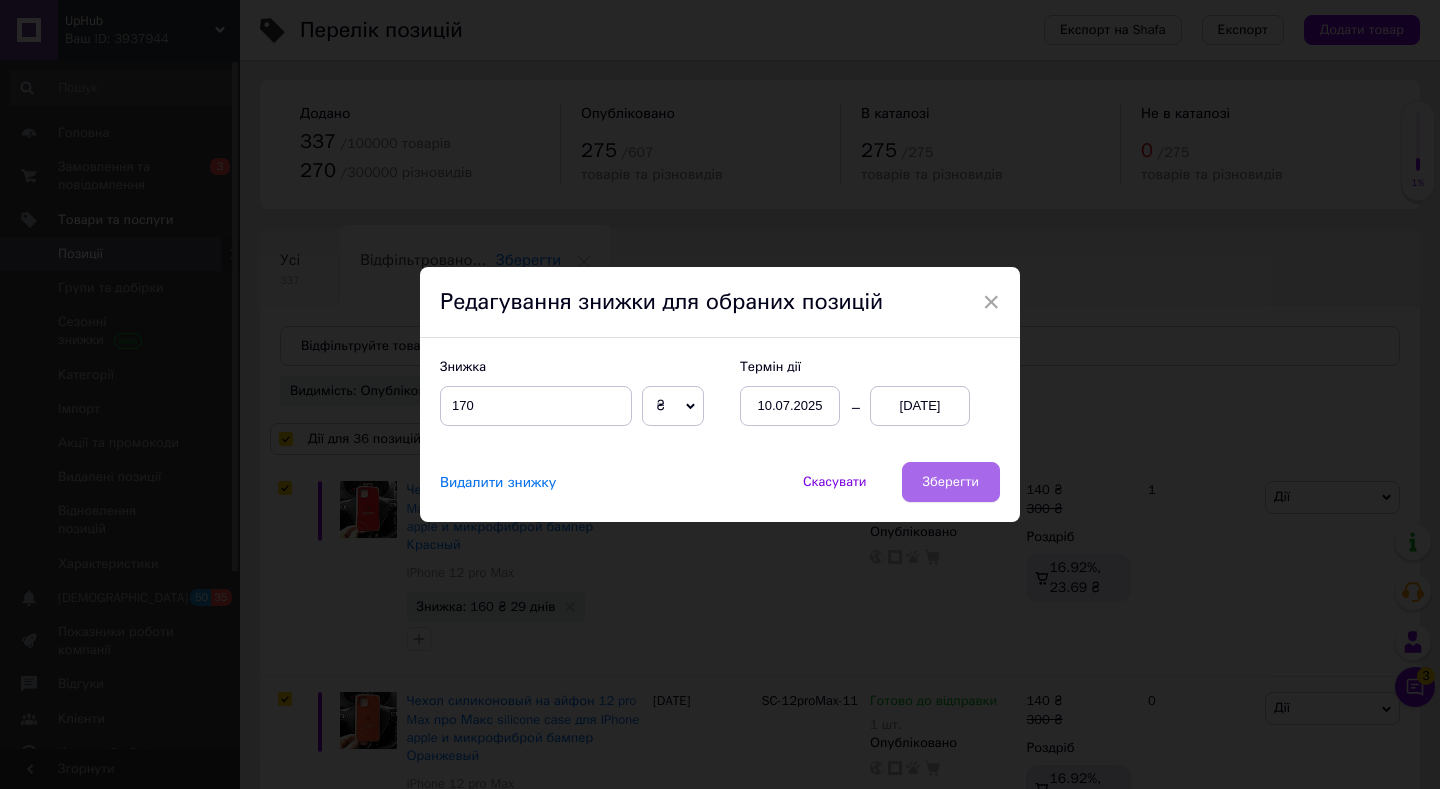 click on "Зберегти" at bounding box center (951, 482) 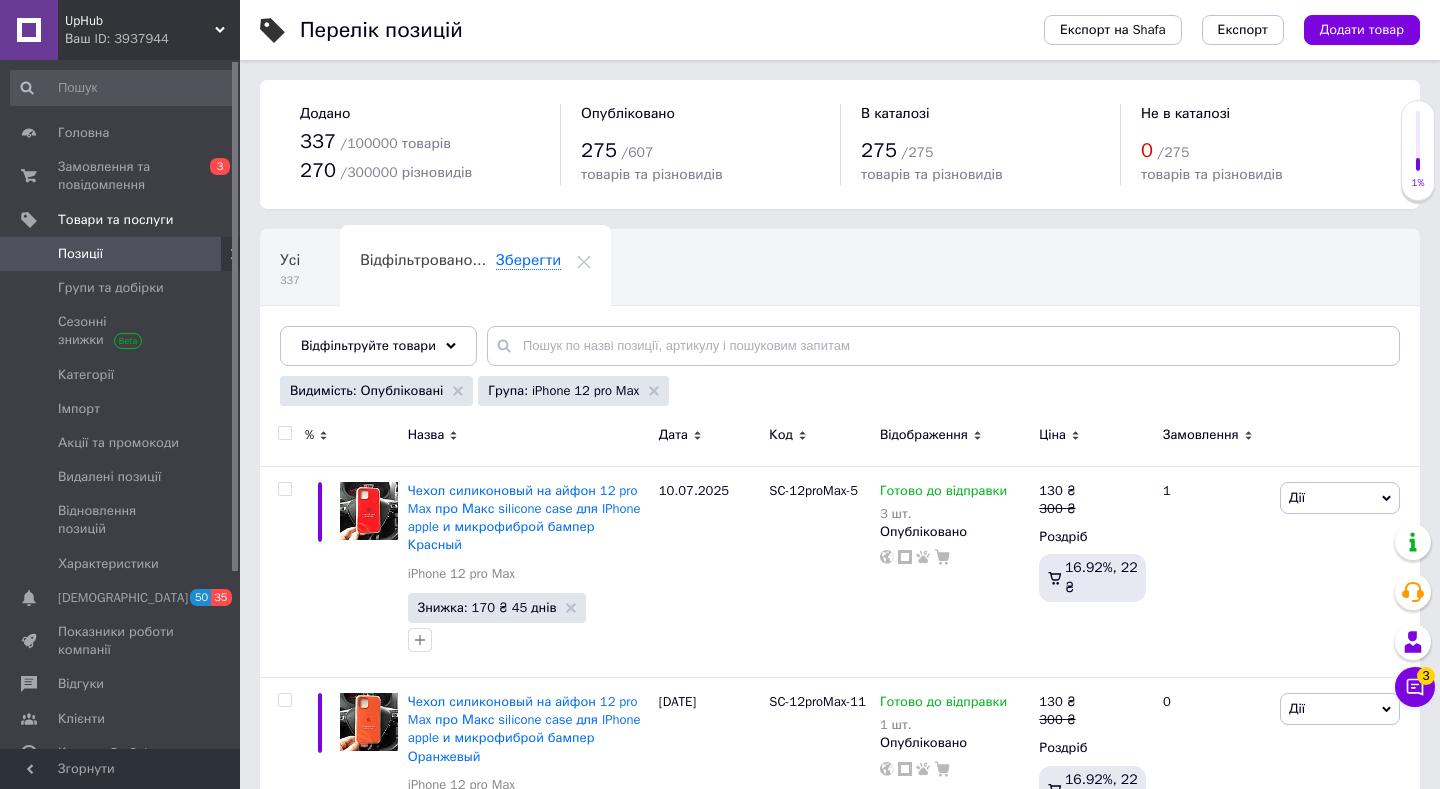 click on "Відфільтровано...  Зберегти" at bounding box center [475, 268] 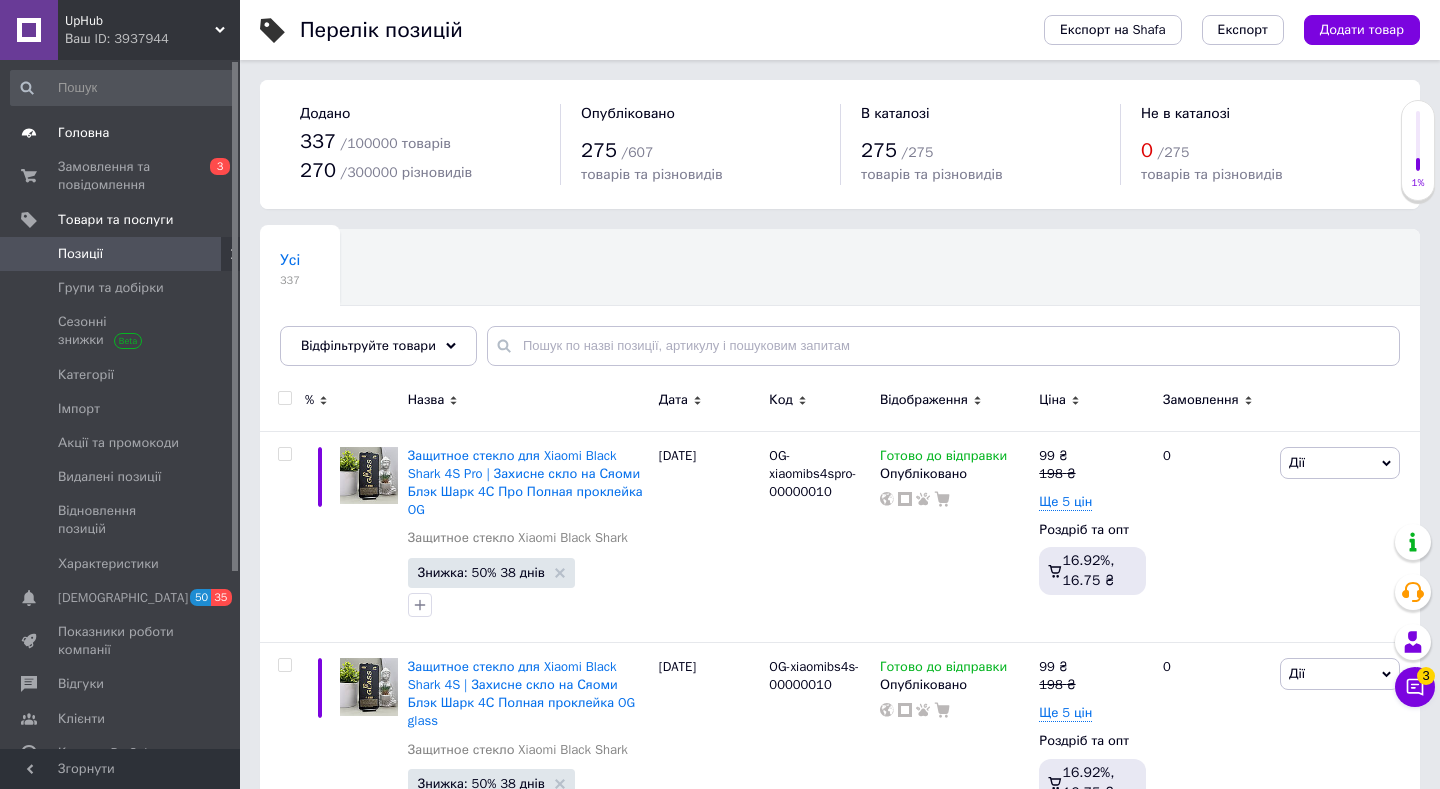 click on "Головна" at bounding box center (123, 133) 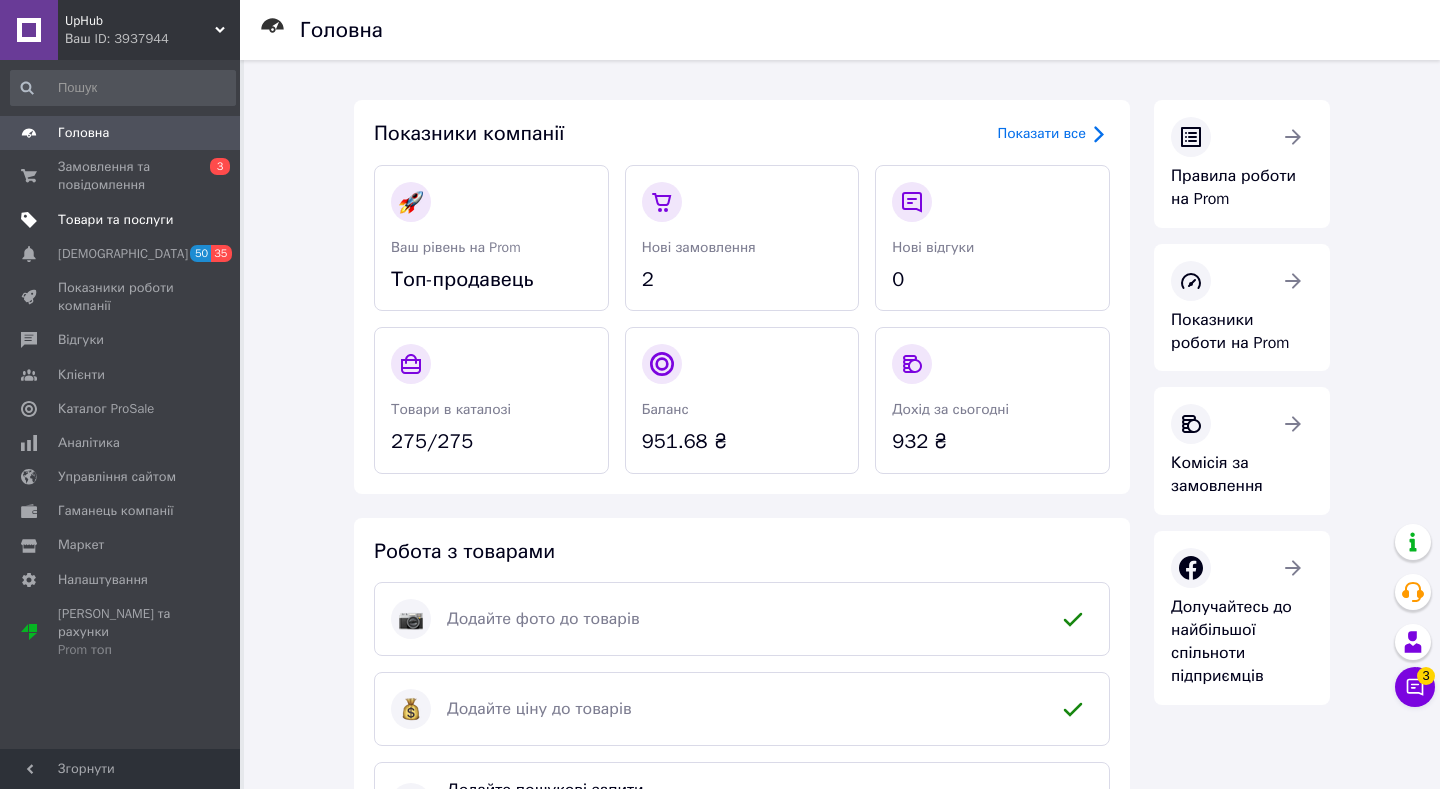 click on "Товари та послуги" at bounding box center (115, 220) 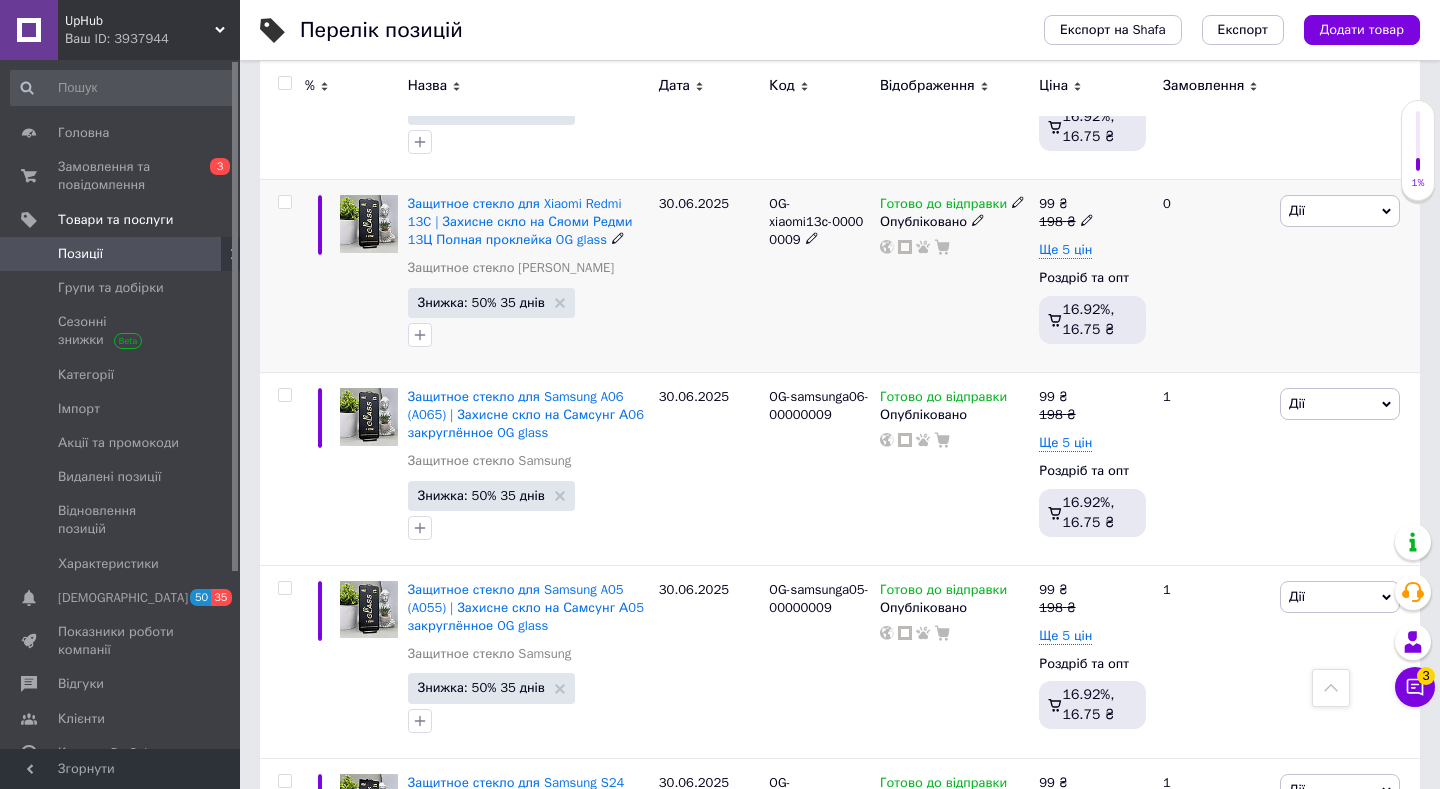 scroll, scrollTop: 8649, scrollLeft: 0, axis: vertical 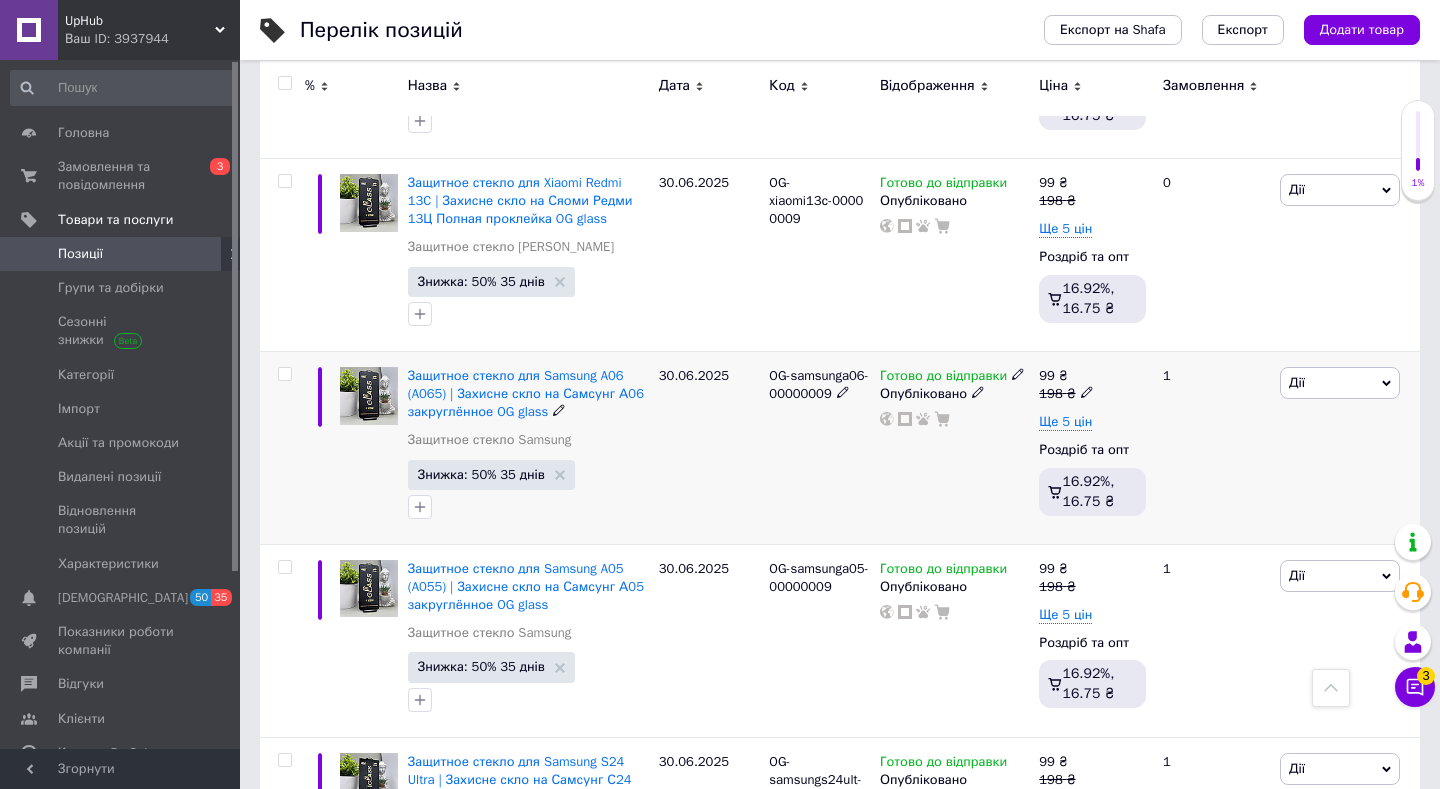 click on "Дії" at bounding box center (1340, 383) 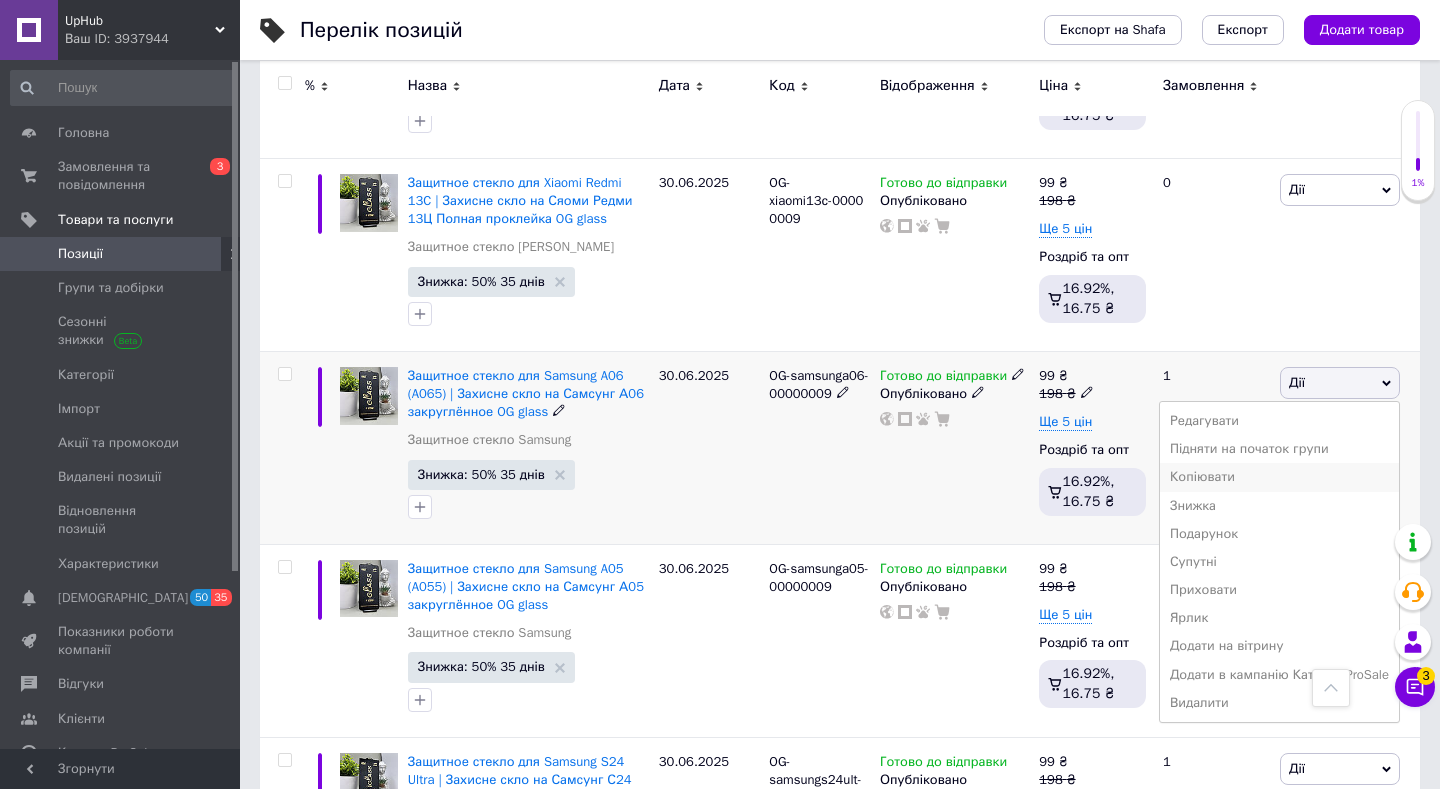 click on "Копіювати" at bounding box center [1279, 477] 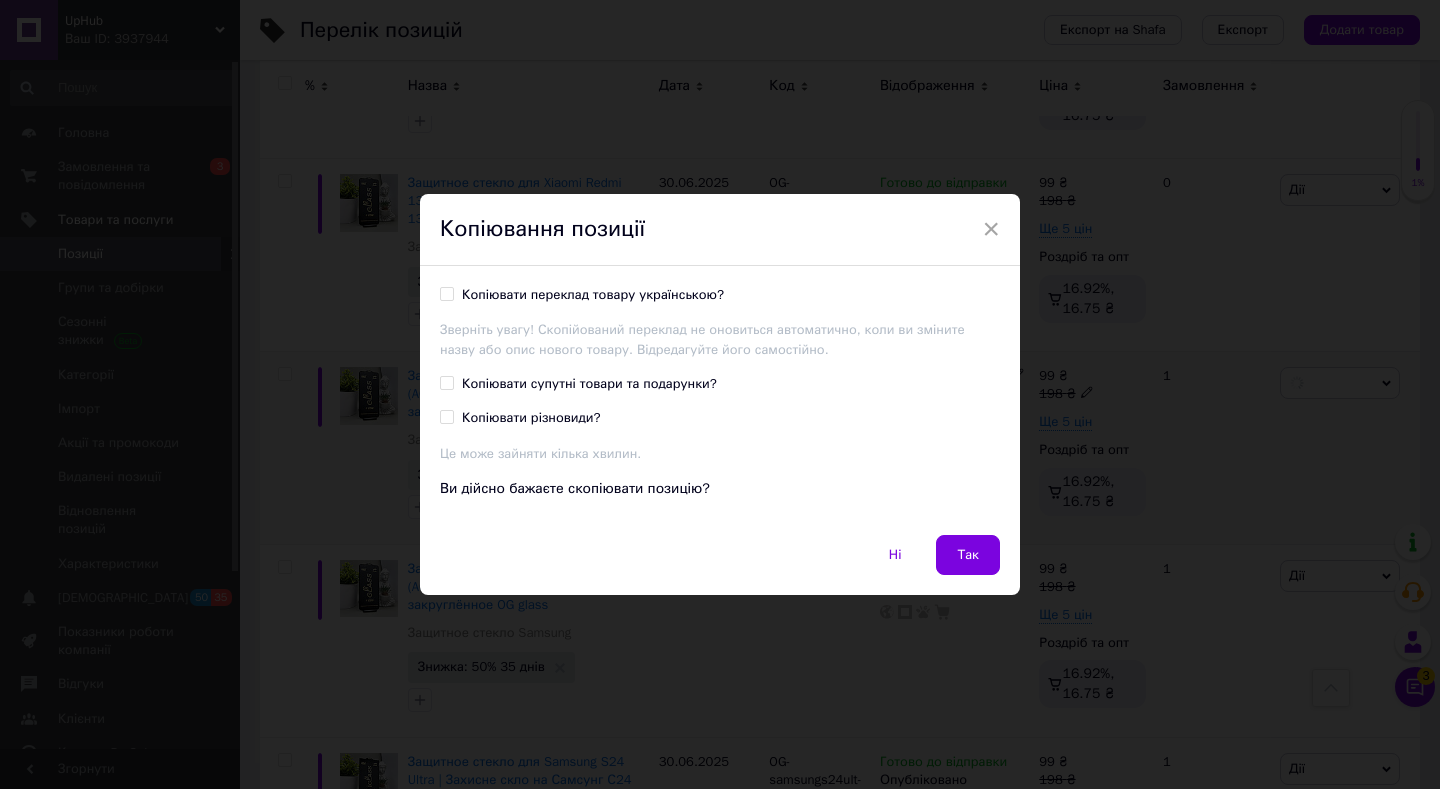 click on "Копіювати переклад товару українською?" at bounding box center (446, 293) 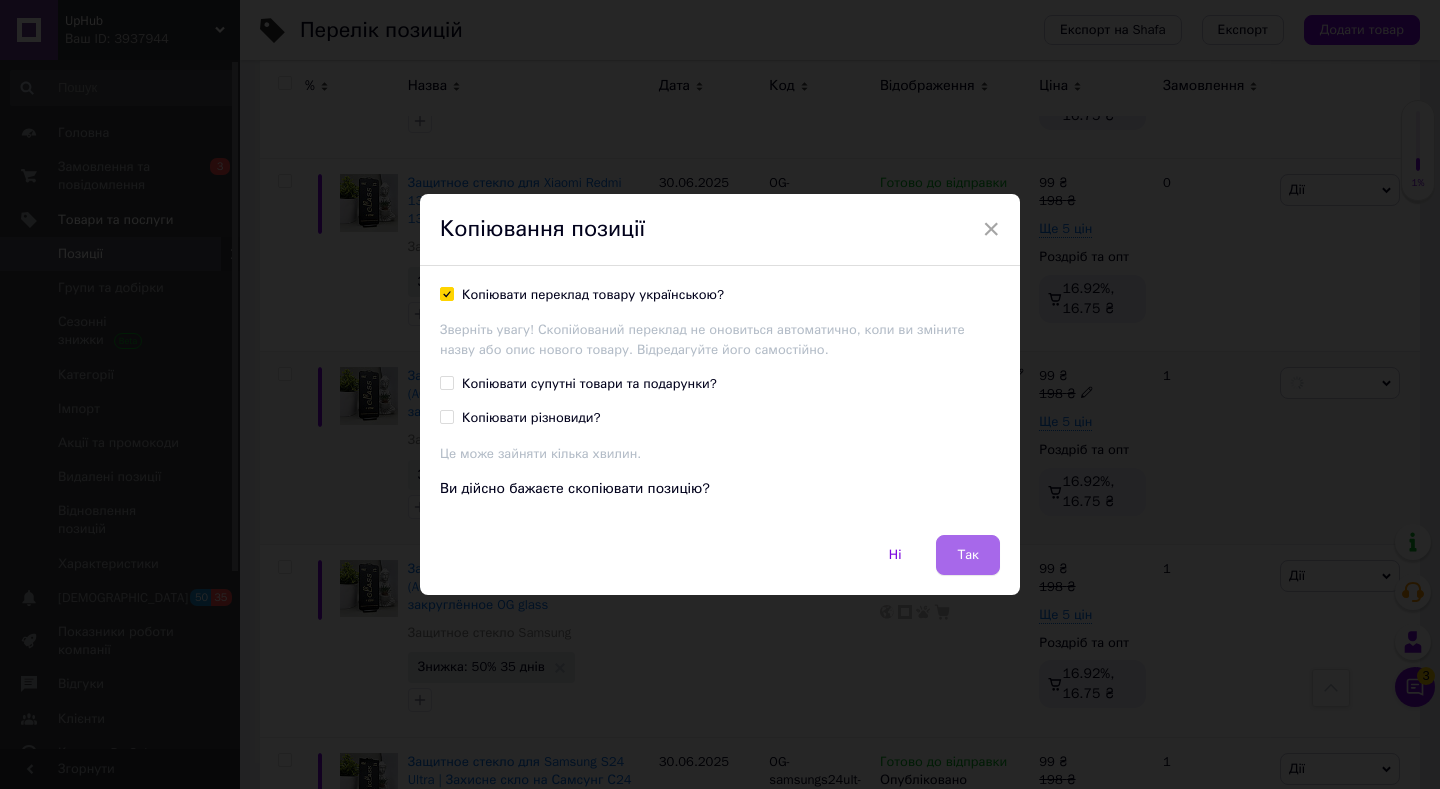 click on "Так" at bounding box center [968, 555] 